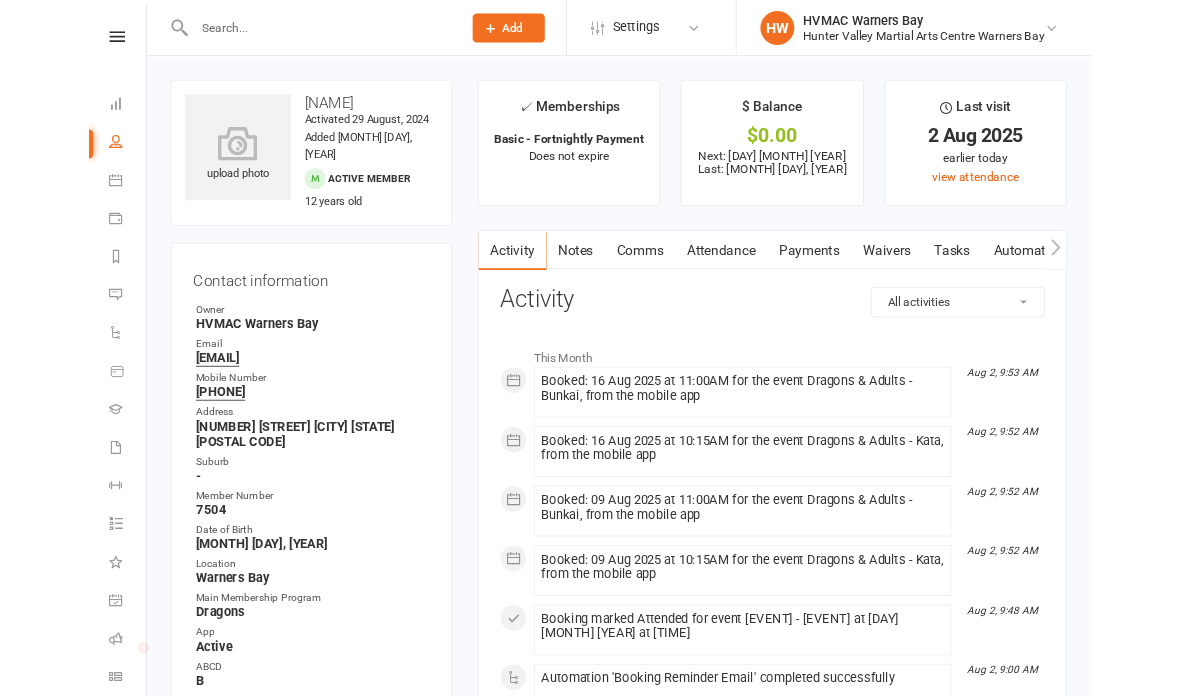 scroll, scrollTop: 0, scrollLeft: 0, axis: both 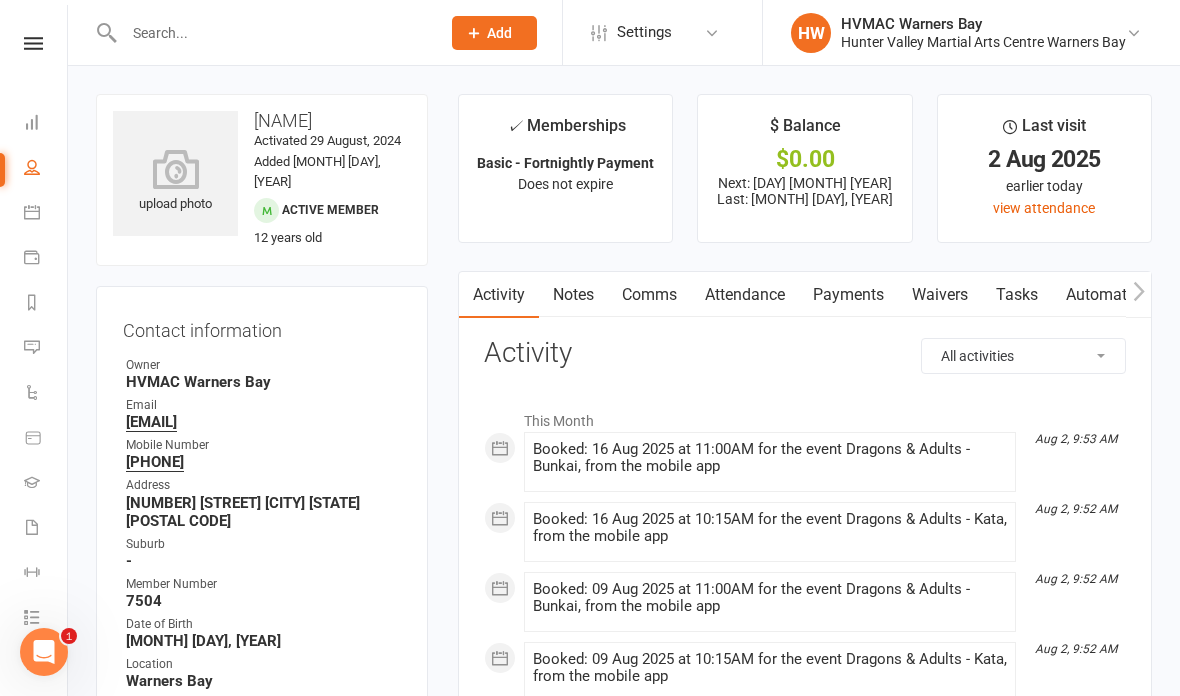 click on "Waivers" at bounding box center (940, 295) 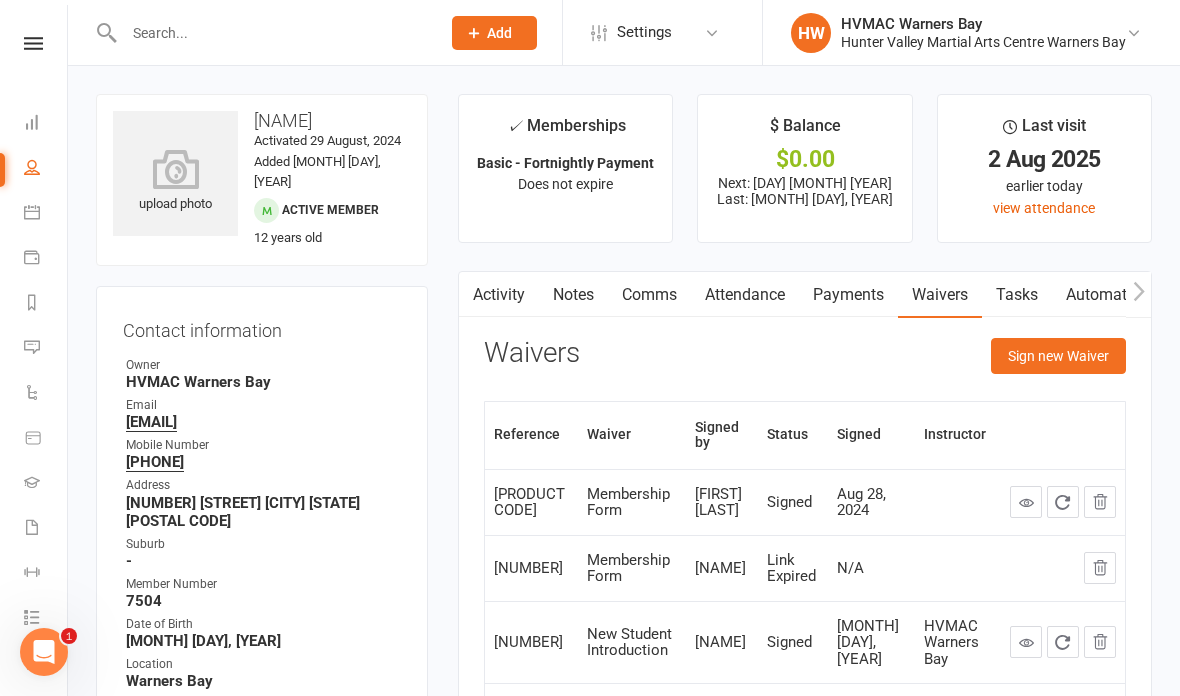 click on "Sign new Waiver" at bounding box center [1058, 356] 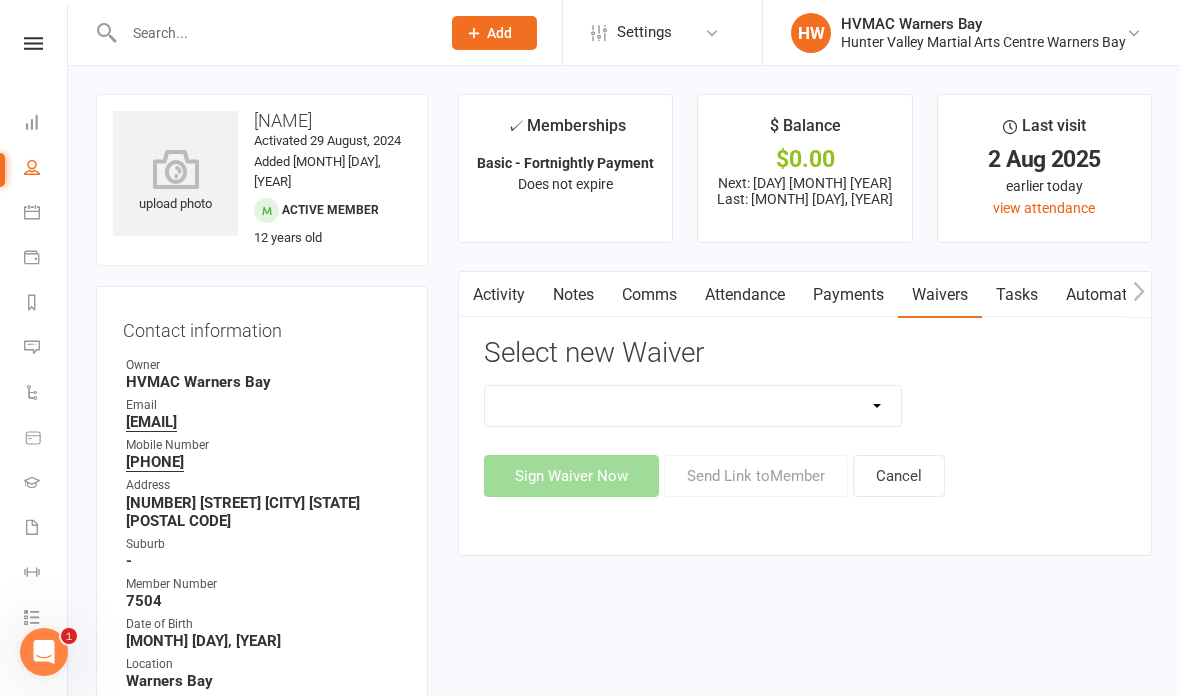click on "Style attendances: 6" at bounding box center [693, 406] 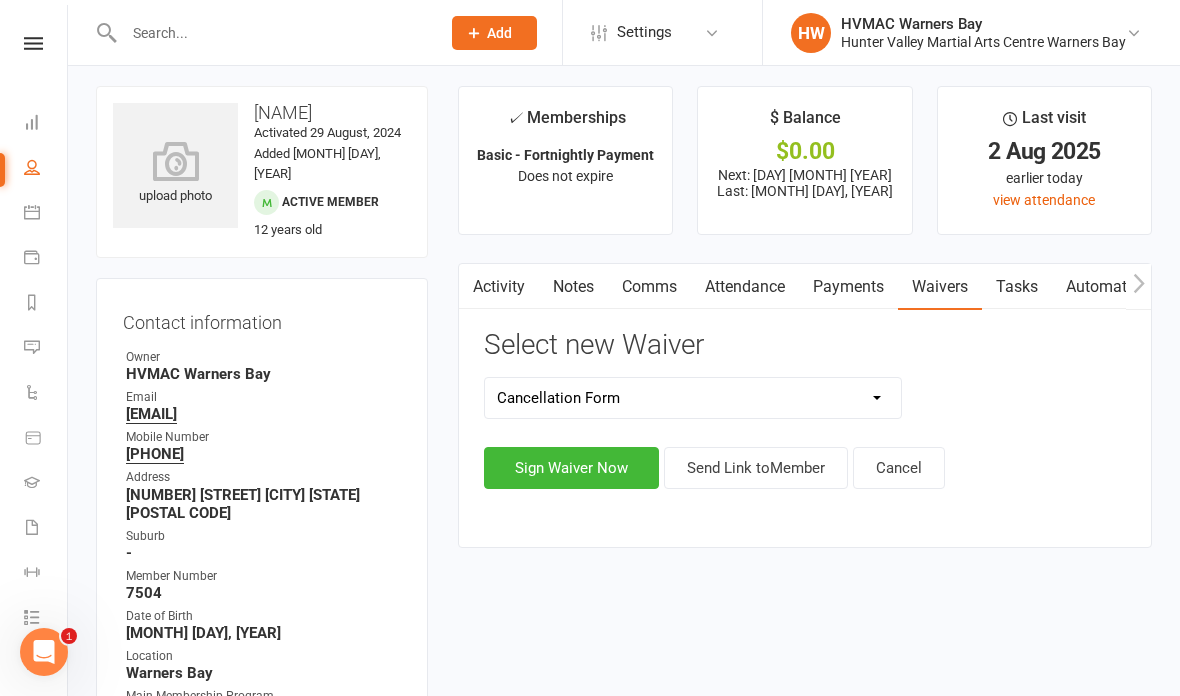 scroll, scrollTop: 0, scrollLeft: 0, axis: both 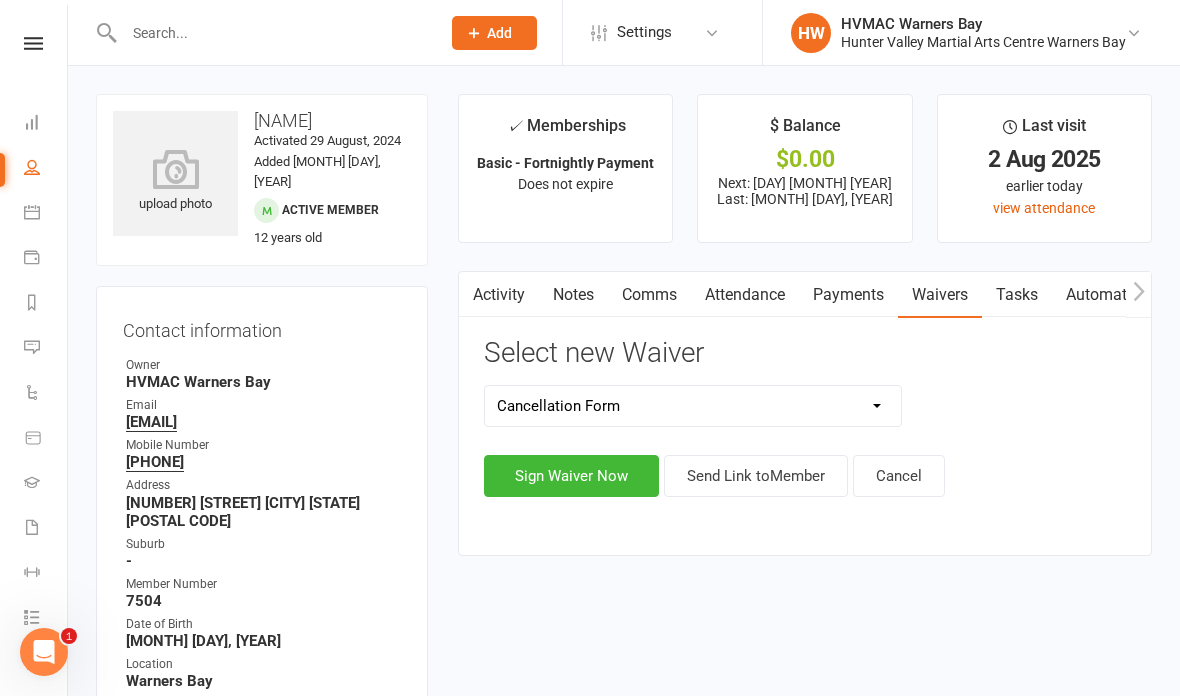 click on "Notes" at bounding box center [573, 295] 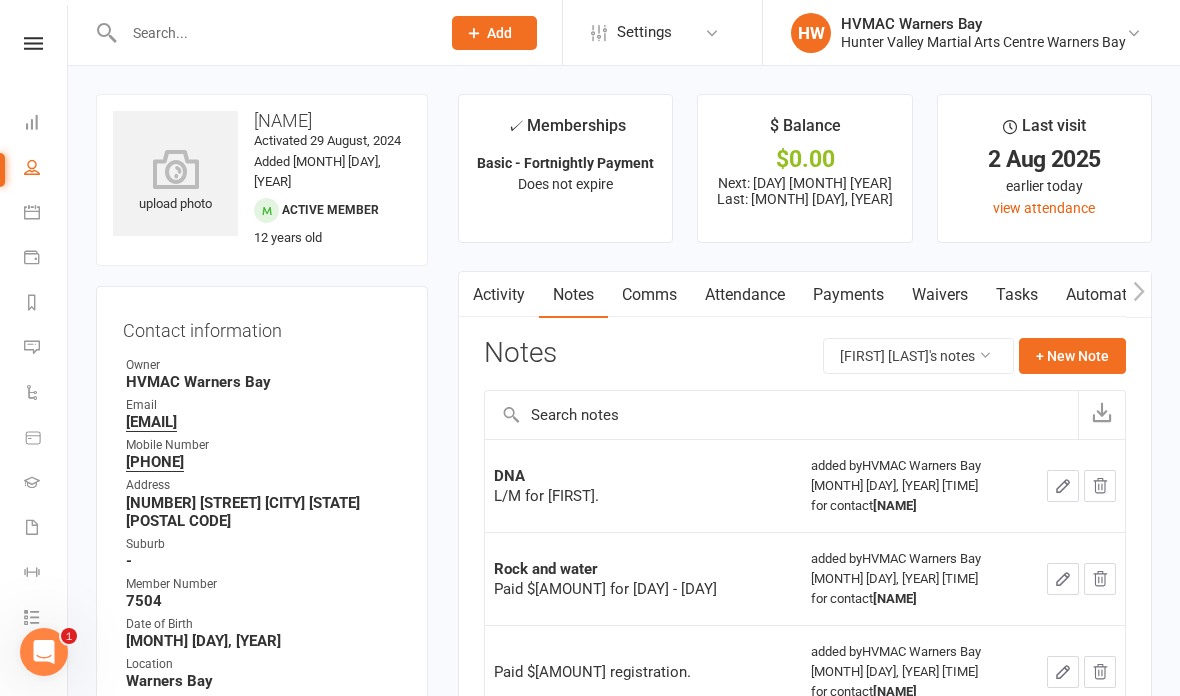 click on "Waivers" at bounding box center (940, 295) 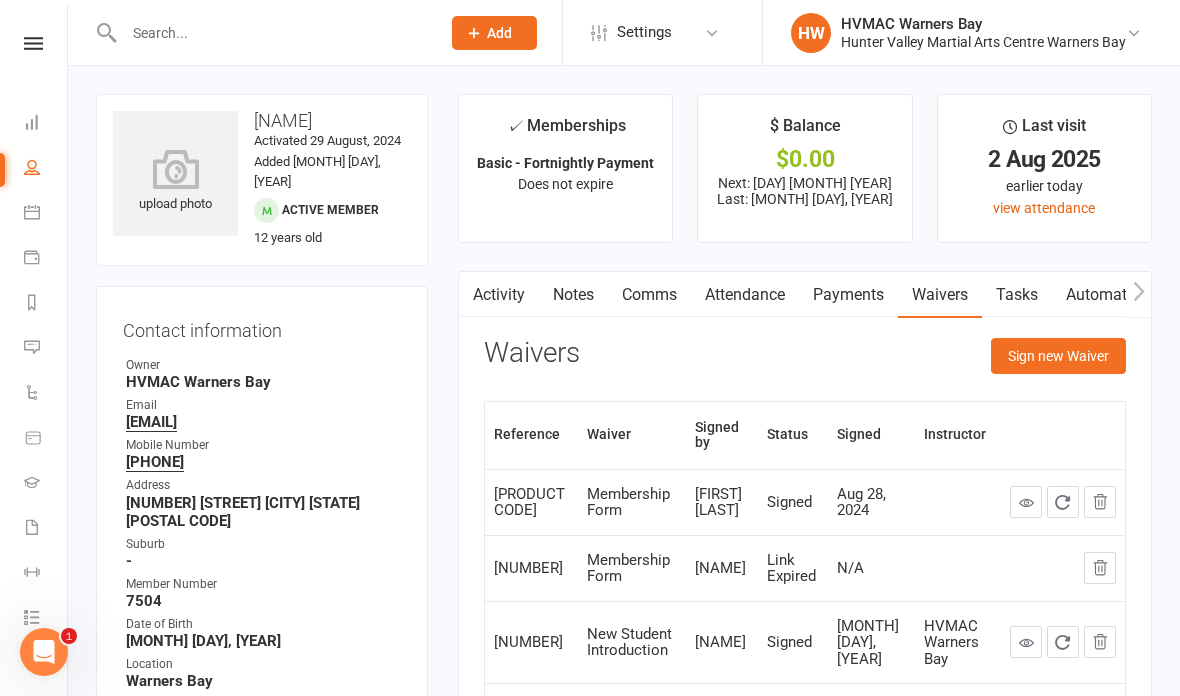 click on "Sign new Waiver" at bounding box center [1058, 356] 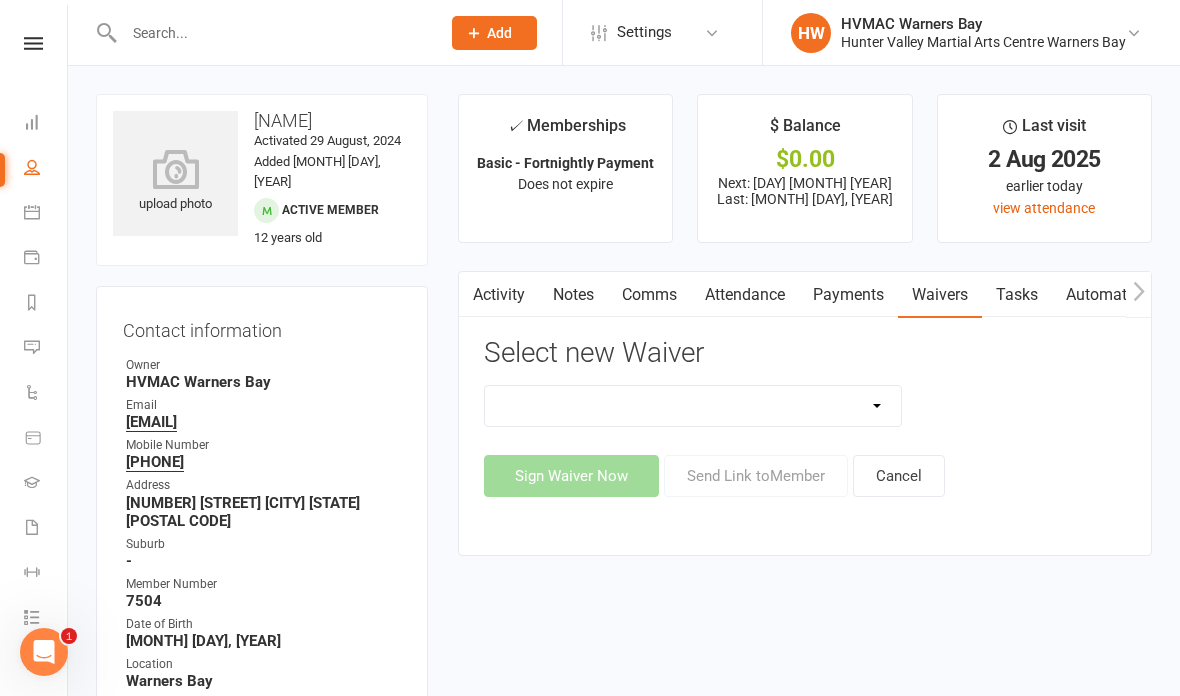 click on "Style attendances: 6" at bounding box center (693, 406) 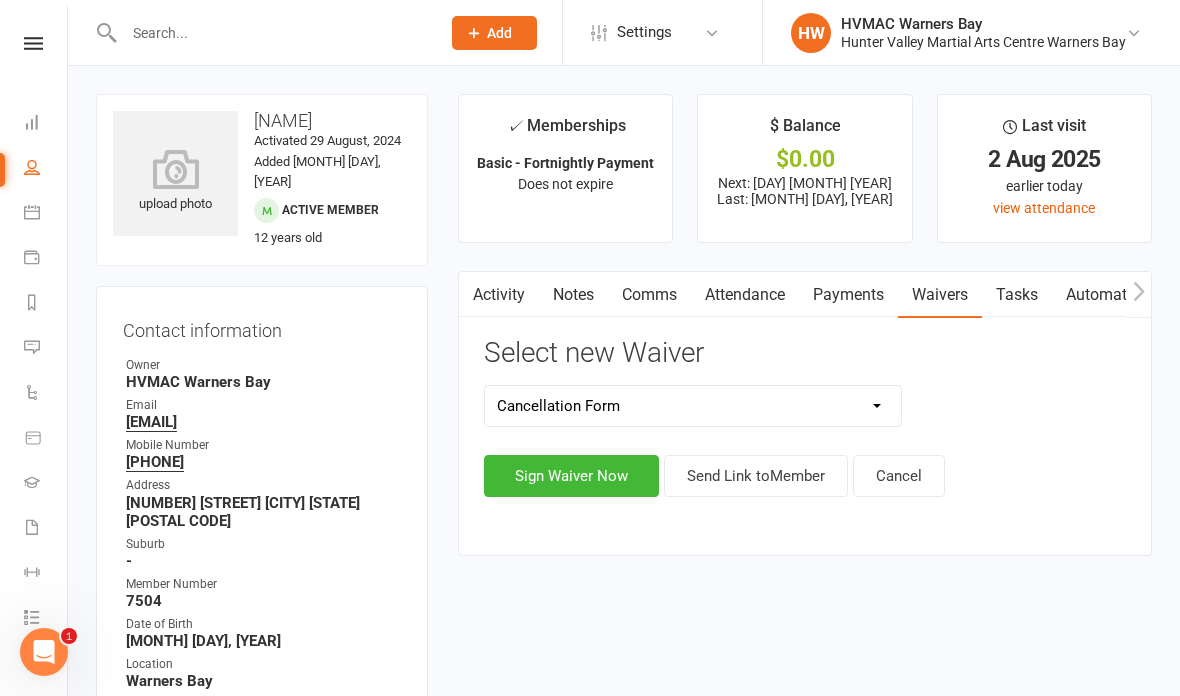click on "Sign Waiver Now" at bounding box center [571, 476] 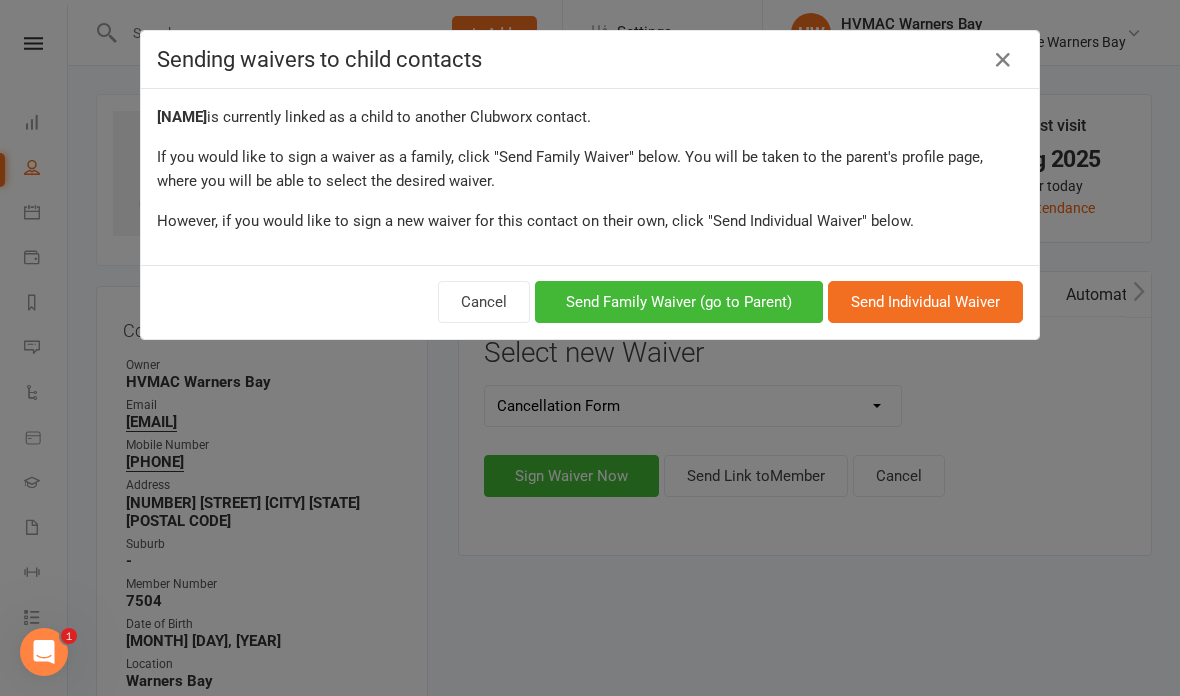 click on "Send Family Waiver (go to Parent)" at bounding box center (679, 302) 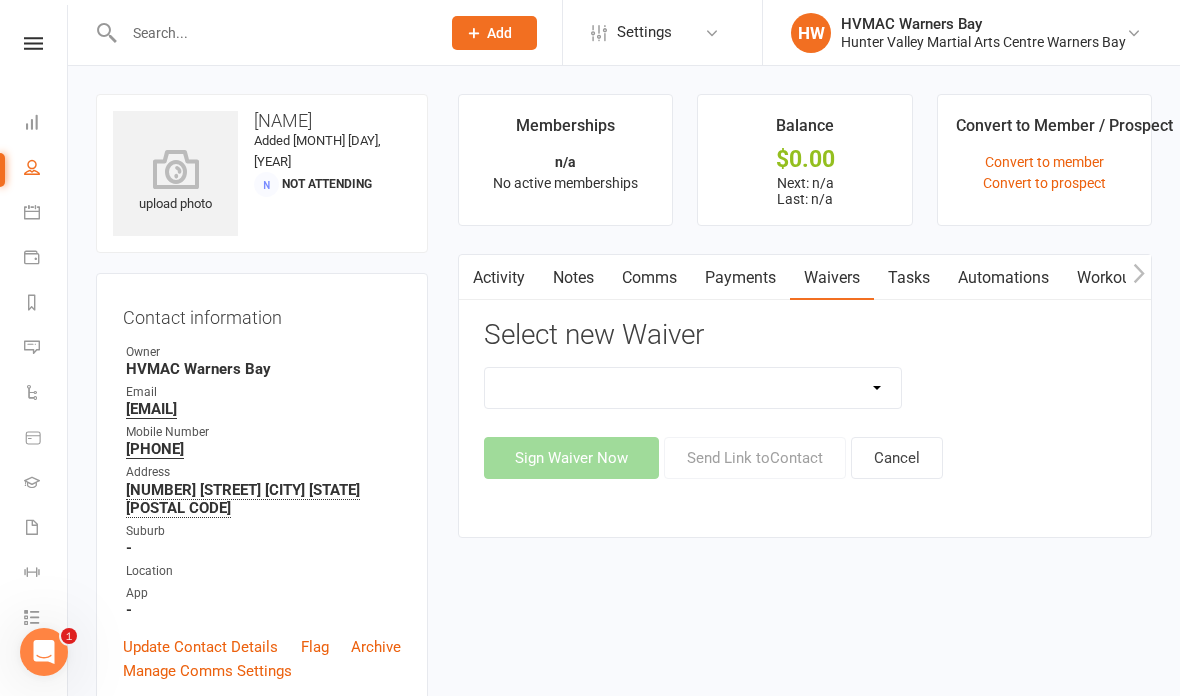 click on "Style attendances: 6" at bounding box center (693, 388) 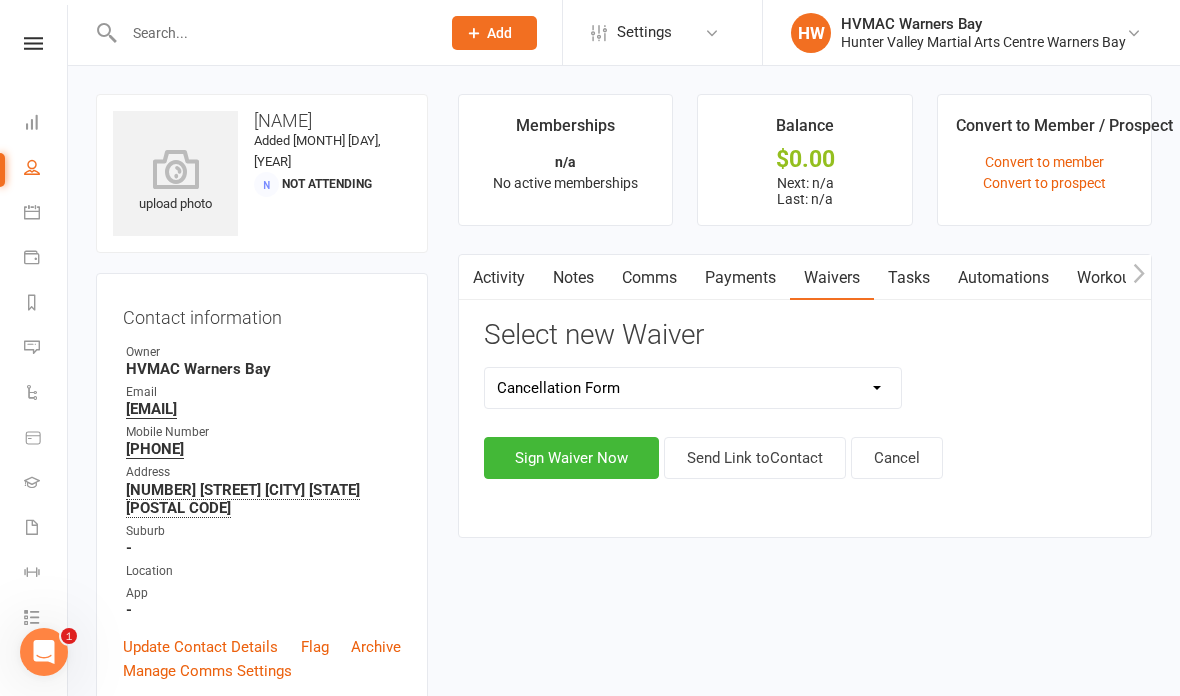 click on "Sign Waiver Now" at bounding box center (571, 458) 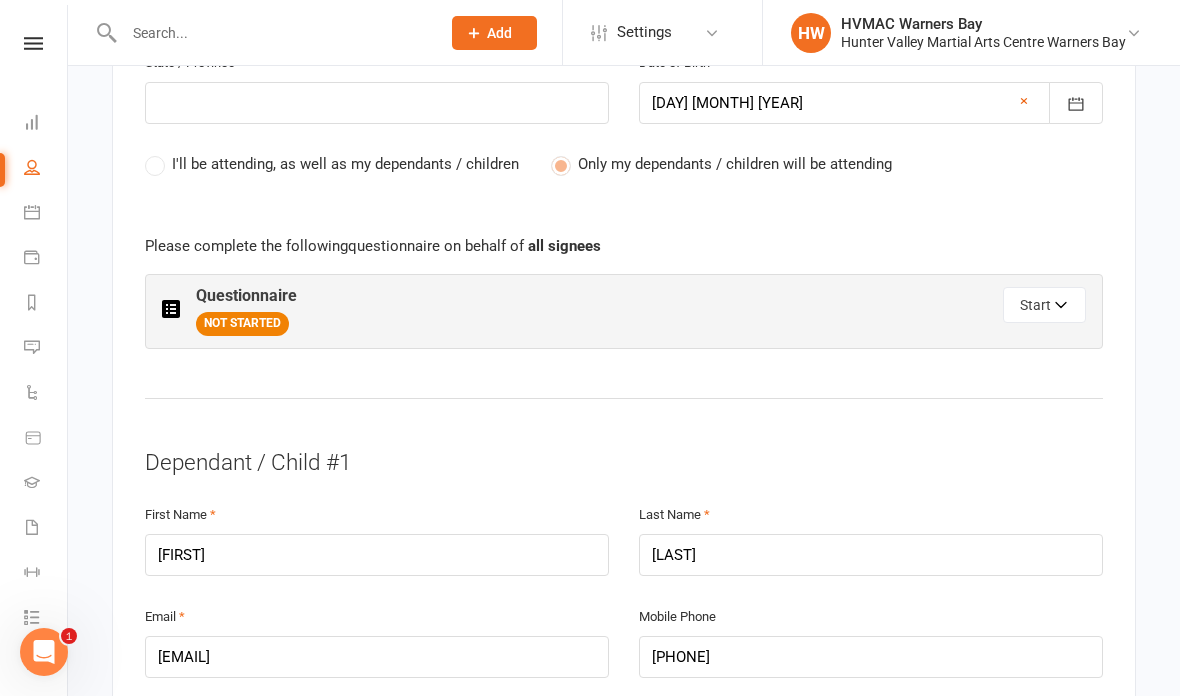 scroll, scrollTop: 1013, scrollLeft: 0, axis: vertical 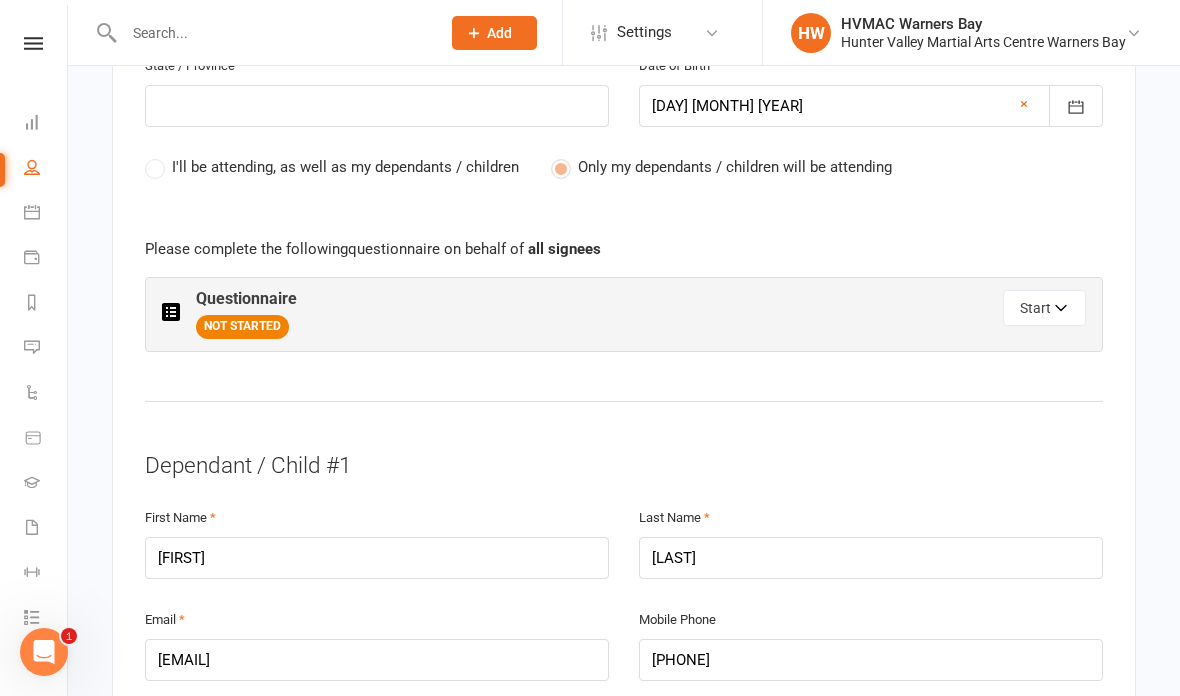 click on "Start" at bounding box center [1044, 308] 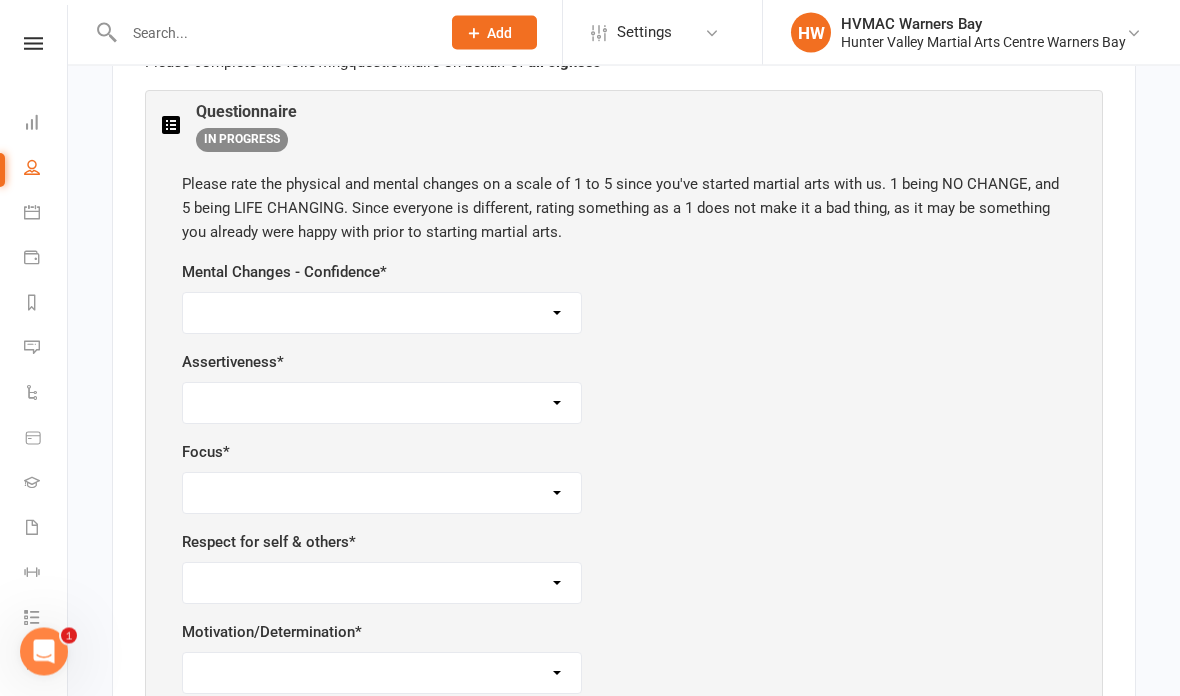 scroll, scrollTop: 1200, scrollLeft: 0, axis: vertical 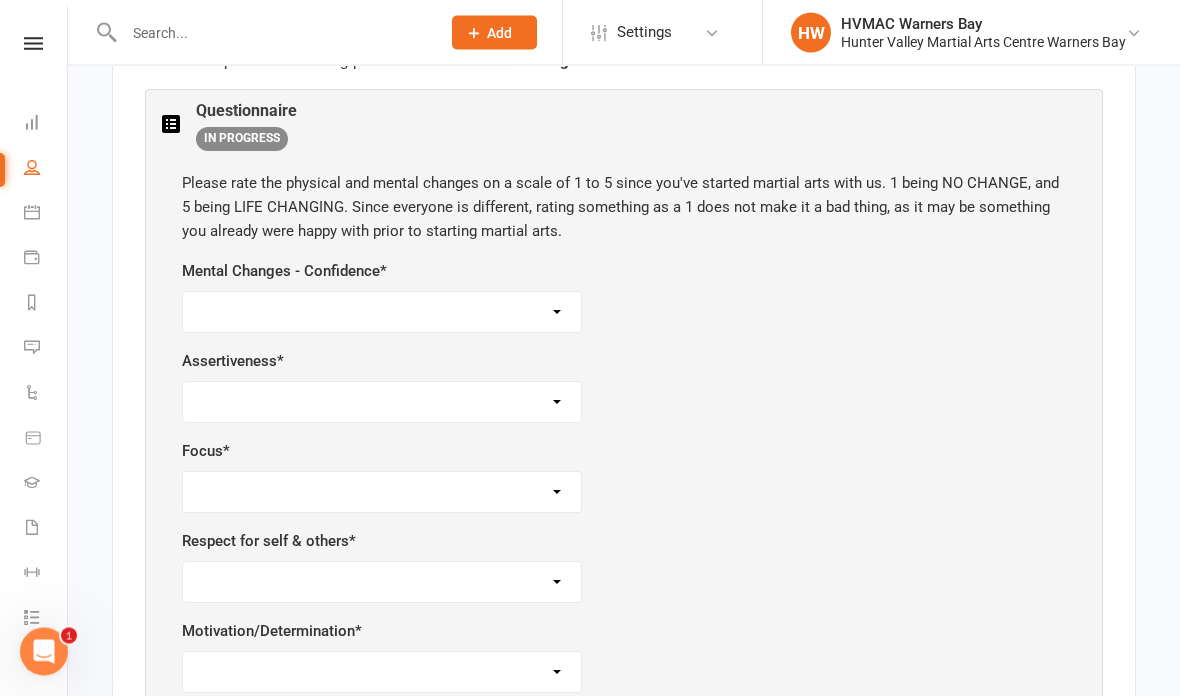 click on "1 2 3 4 5" at bounding box center [382, 313] 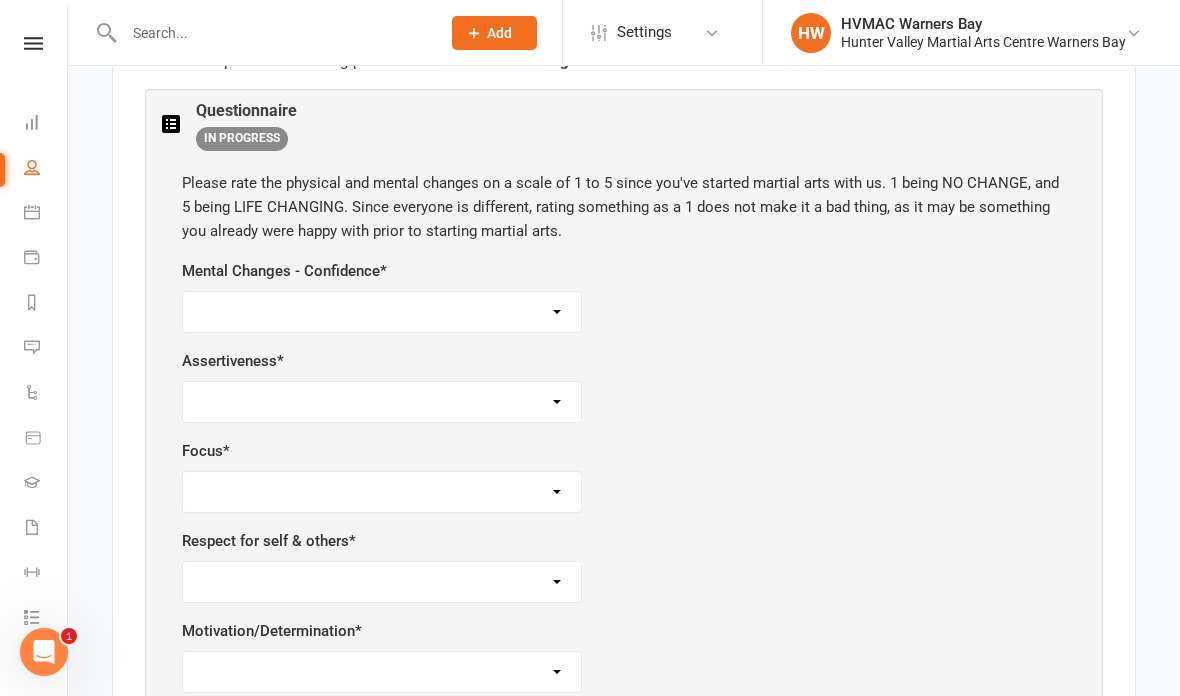 select on "4" 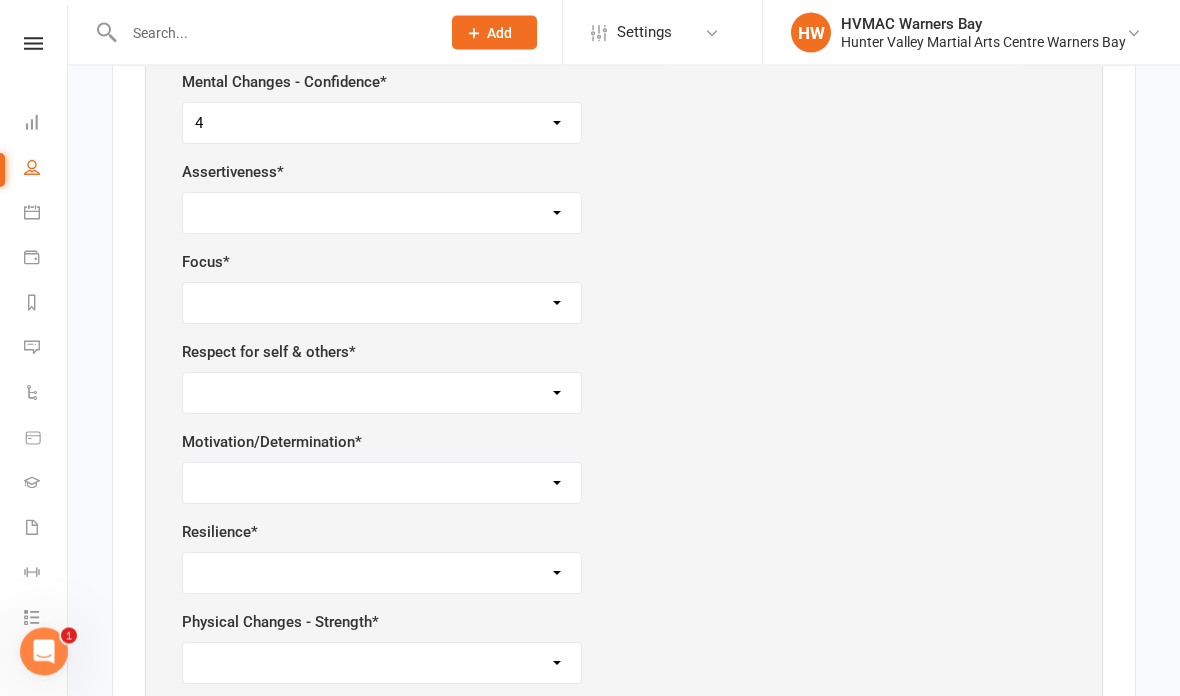 click on "1 2 3 4 5" at bounding box center (382, 214) 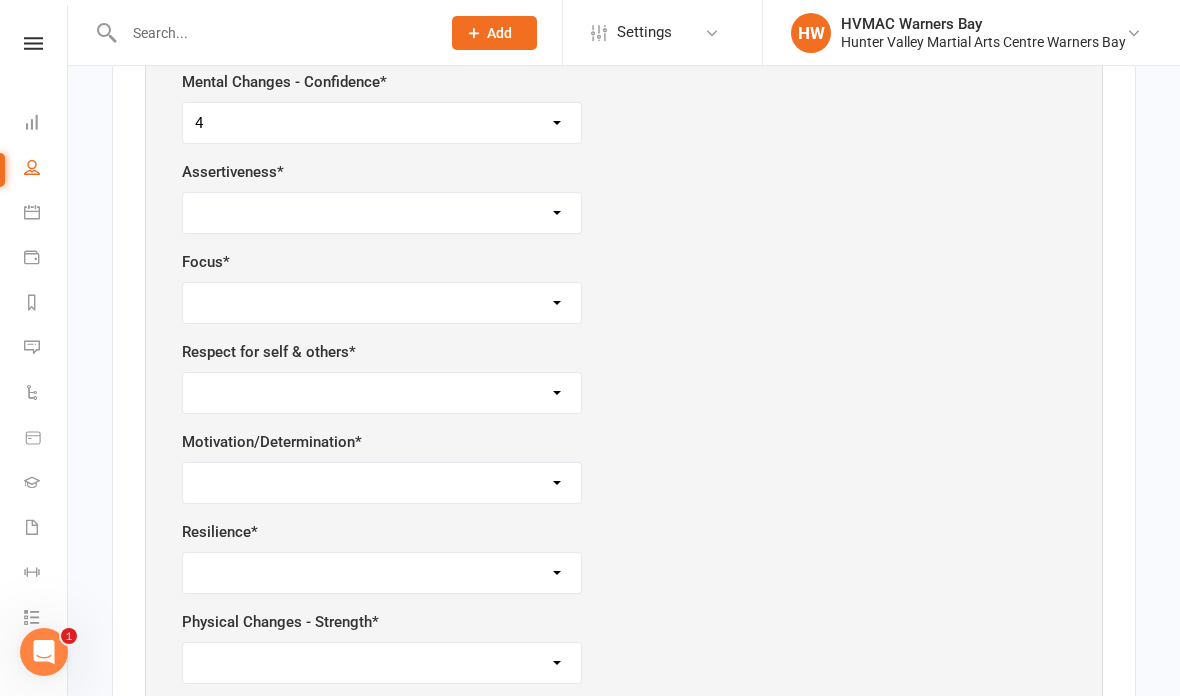 select on "4" 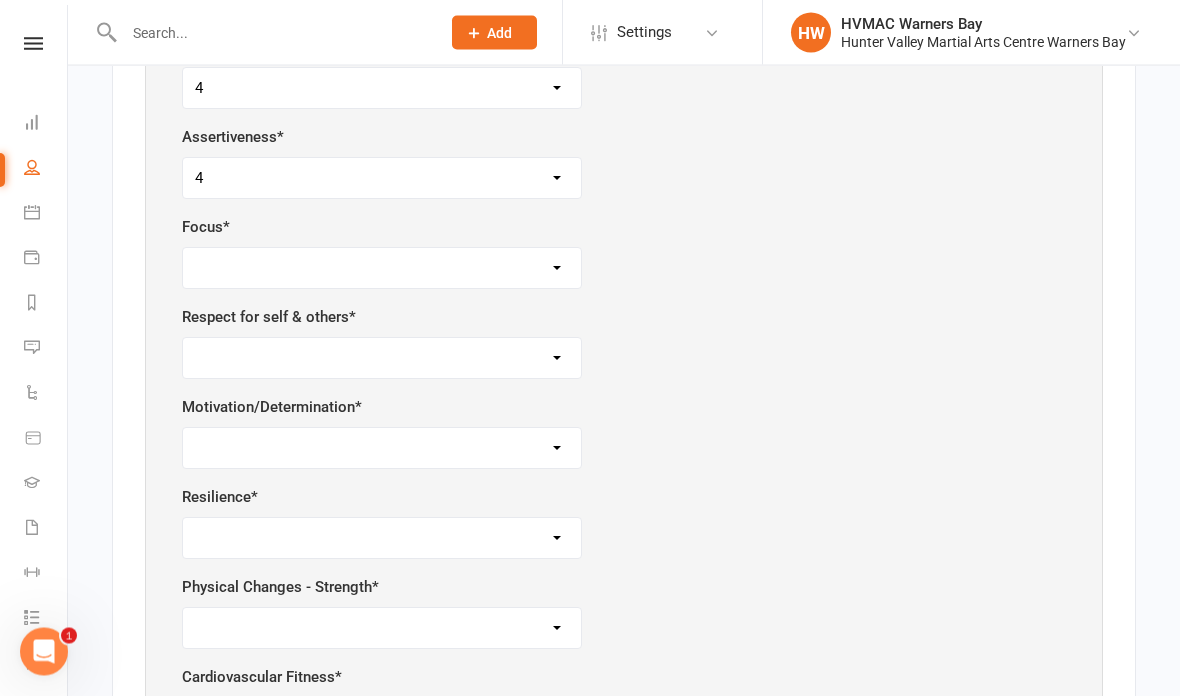 scroll, scrollTop: 1425, scrollLeft: 0, axis: vertical 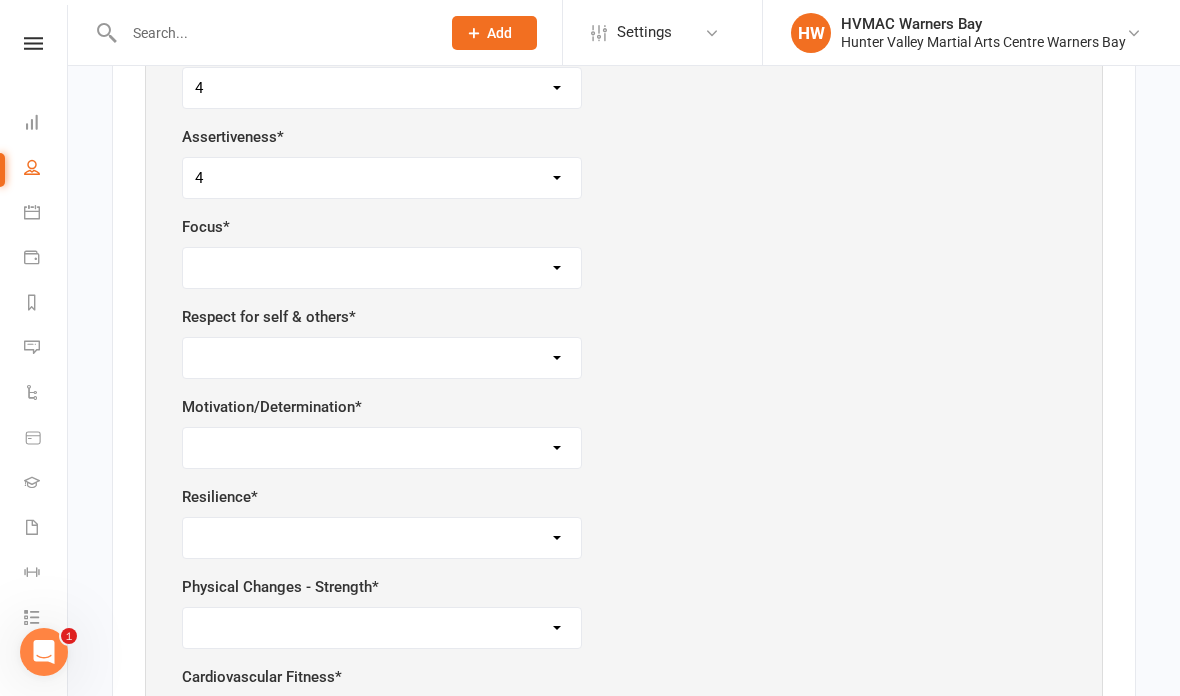 click on "1 2 3 4 5" at bounding box center (382, 268) 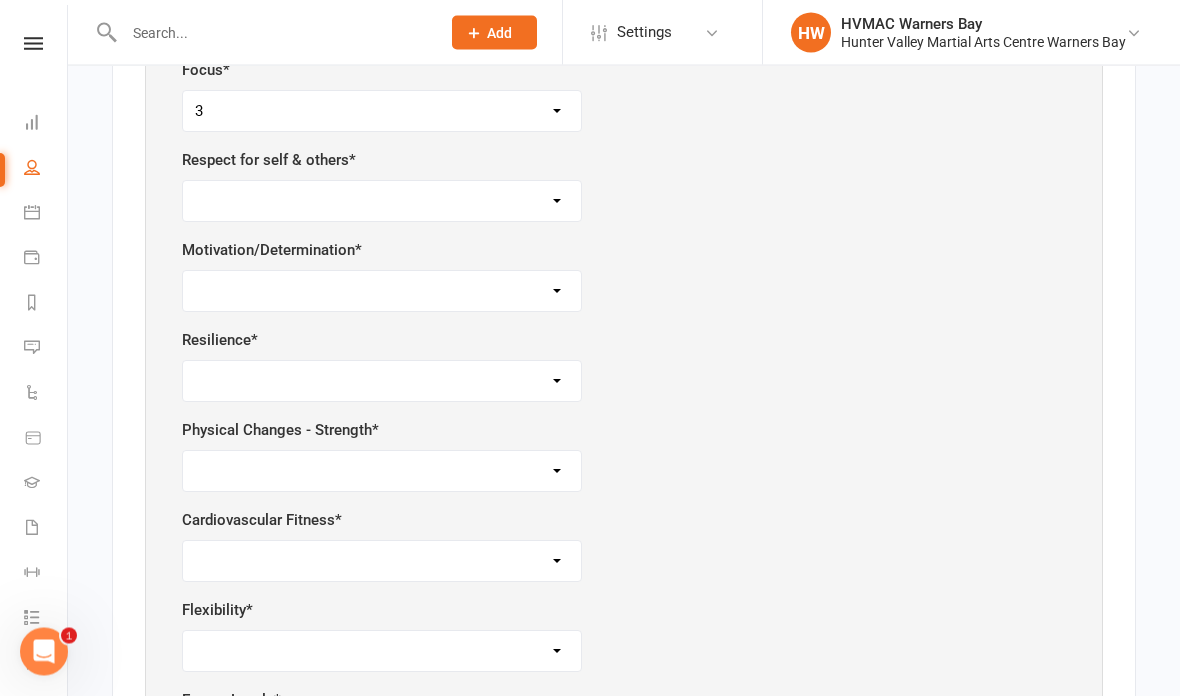 scroll, scrollTop: 1588, scrollLeft: 0, axis: vertical 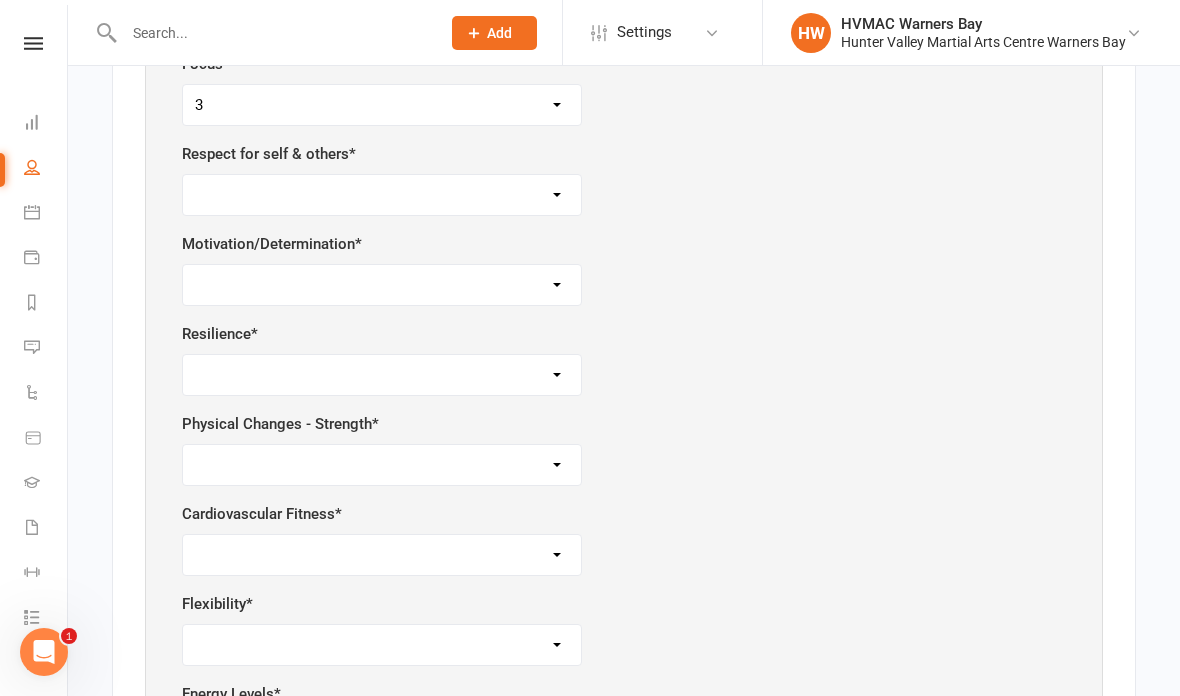 click on "1 2 3 4 5" at bounding box center (382, 195) 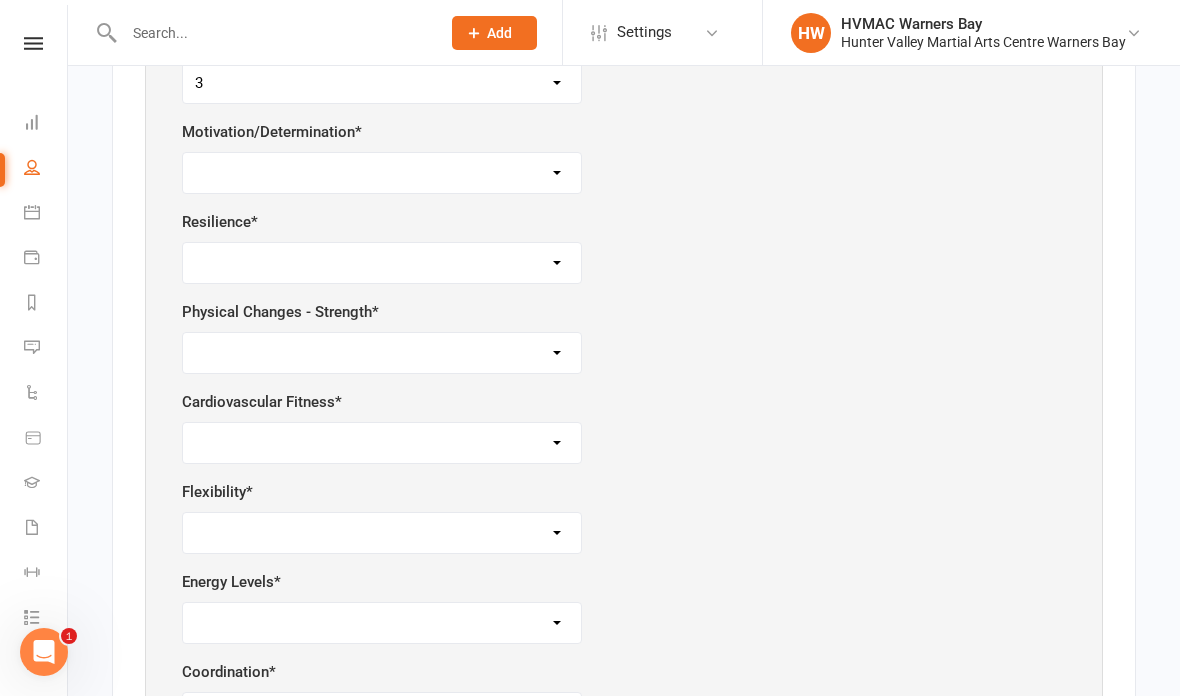 scroll, scrollTop: 1698, scrollLeft: 0, axis: vertical 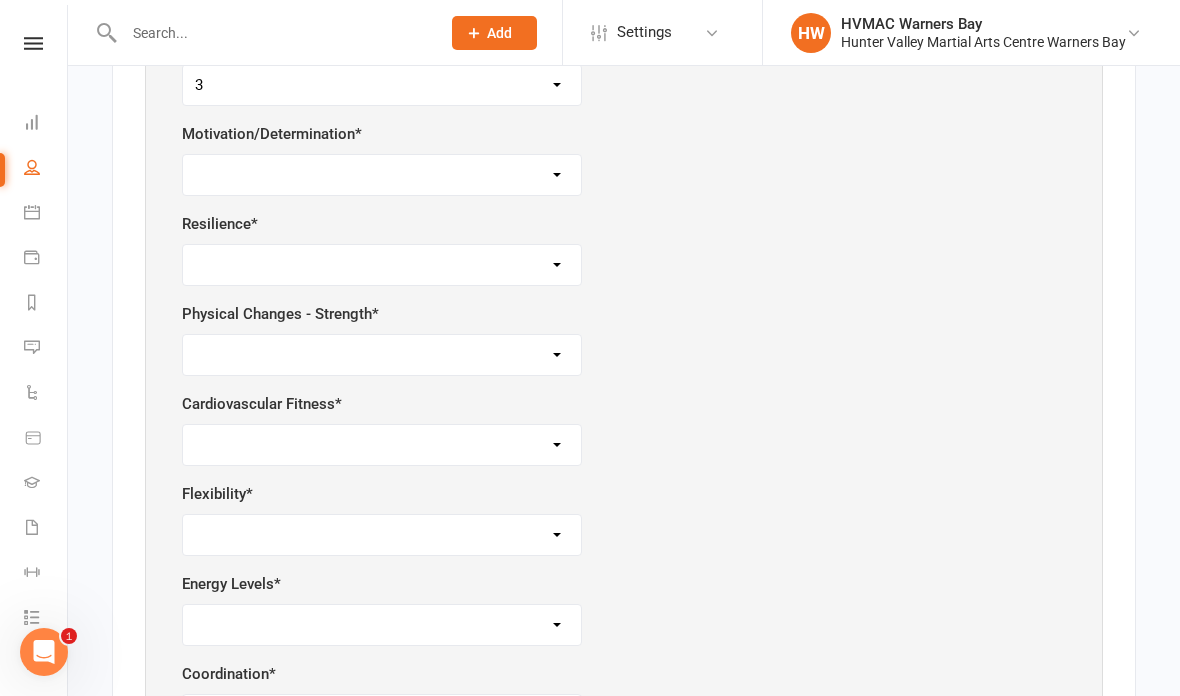 click on "1 2 3 4 5" at bounding box center [382, 175] 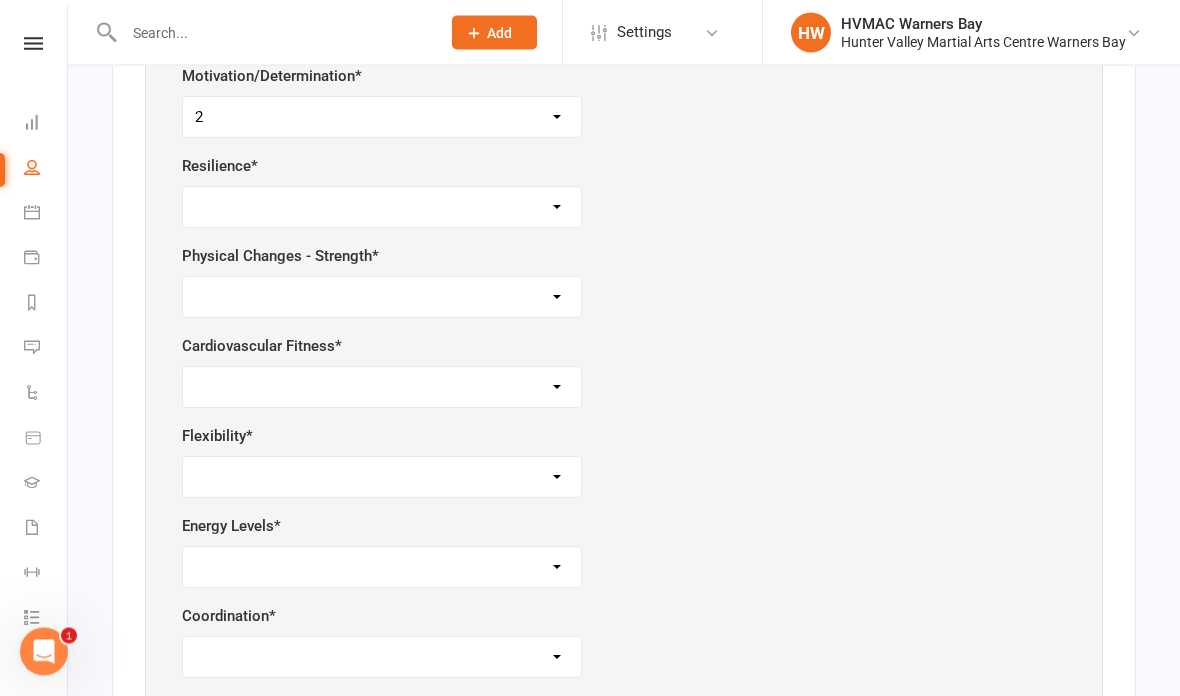 scroll, scrollTop: 1757, scrollLeft: 0, axis: vertical 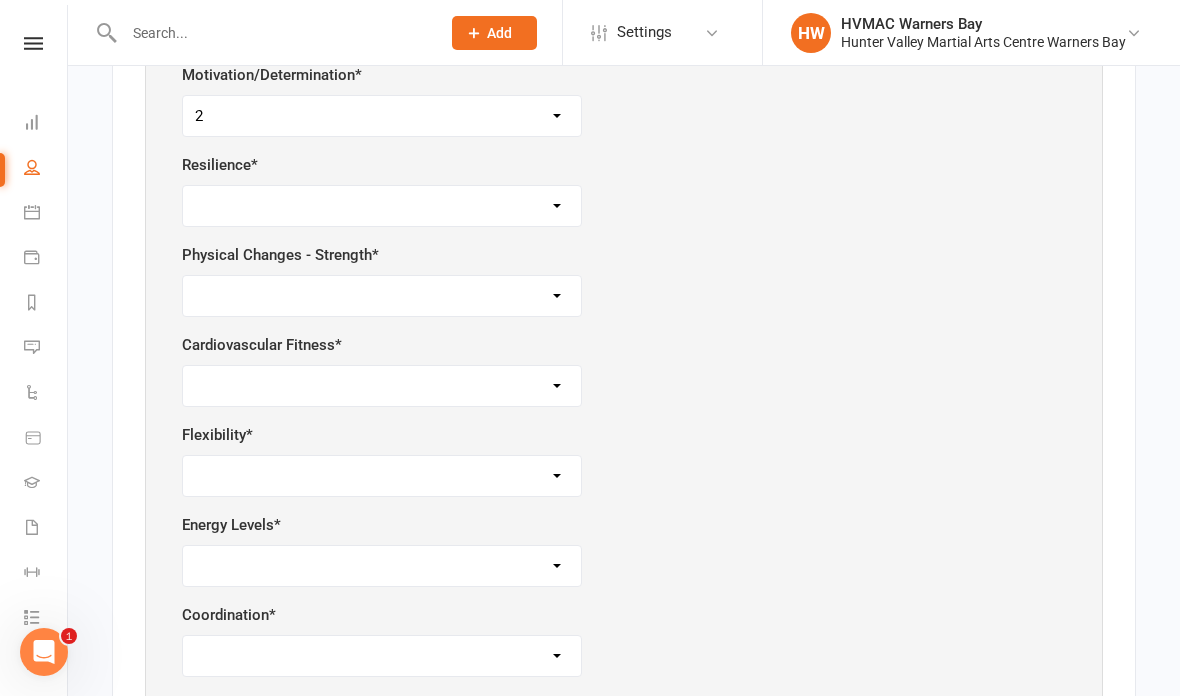 click on "1 2 3 4 5" at bounding box center (382, 206) 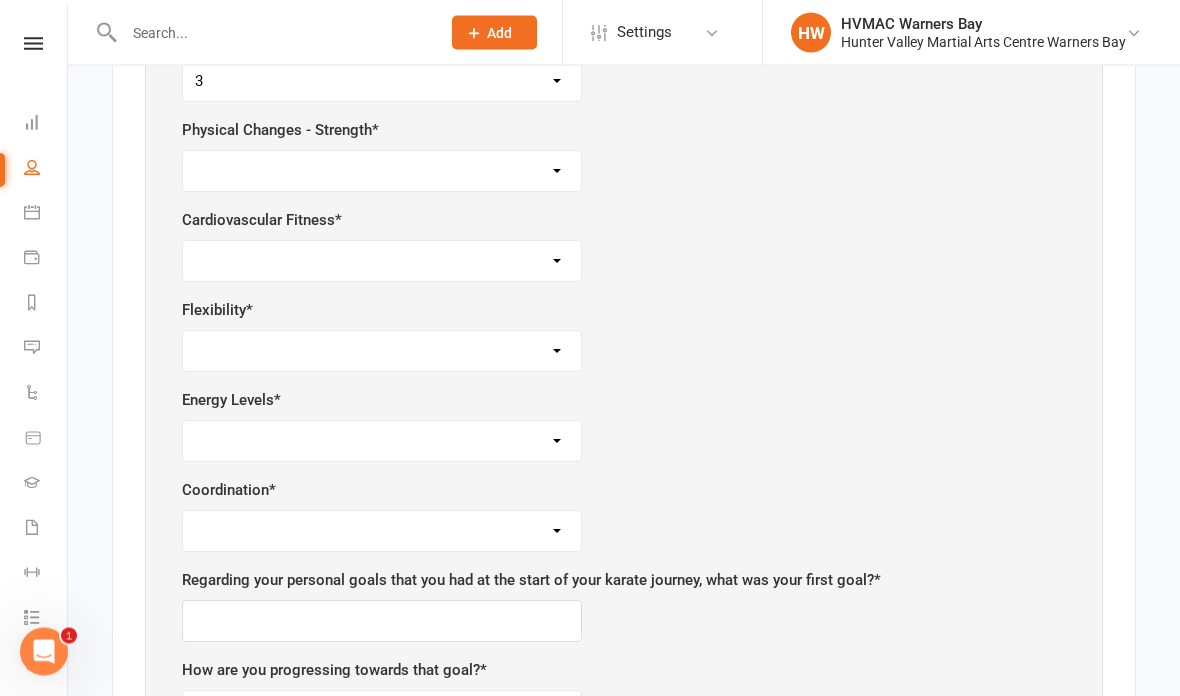 scroll, scrollTop: 1883, scrollLeft: 0, axis: vertical 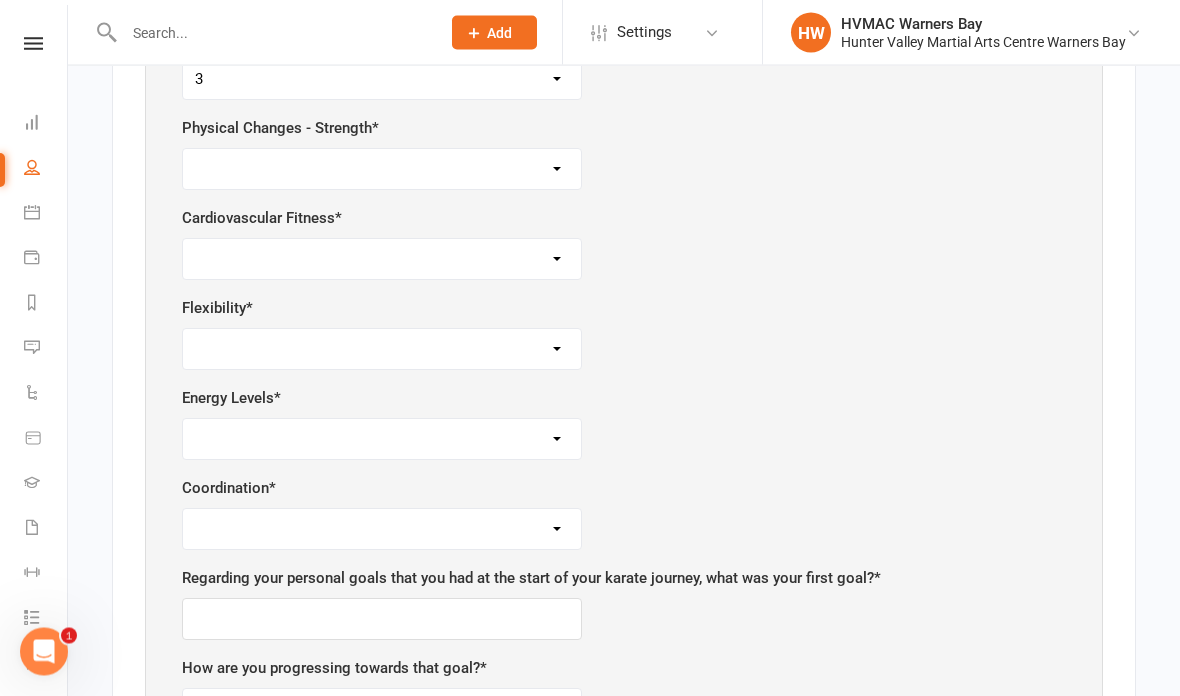 click on "1 2 3 4 5" at bounding box center [382, 170] 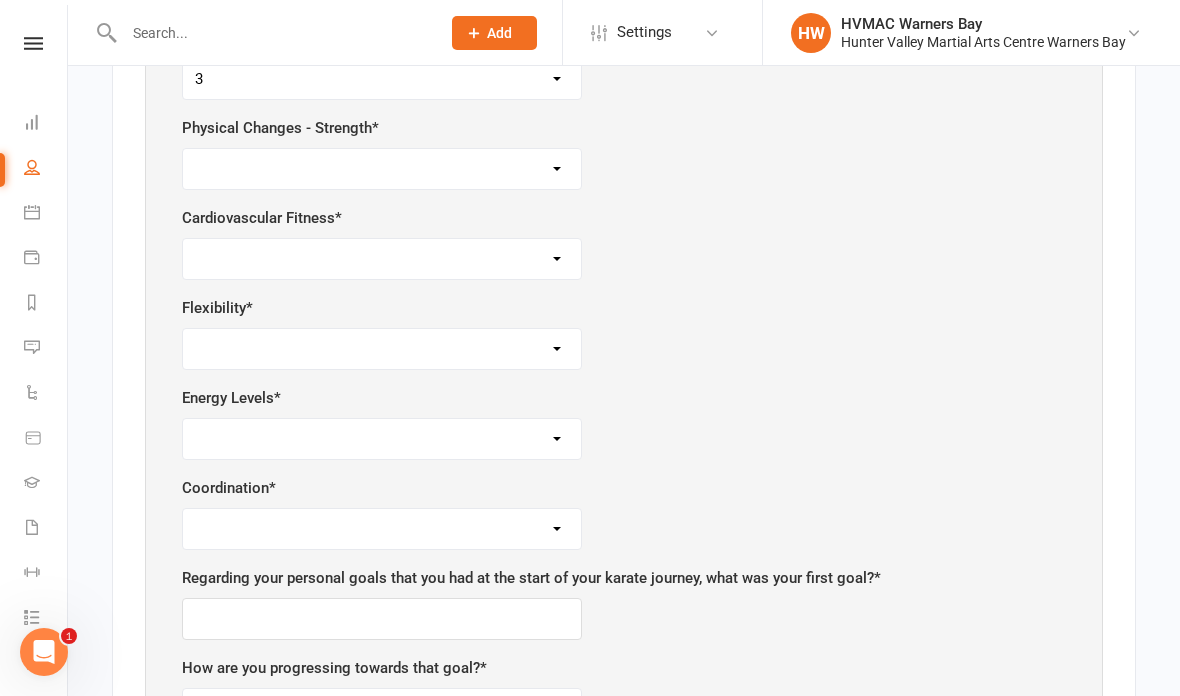 select on "4" 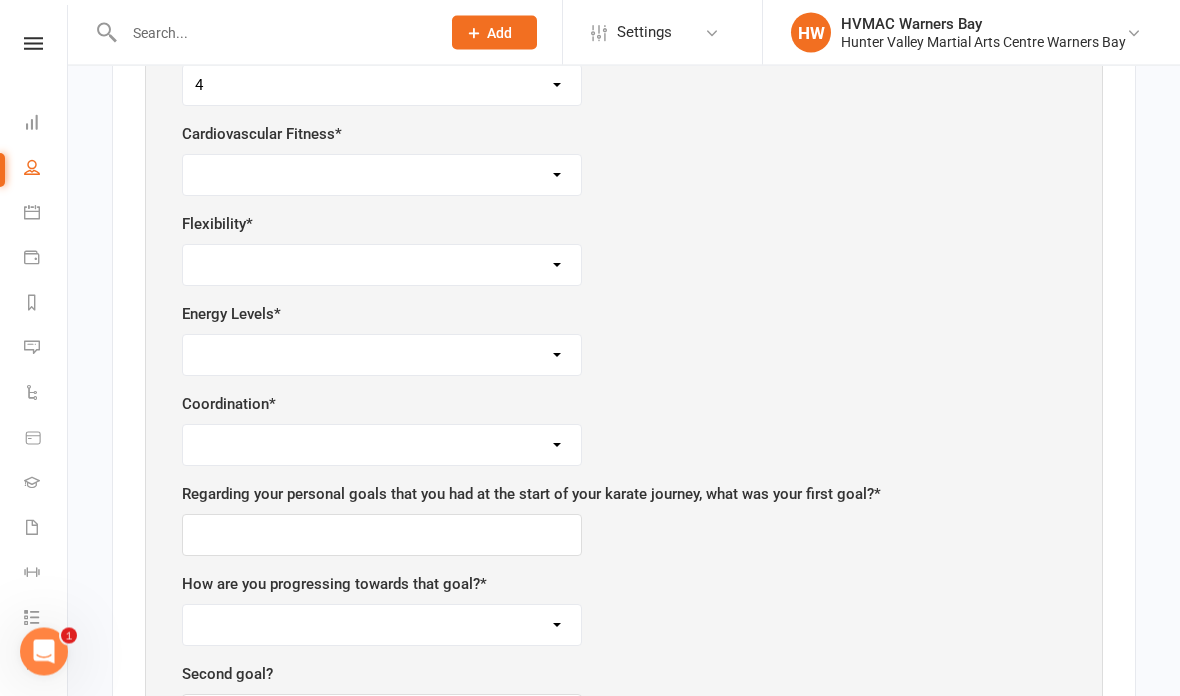 click on "1 2 3 4 5" at bounding box center (382, 176) 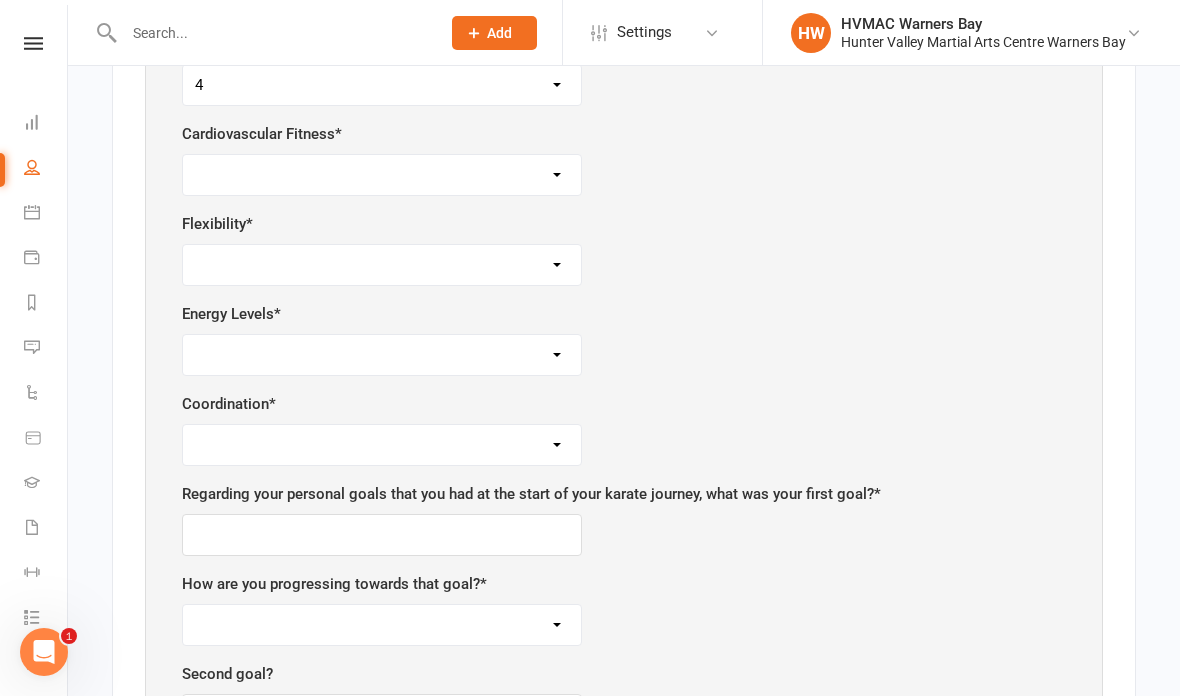 select on "4" 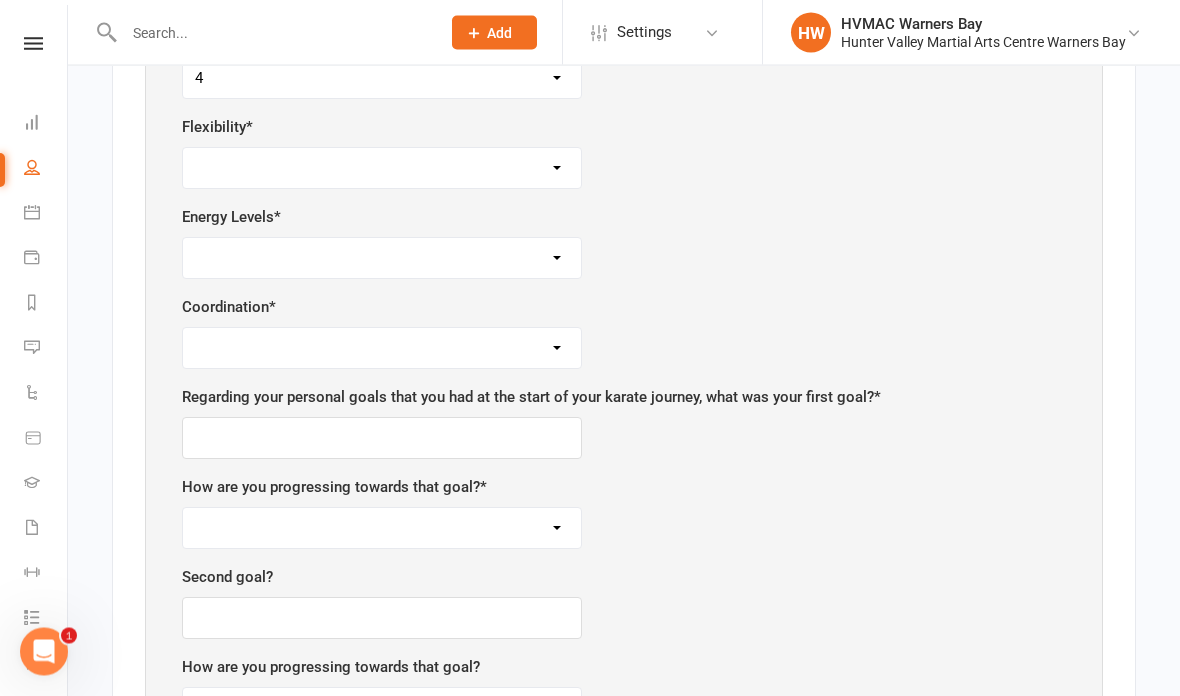 scroll, scrollTop: 2066, scrollLeft: 0, axis: vertical 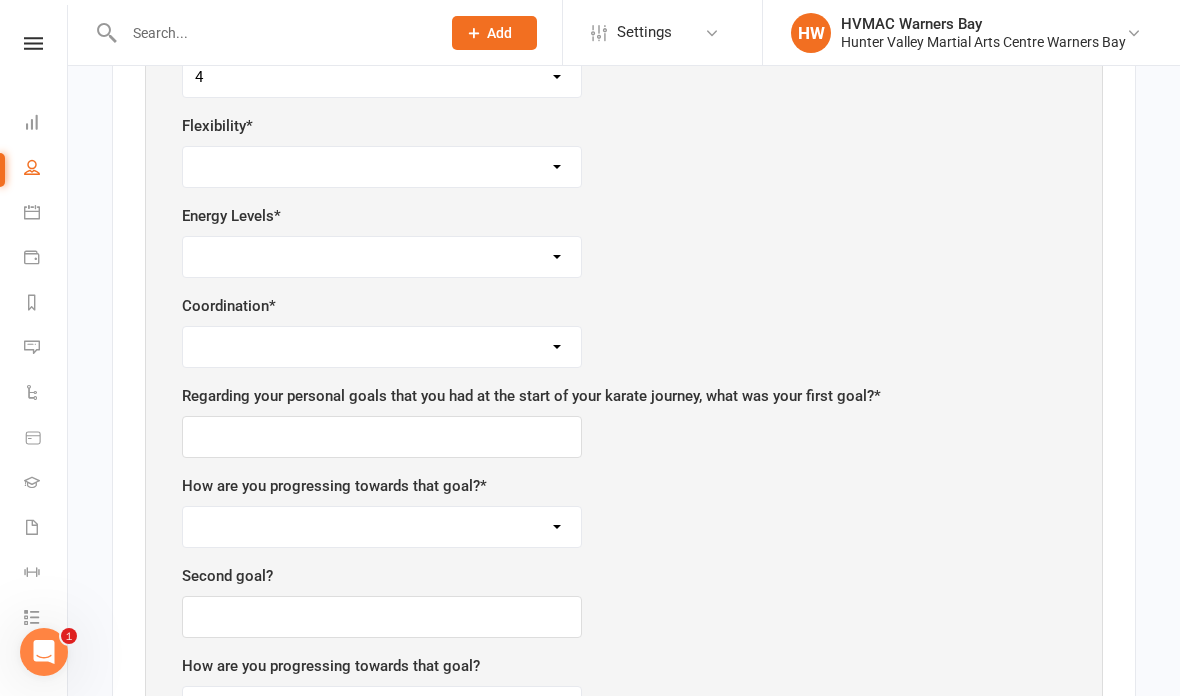 click on "1 2 3 4 5" at bounding box center (382, 167) 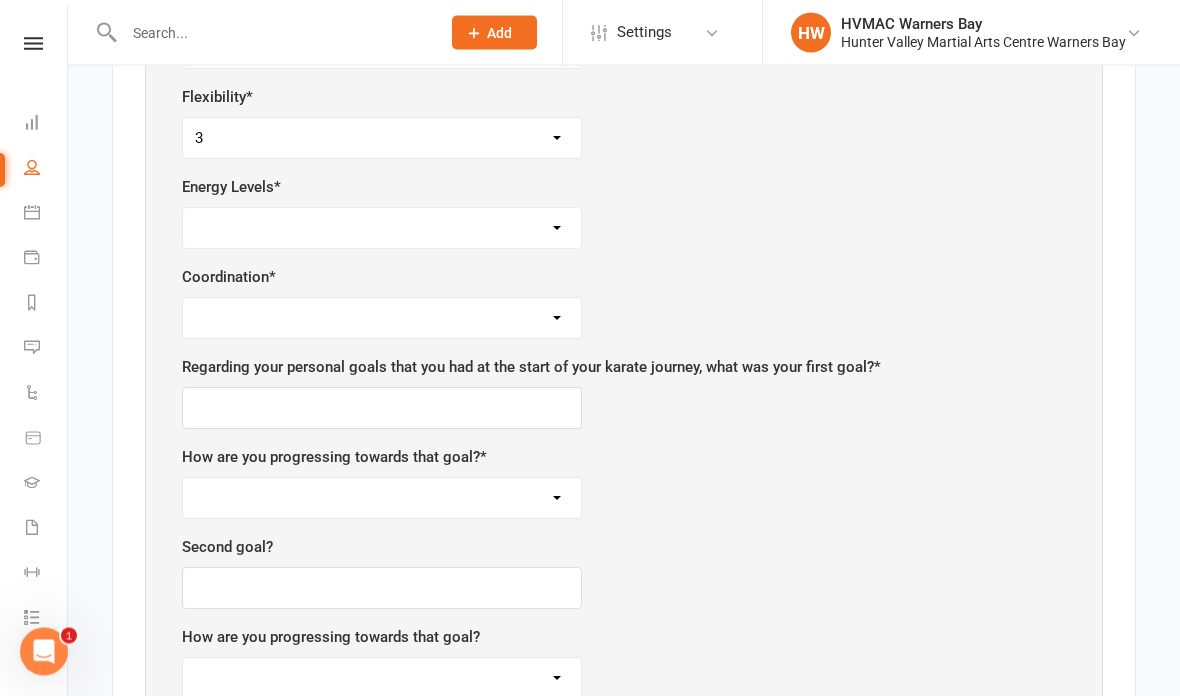 scroll, scrollTop: 2095, scrollLeft: 0, axis: vertical 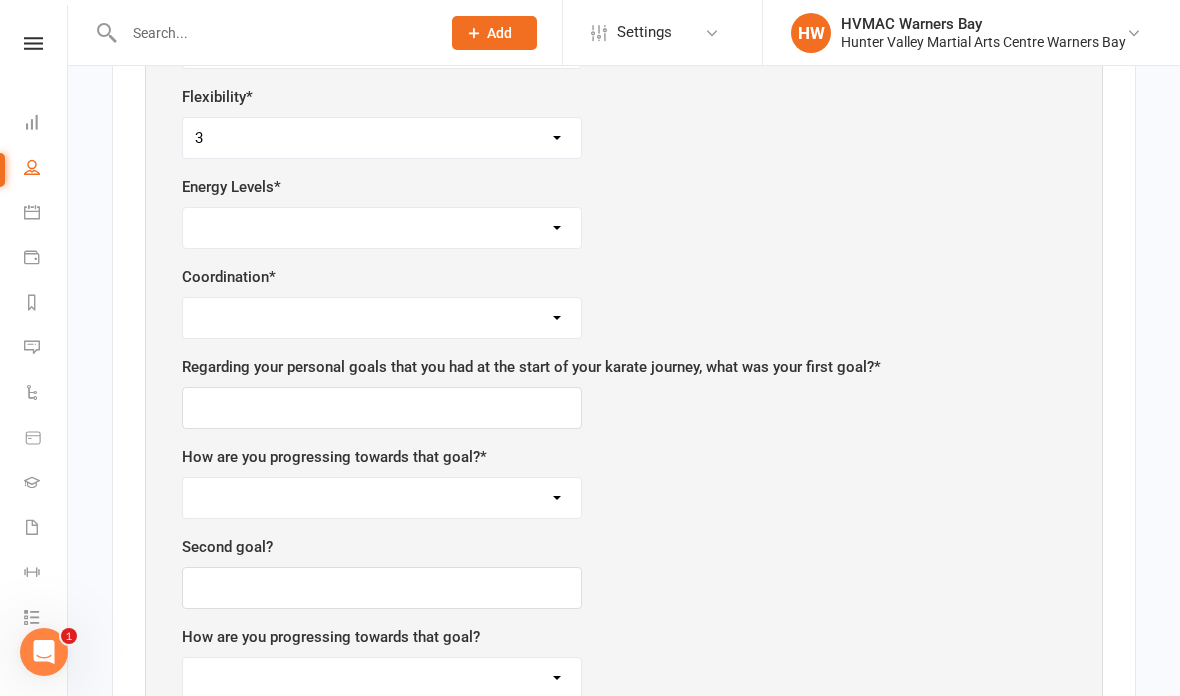click on "1 2 3 4 5" at bounding box center (382, 228) 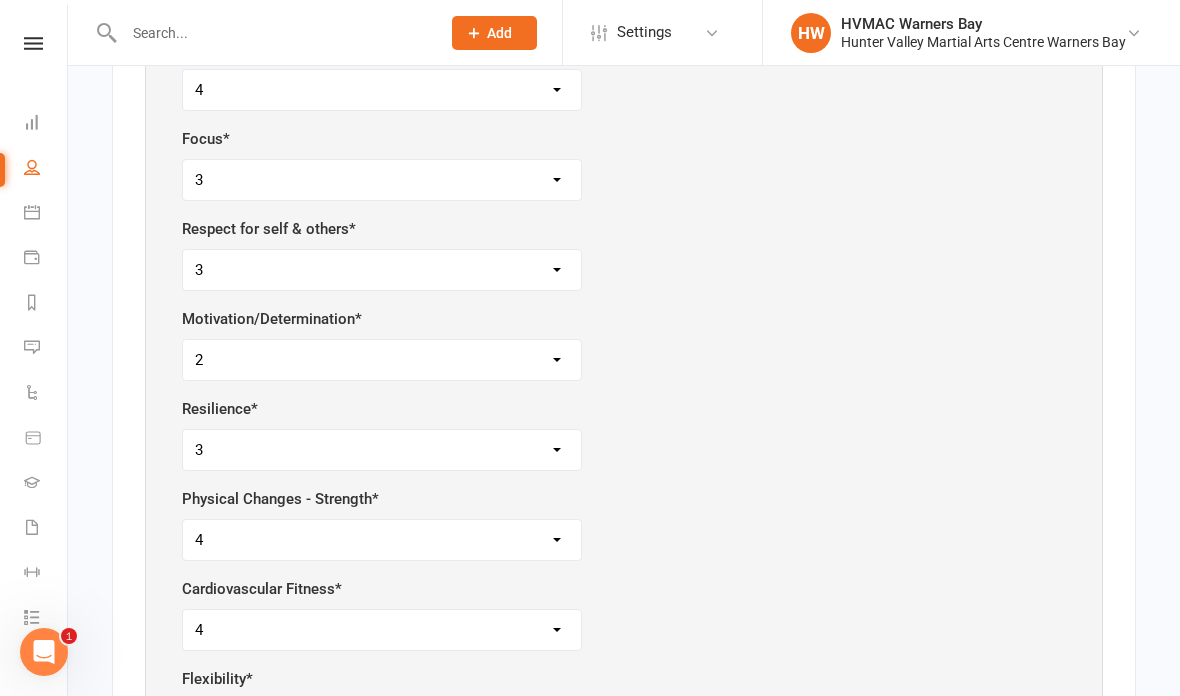 scroll, scrollTop: 1511, scrollLeft: 0, axis: vertical 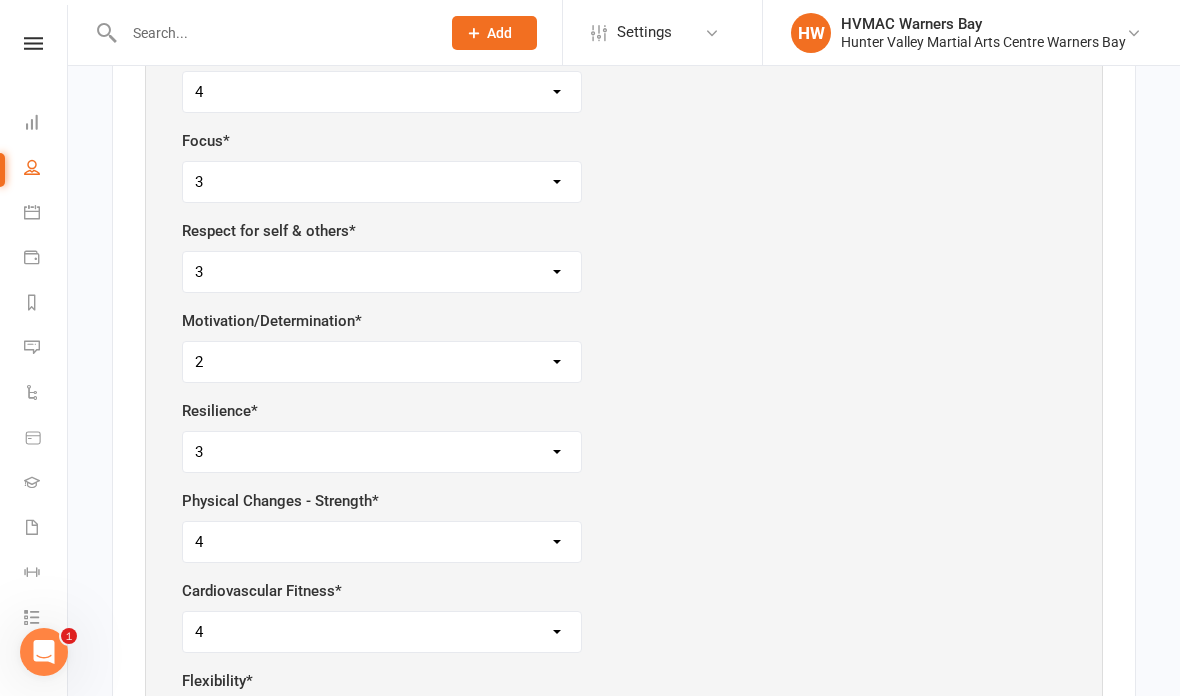 click on "1 2 3 4 5" at bounding box center (382, 362) 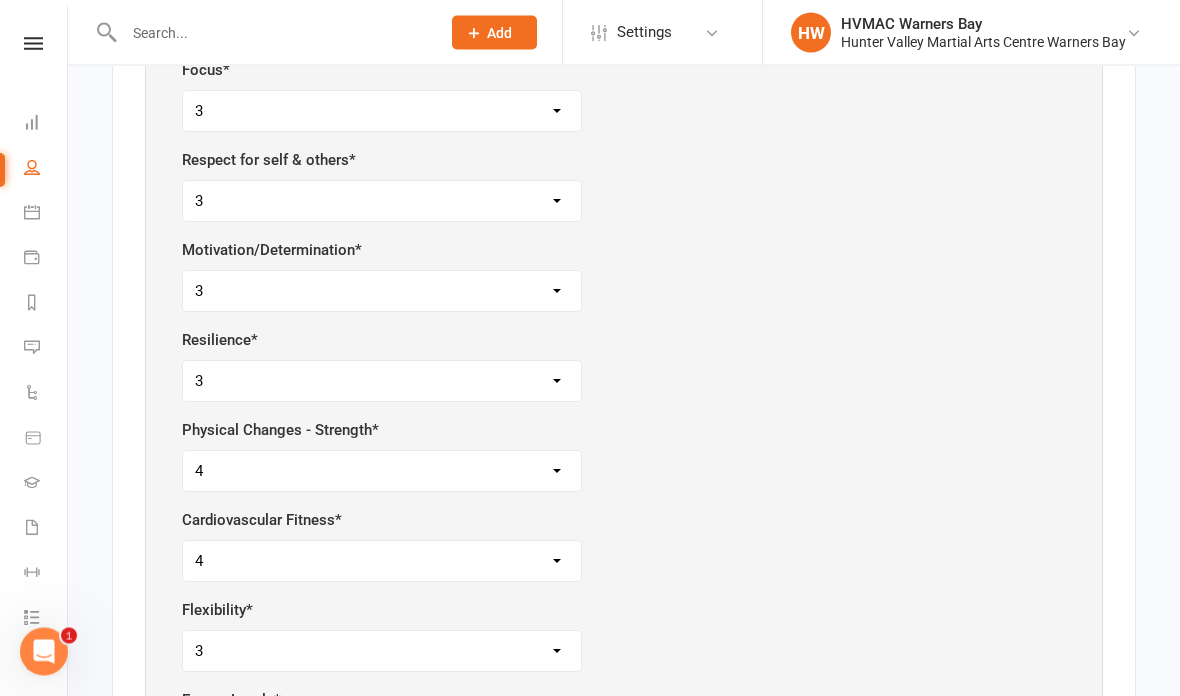 scroll, scrollTop: 1572, scrollLeft: 0, axis: vertical 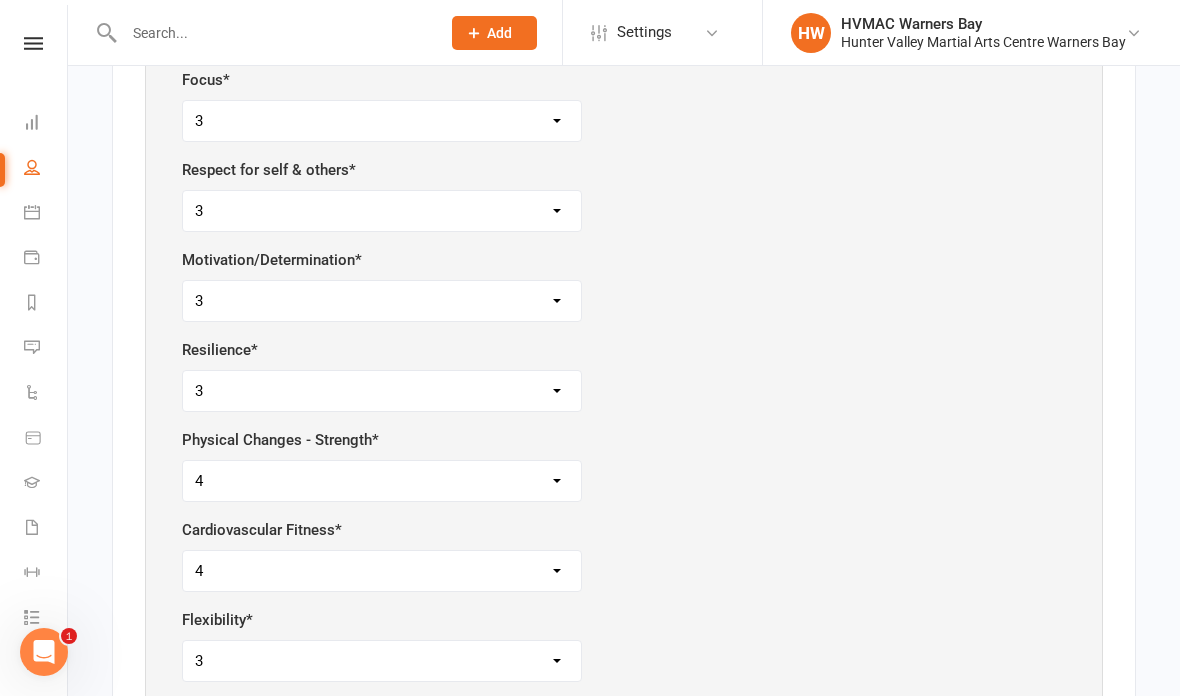 click on "1 2 3 4 5" at bounding box center [382, 301] 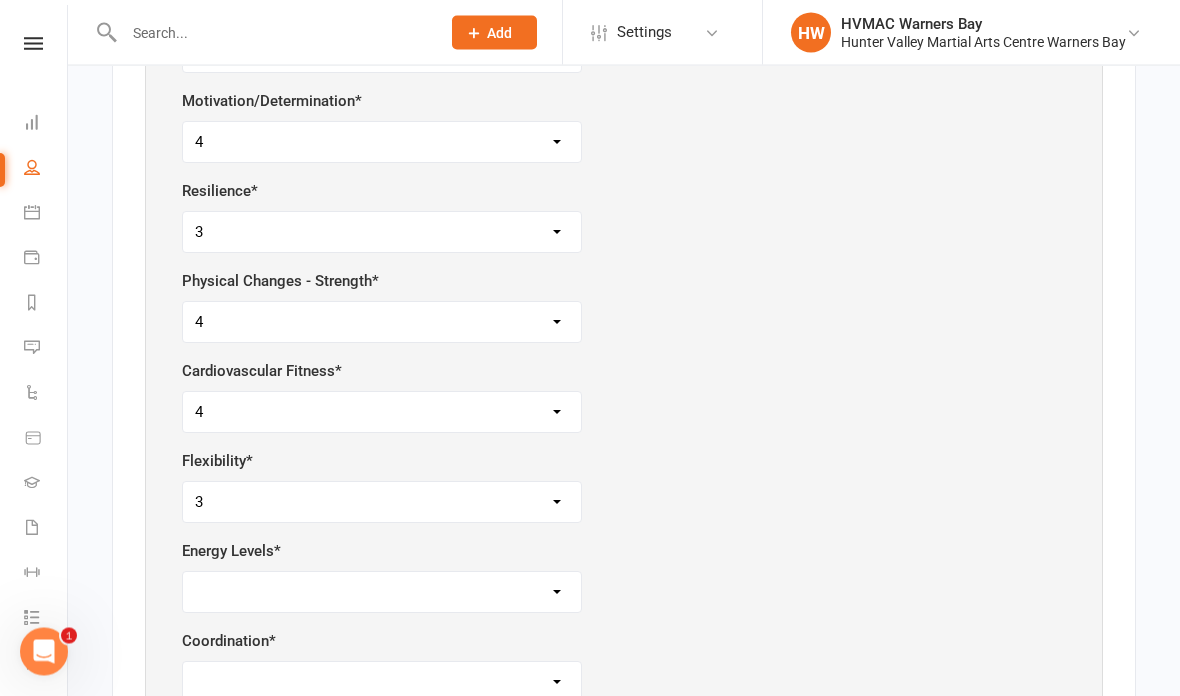 scroll, scrollTop: 1738, scrollLeft: 0, axis: vertical 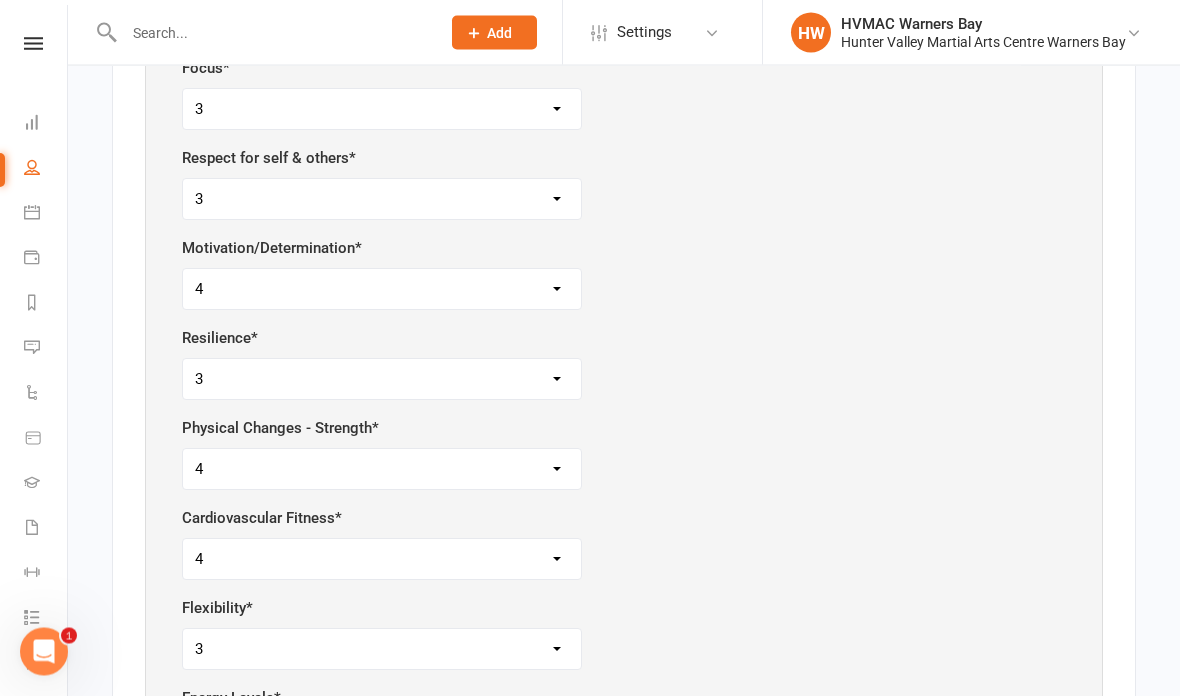 click on "1 2 3 4 5" at bounding box center [382, 200] 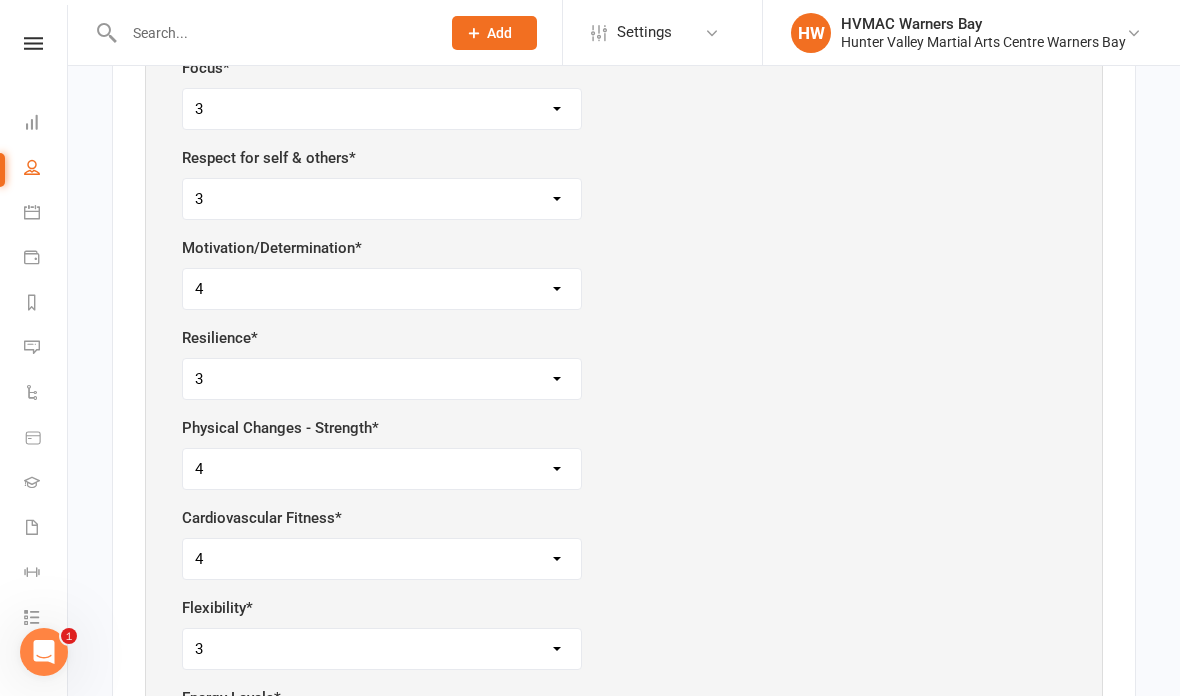 select on "4" 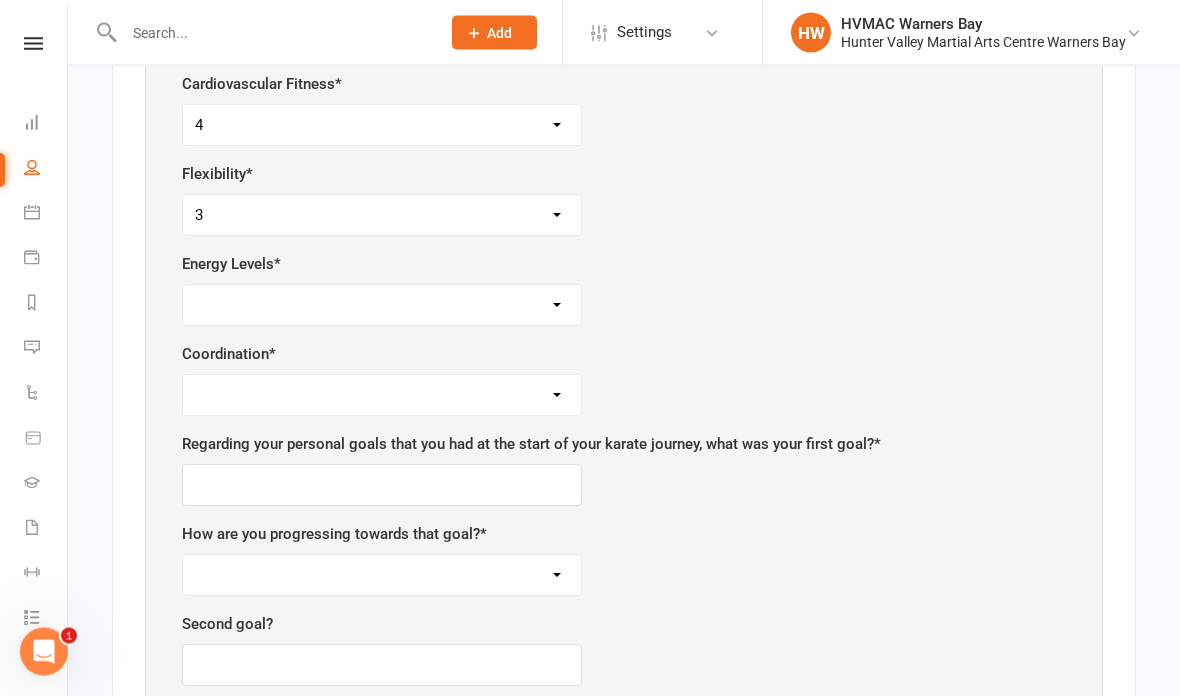 scroll, scrollTop: 2019, scrollLeft: 0, axis: vertical 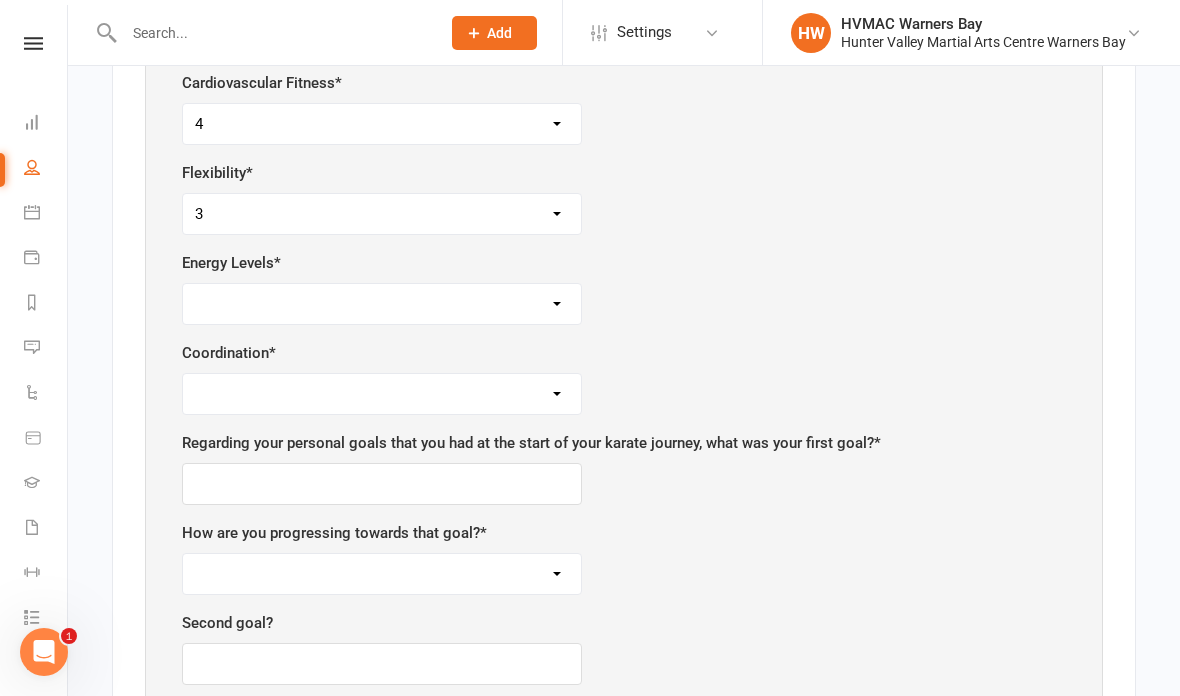 click on "1 2 3 4 5" at bounding box center [382, 304] 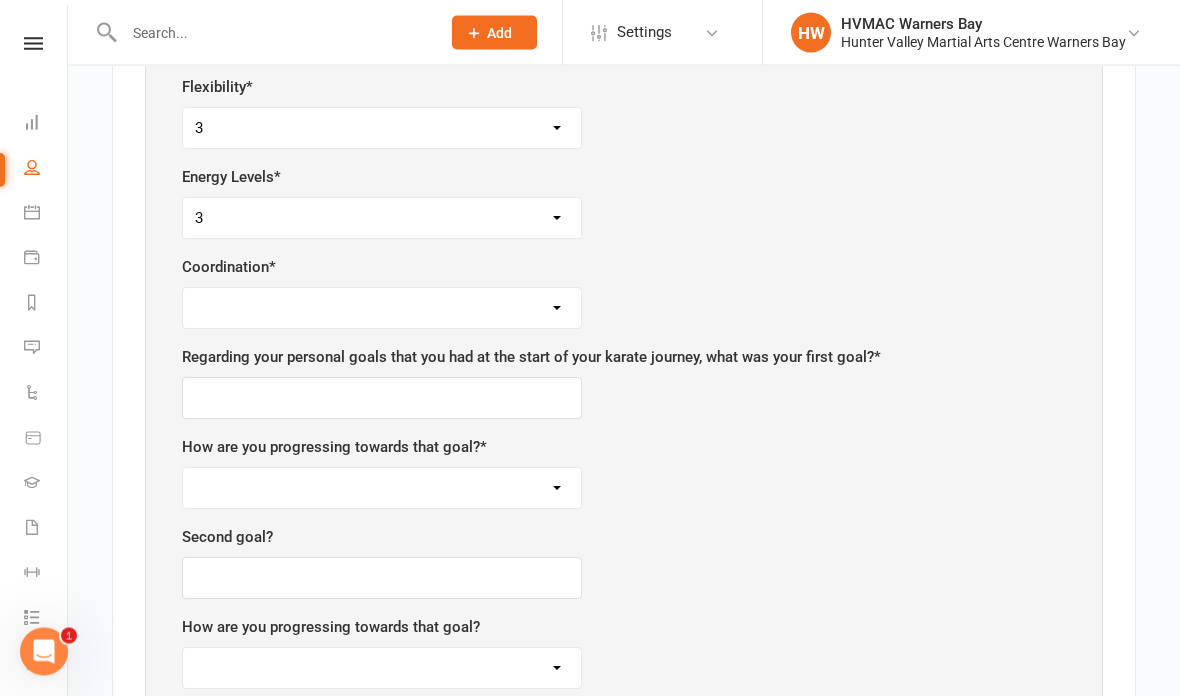 scroll, scrollTop: 2253, scrollLeft: 0, axis: vertical 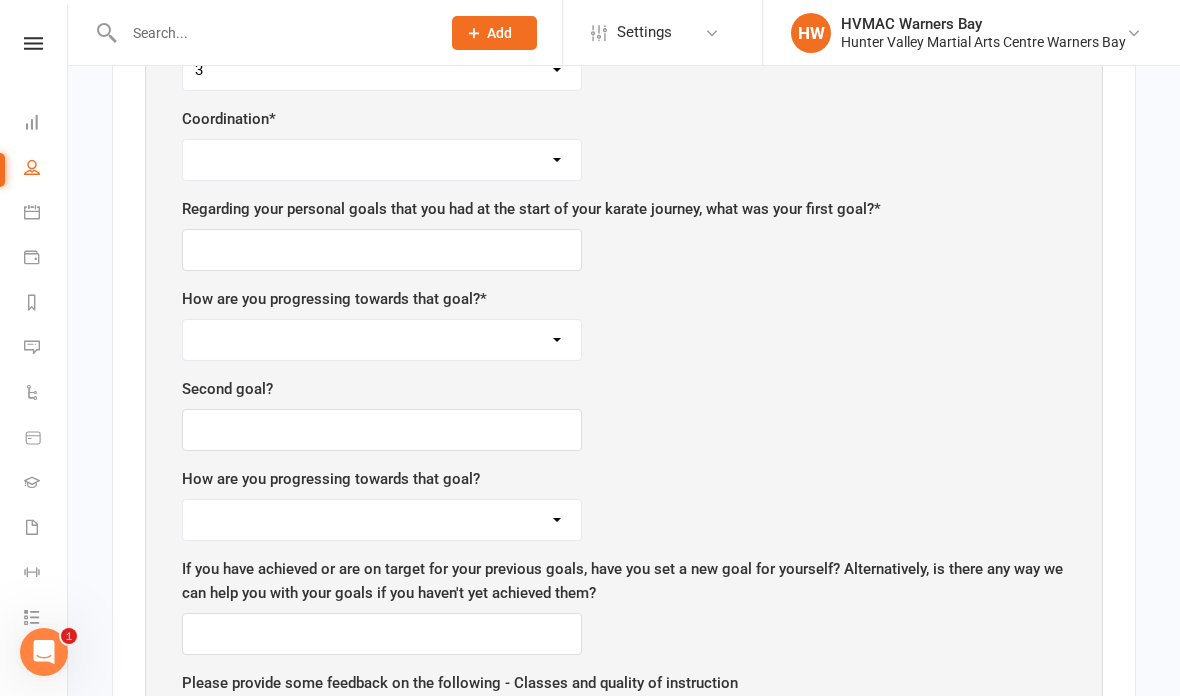 click on "1 2 3 4 5" at bounding box center (382, 160) 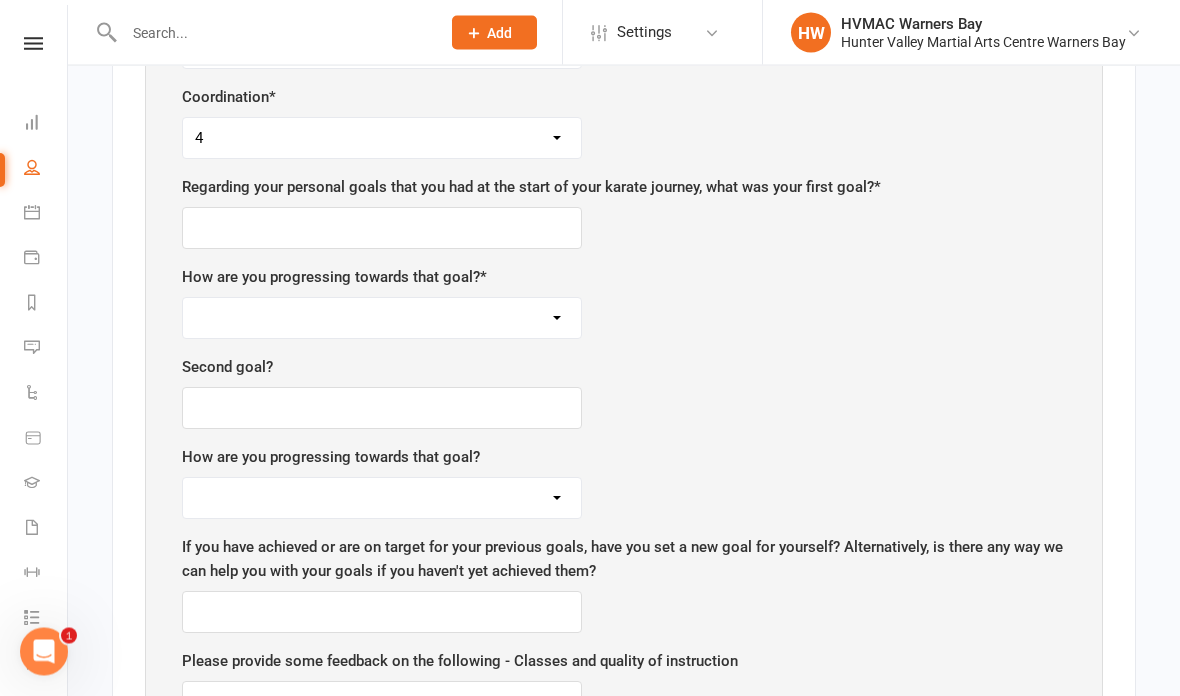 scroll, scrollTop: 2275, scrollLeft: 0, axis: vertical 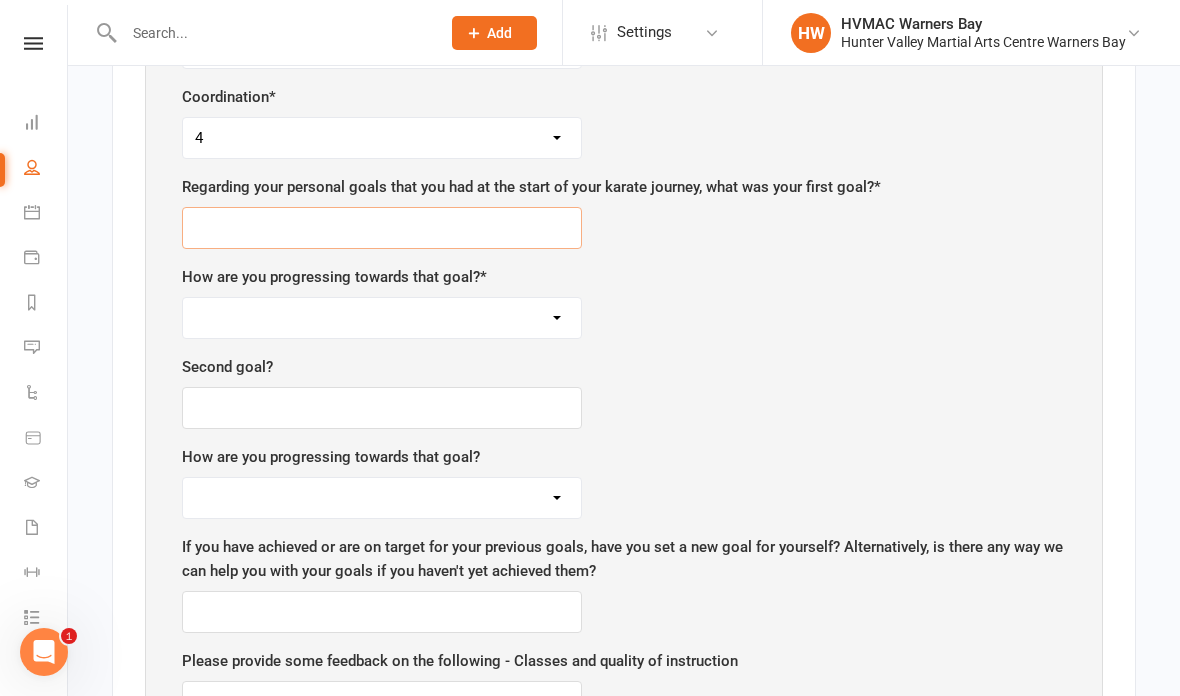 click at bounding box center [382, 228] 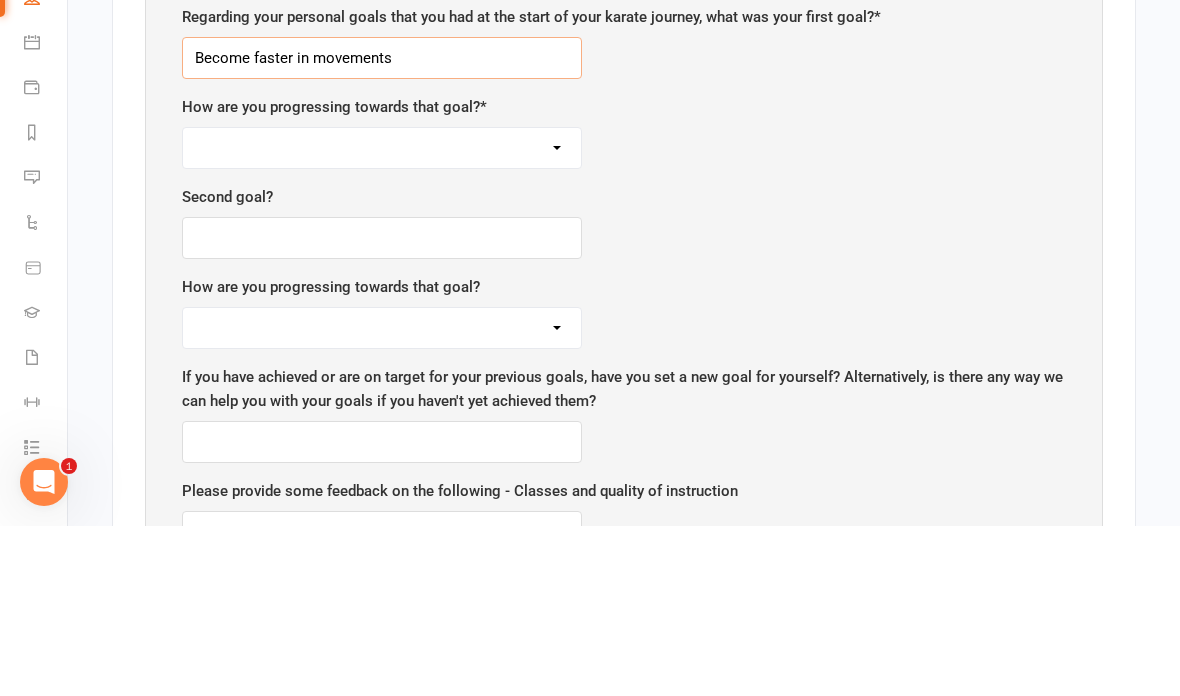 type on "Become faster in movements" 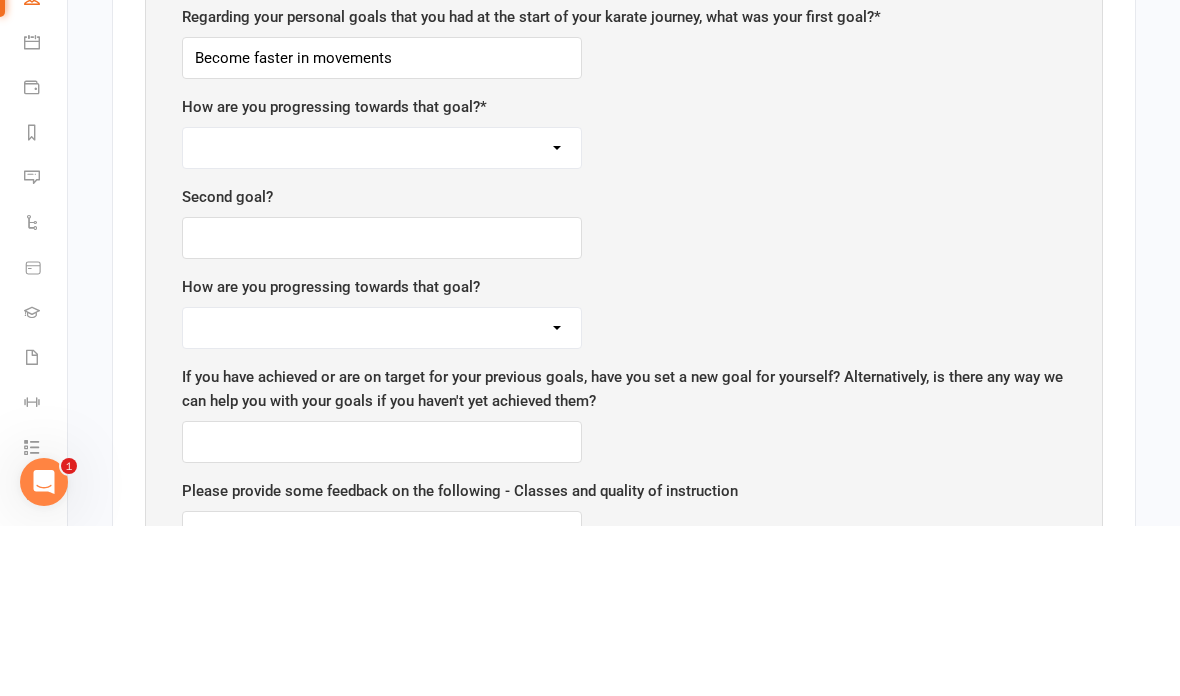 click on "Having difficulty On target Achieved" at bounding box center [382, 318] 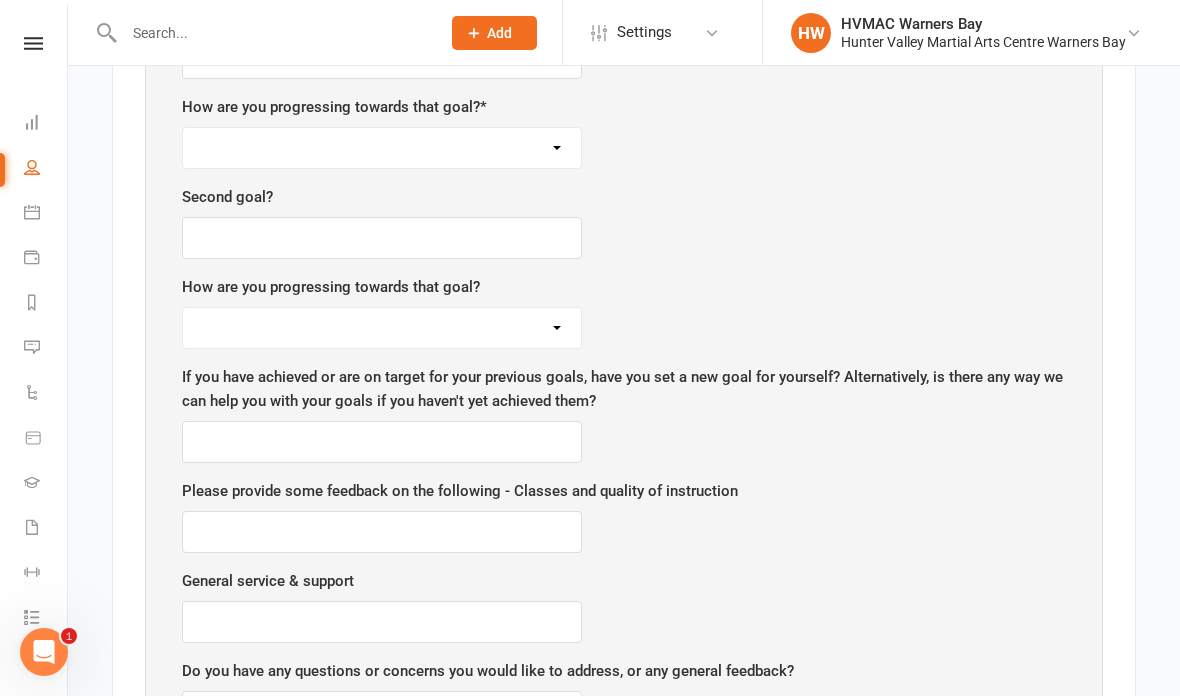 select on "On target" 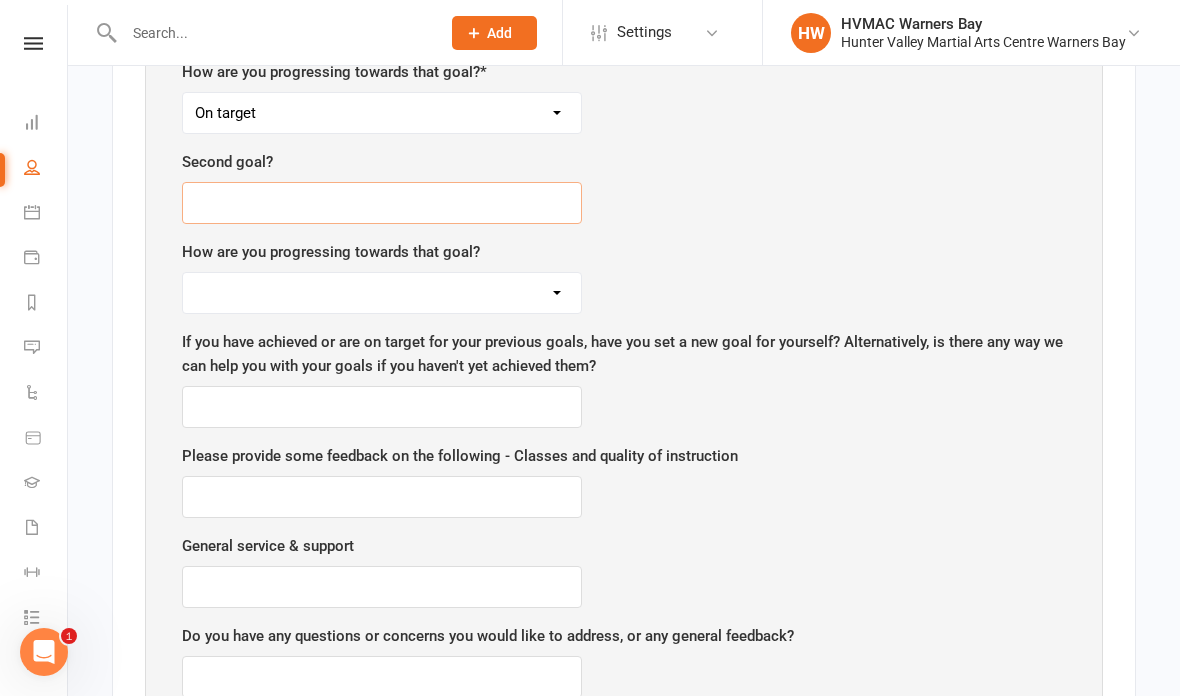 click at bounding box center [382, 203] 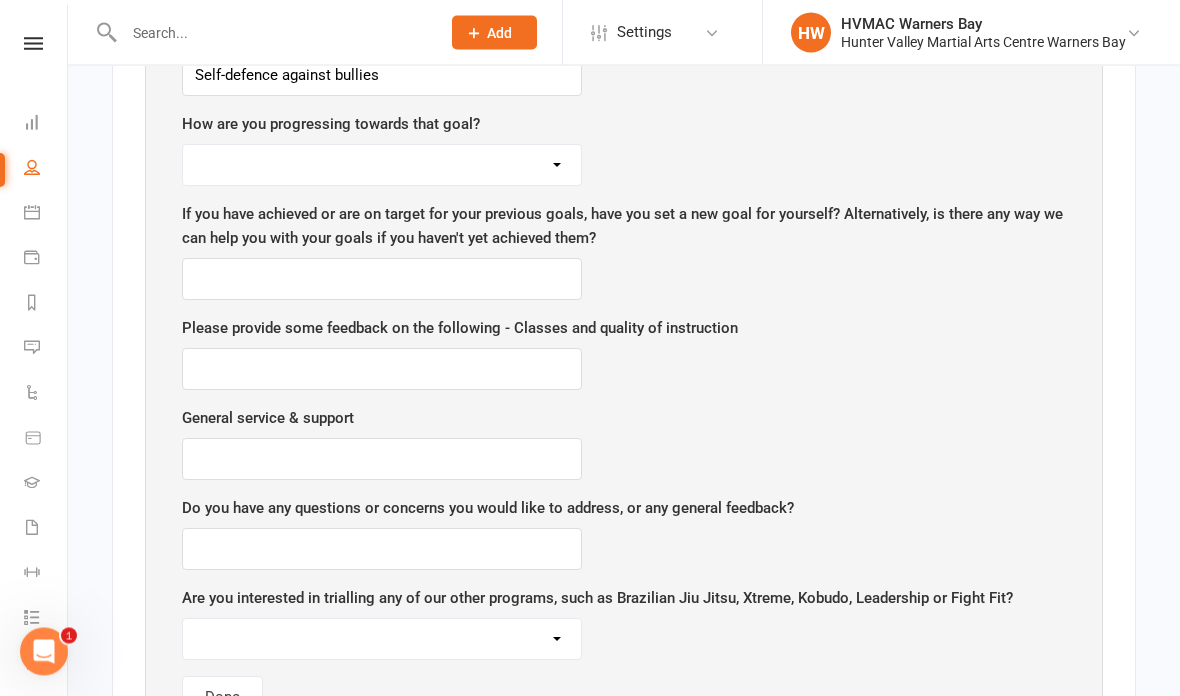 scroll, scrollTop: 2606, scrollLeft: 0, axis: vertical 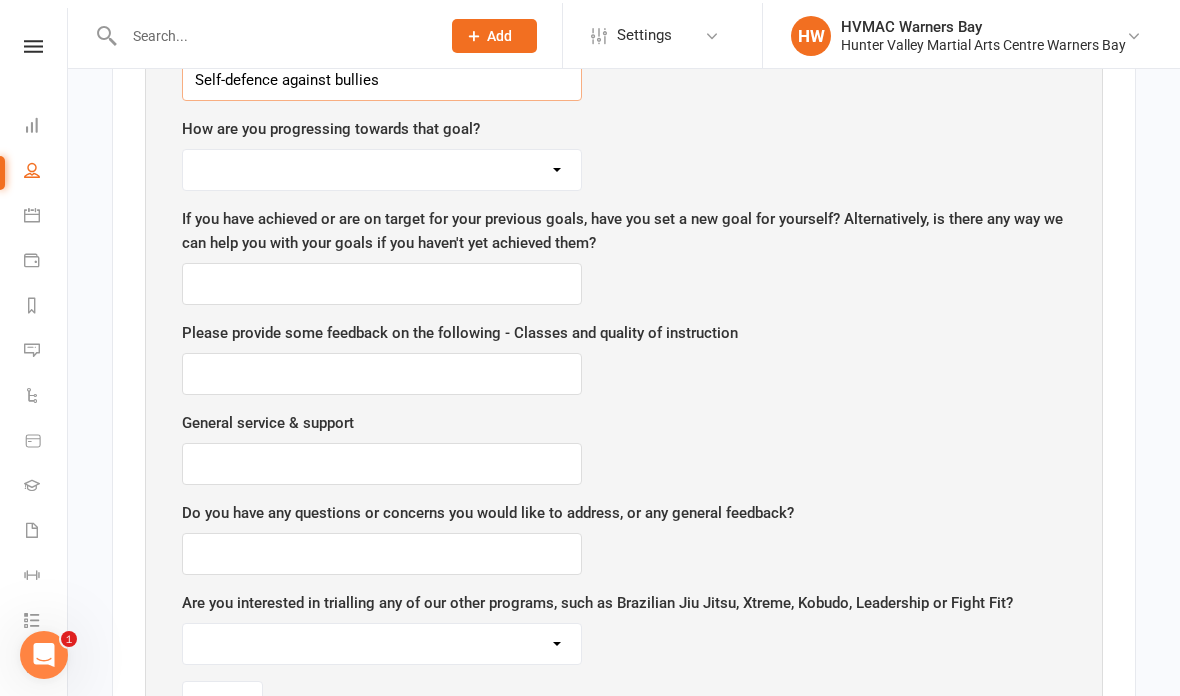 type on "Self-defence against bullies" 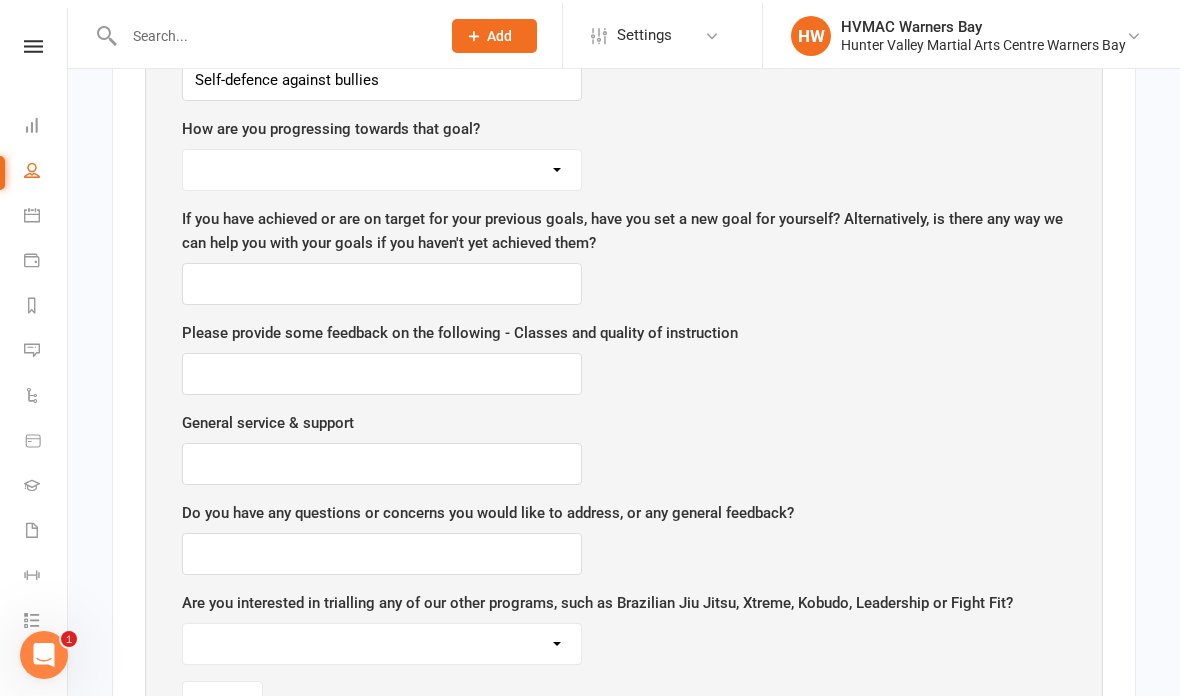 click on "Having difficulty On target Achieved" at bounding box center [382, 167] 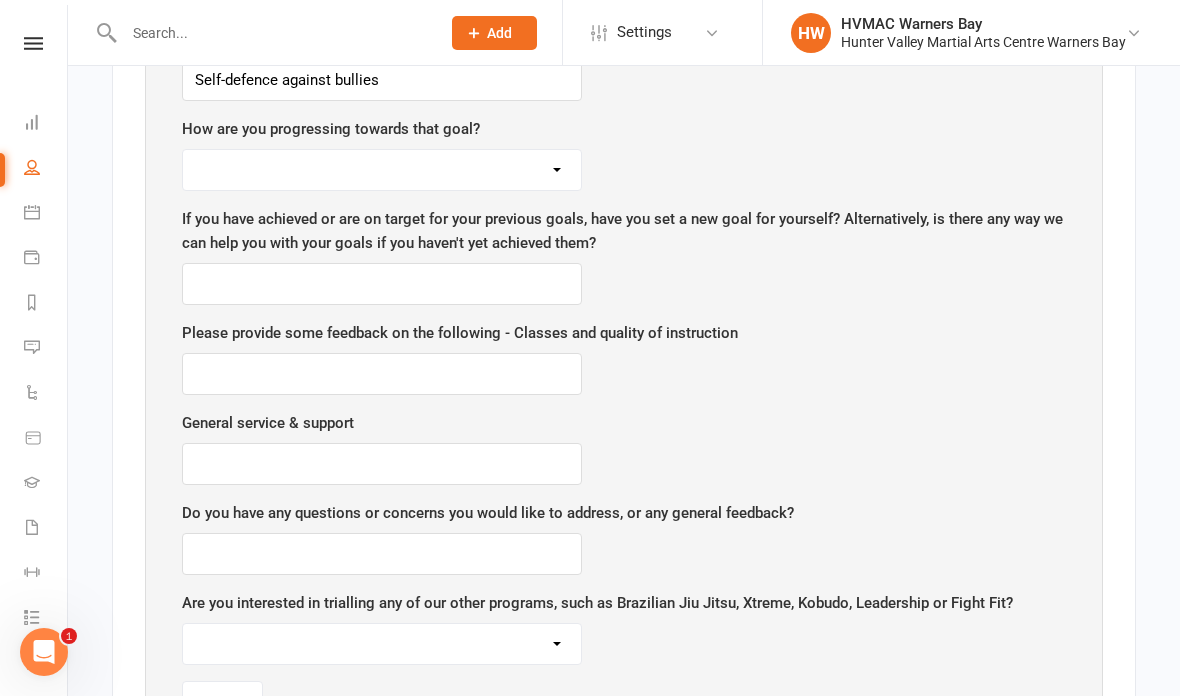 select on "Achieved" 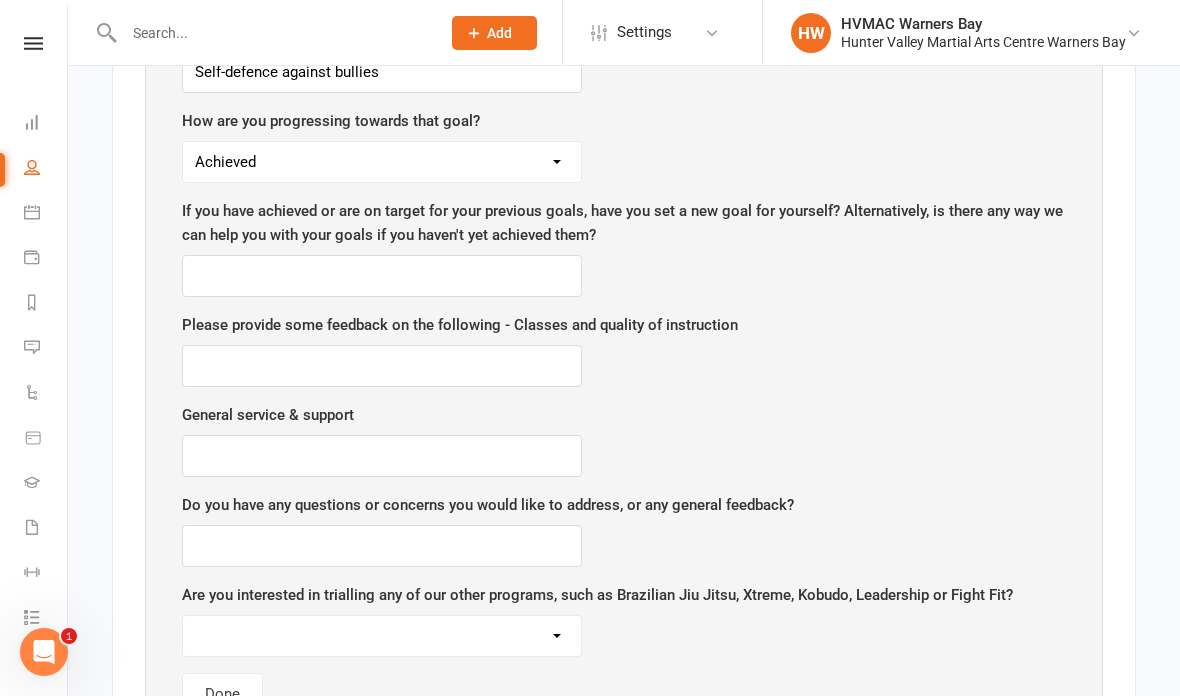 scroll, scrollTop: 2614, scrollLeft: 0, axis: vertical 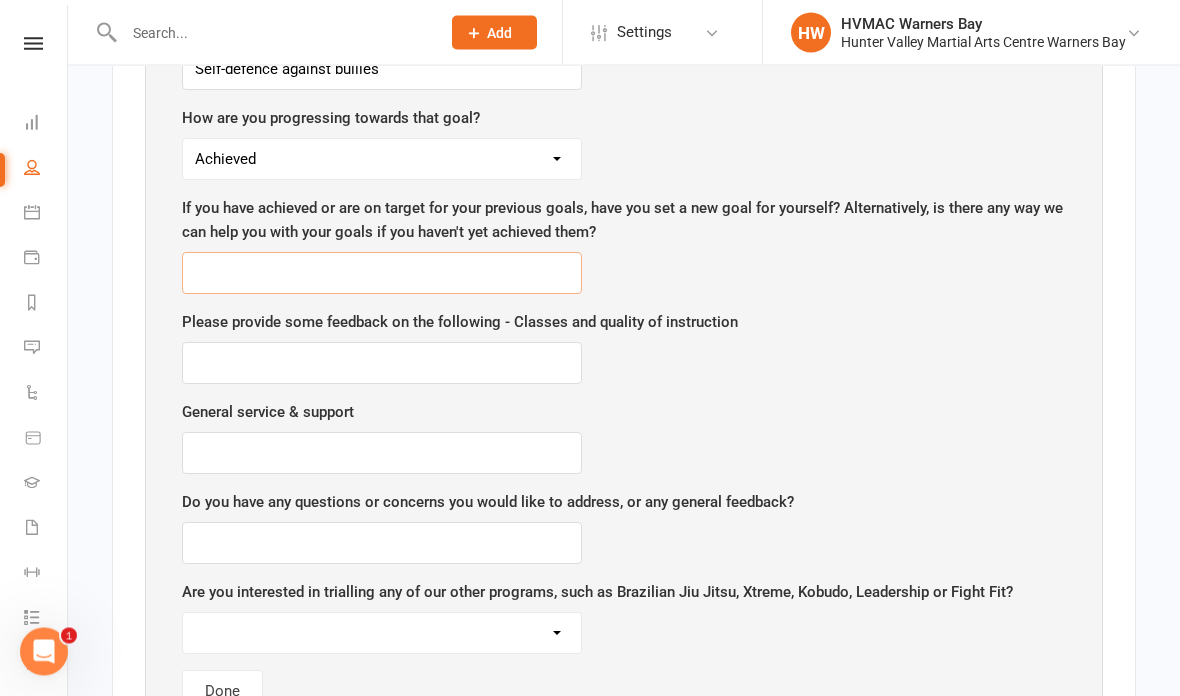 click at bounding box center (382, 274) 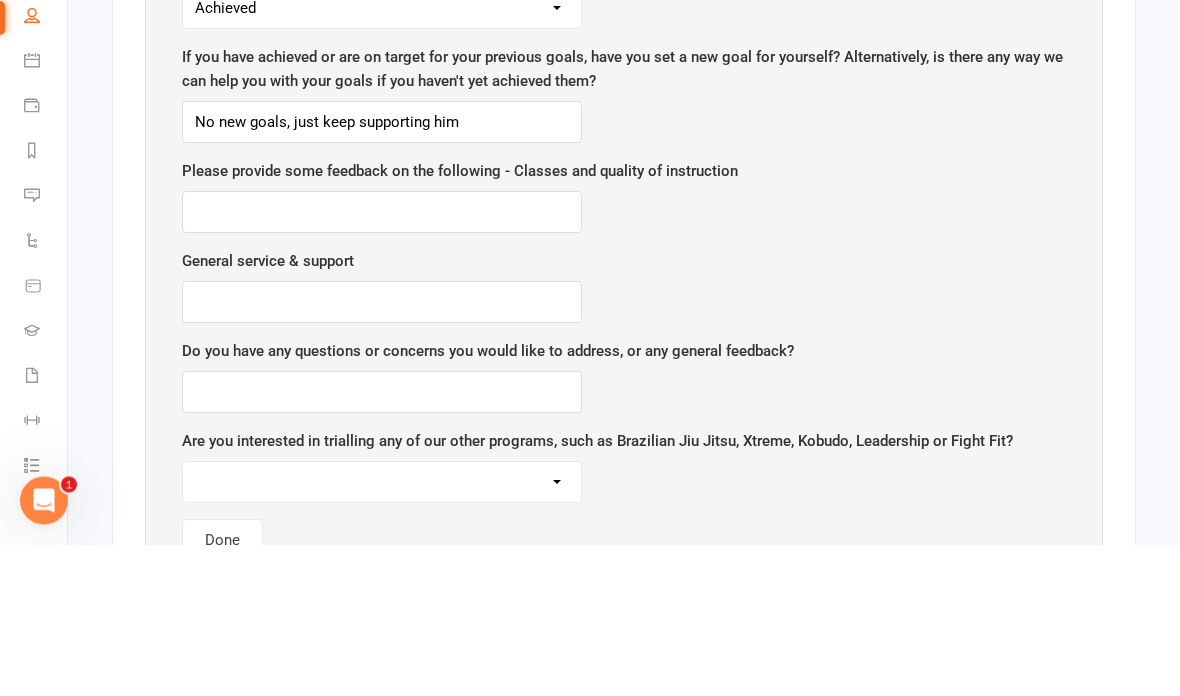 scroll, scrollTop: 2765, scrollLeft: 0, axis: vertical 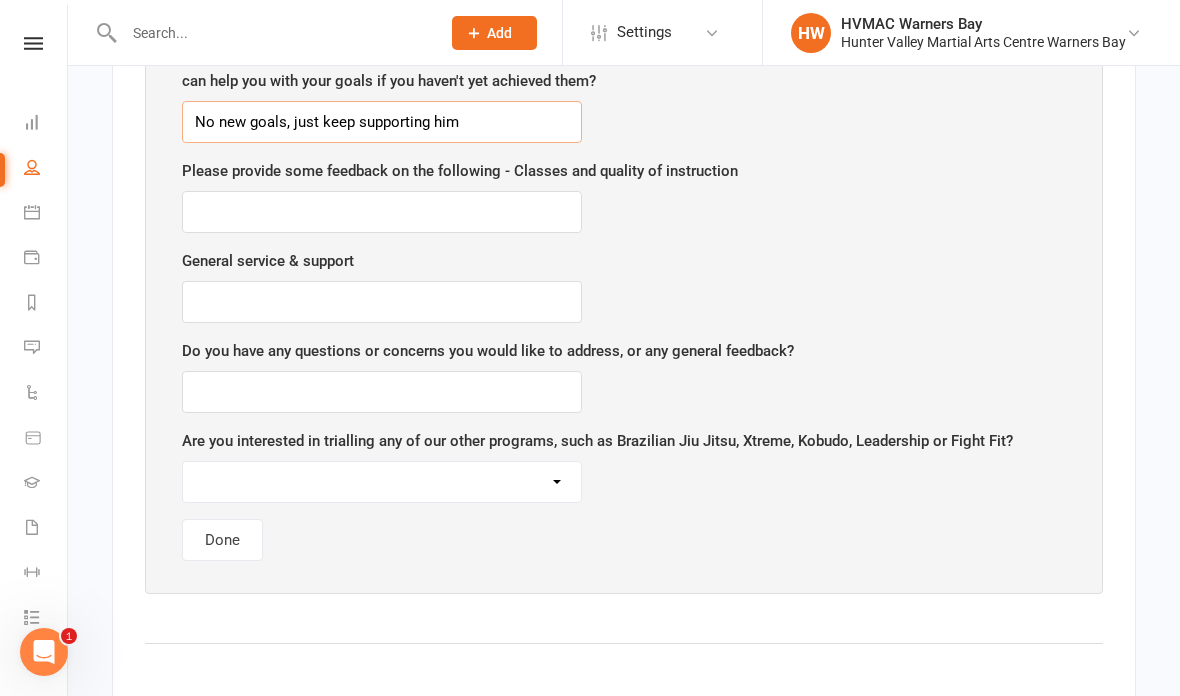 type on "No new goals, just keep supporting him" 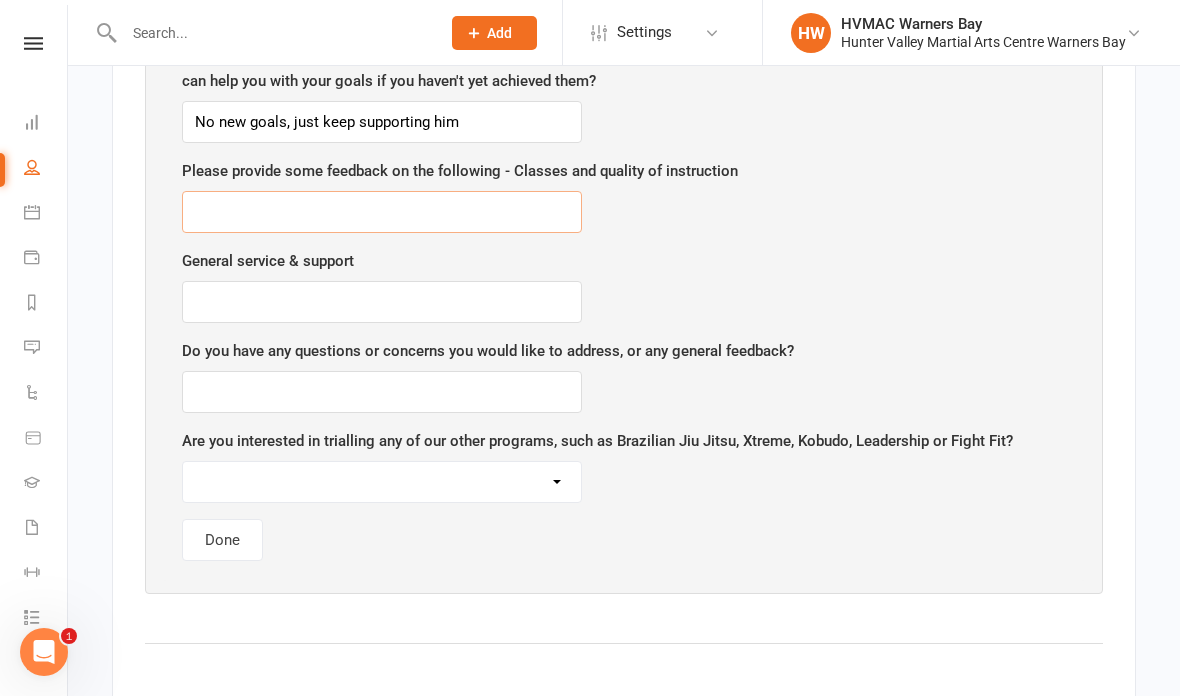 click at bounding box center [382, 212] 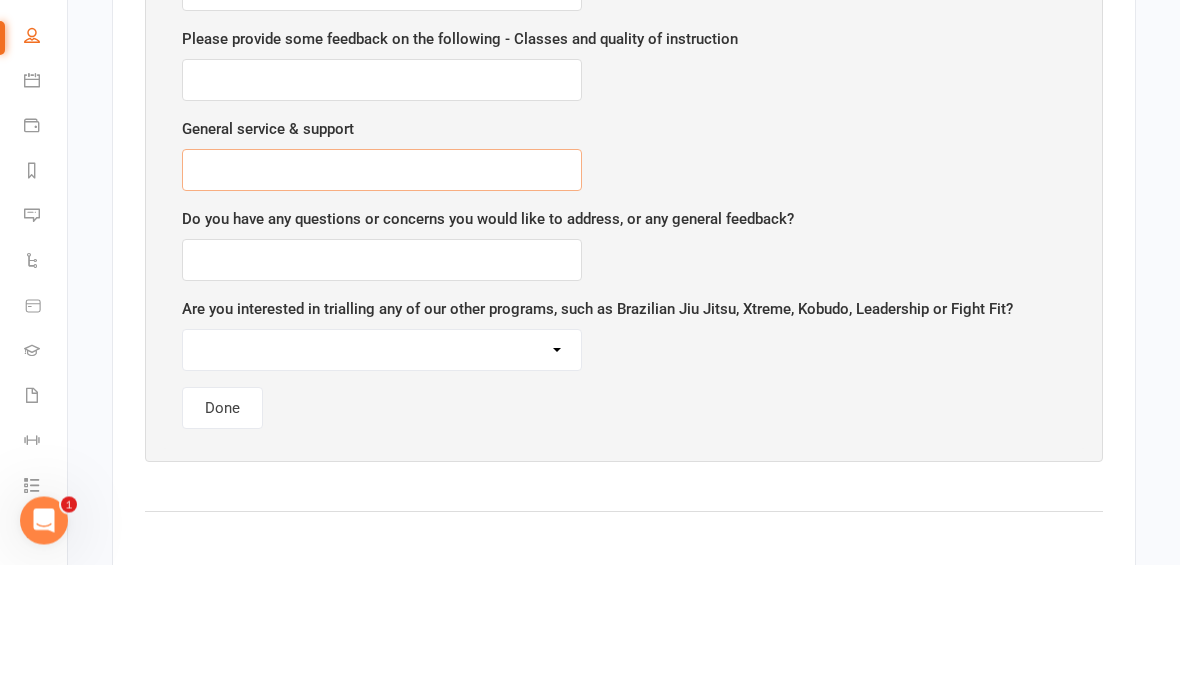 click at bounding box center (382, 302) 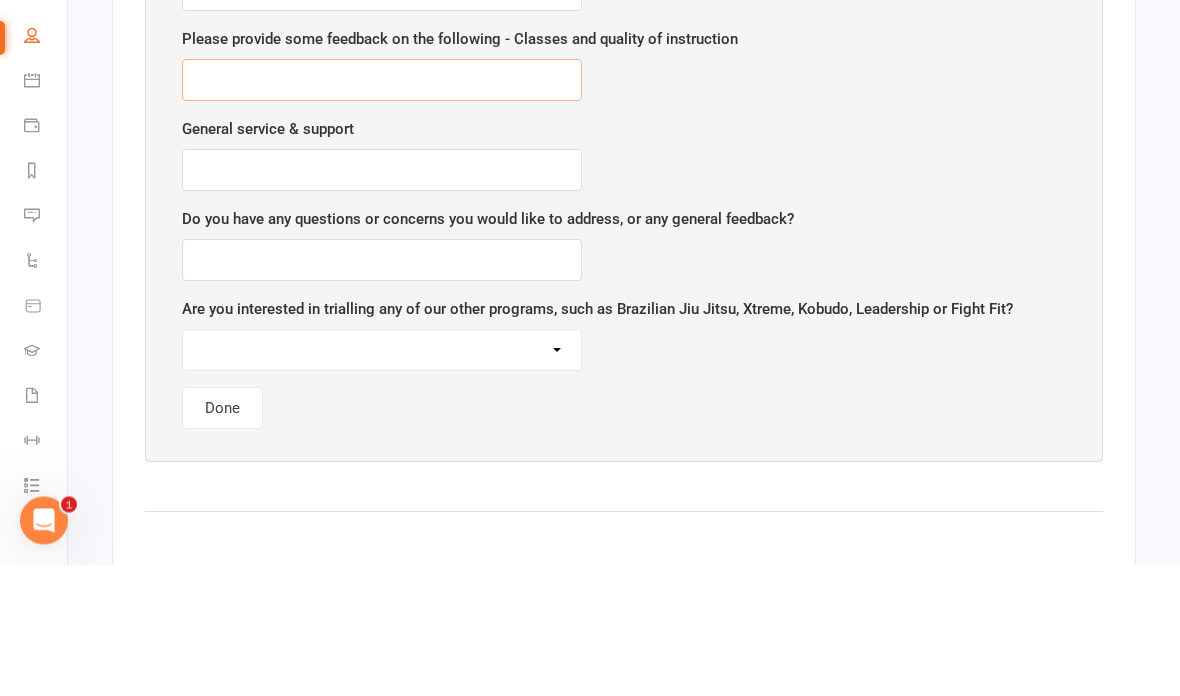 click at bounding box center [382, 212] 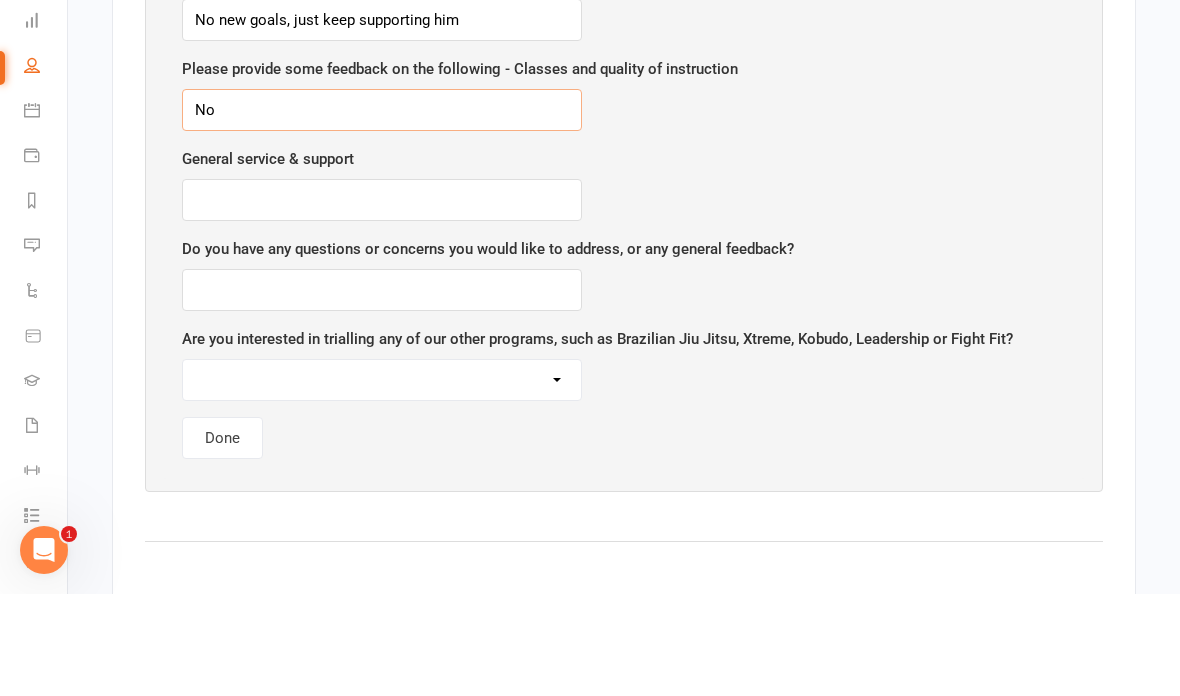 type on "N" 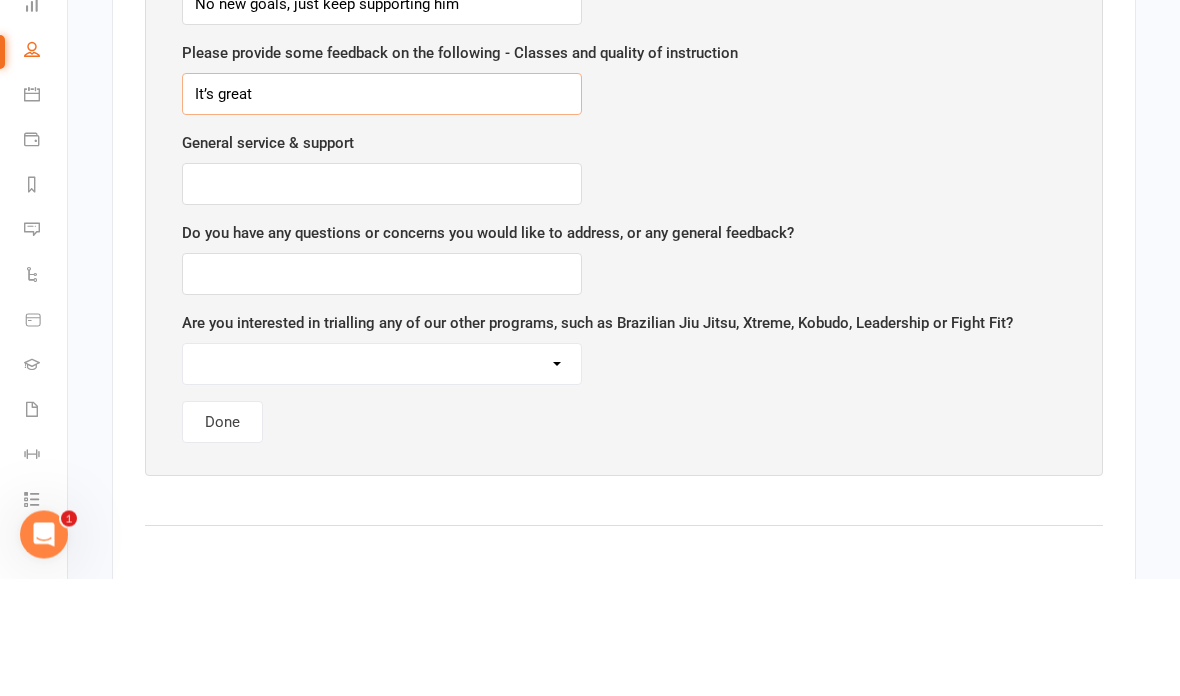 type on "It’s great" 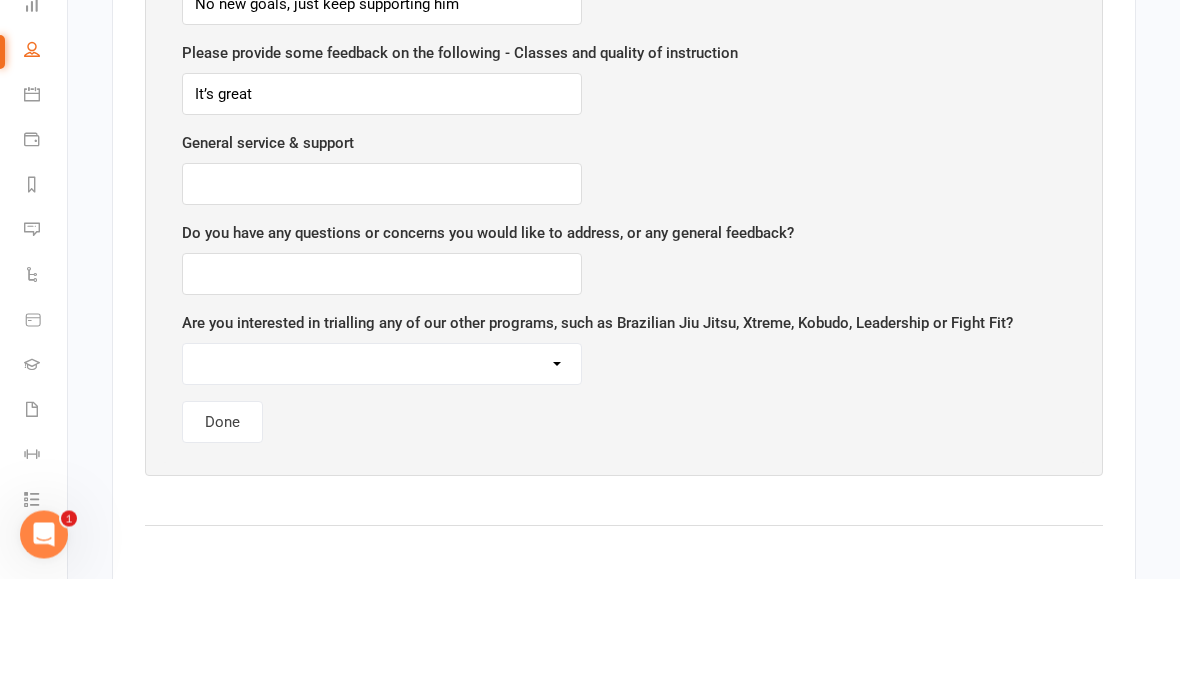 click at bounding box center (382, 302) 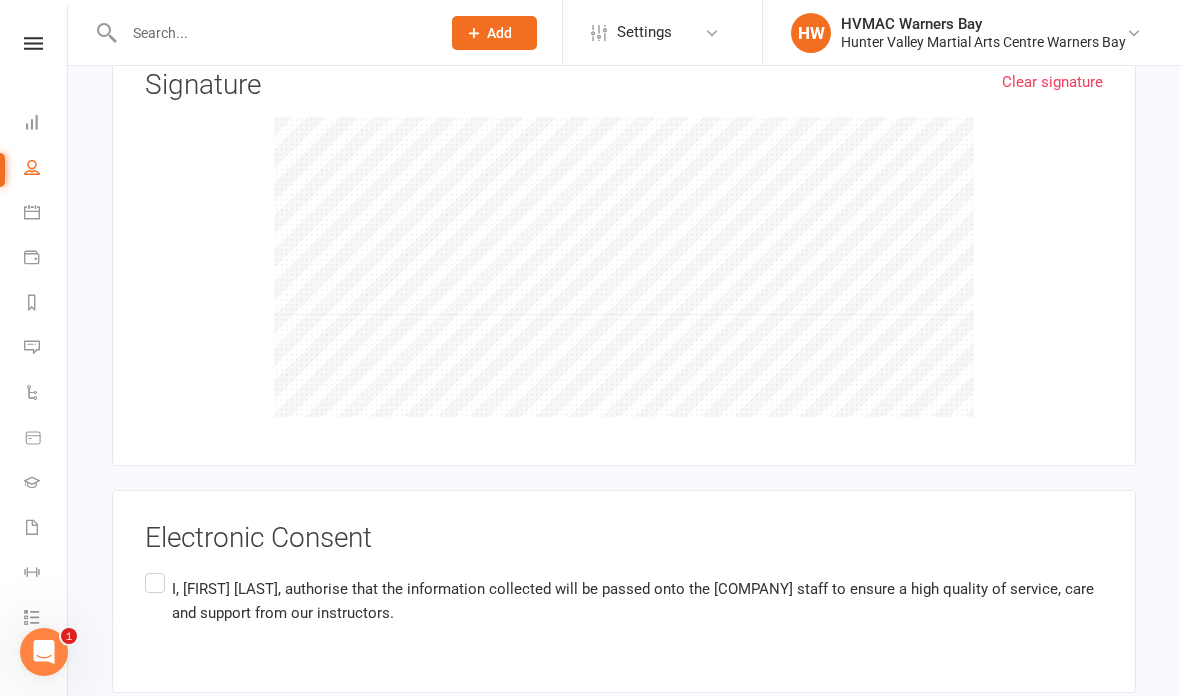 scroll, scrollTop: 5474, scrollLeft: 0, axis: vertical 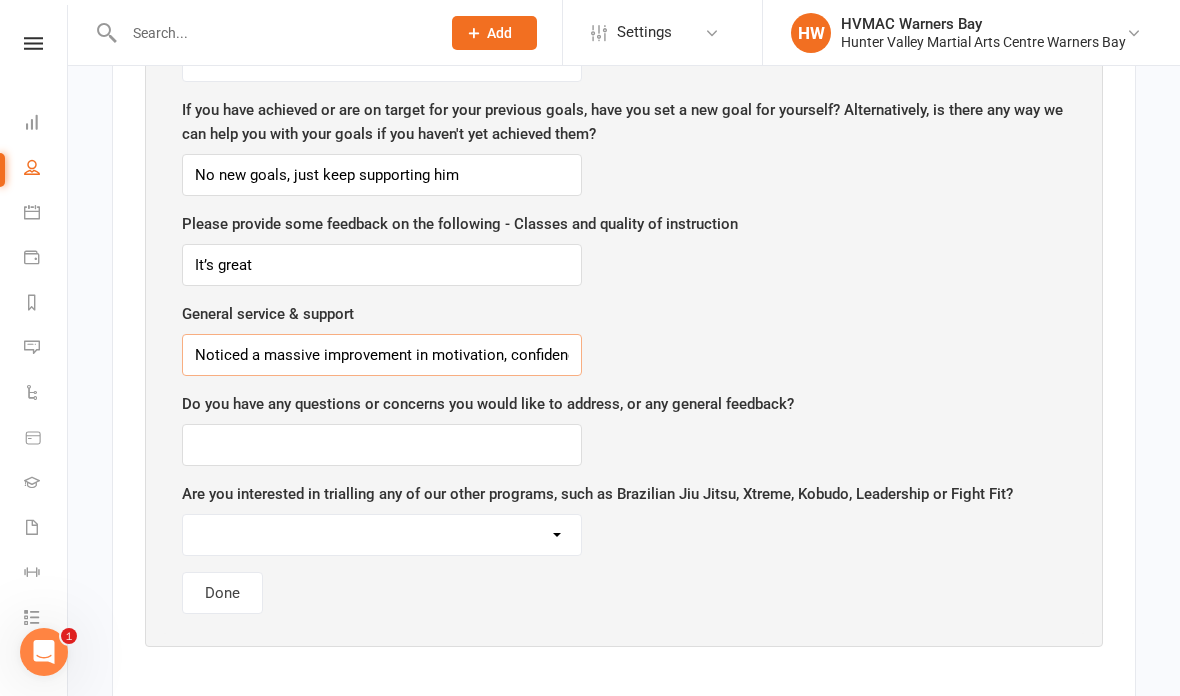 type on "Noticed a massive improvement in motivation, confidence, coordination" 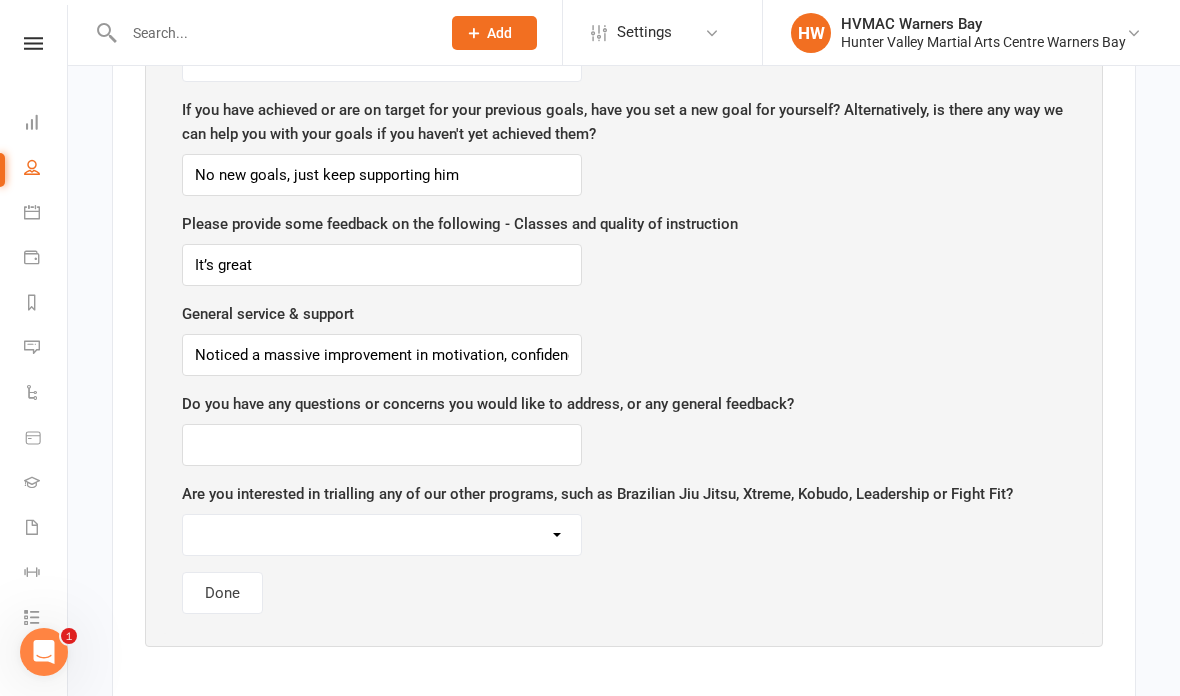 click on "Prospect Member Non-attending contact Class / event Appointment Grading event Task Membership plan Bulk message Add Settings Membership Plans Event Templates Appointment Types Mobile App Website Image Library Customize Contacts Bulk Imports Access Control Users Account Profile Clubworx API HW HVMAC Warners Bay Hunter Valley Martial Arts Centre Warners Bay Signed in as: Hunter Valley Martial Arts Centre Warners Bay Switch to: Hunter Valley Martial Arts Centre Green Hills Switch to: Hunter Valley Martial Arts Centre Morisset Switch to: Hunter Valley Martial Arts Centre Redhead Switch to: Hunter Valley Martial Arts Centre Waratah My profile My subscription Help Terms & conditions Privacy policy Sign out Clubworx Dashboard People Calendar" at bounding box center [590, 435] 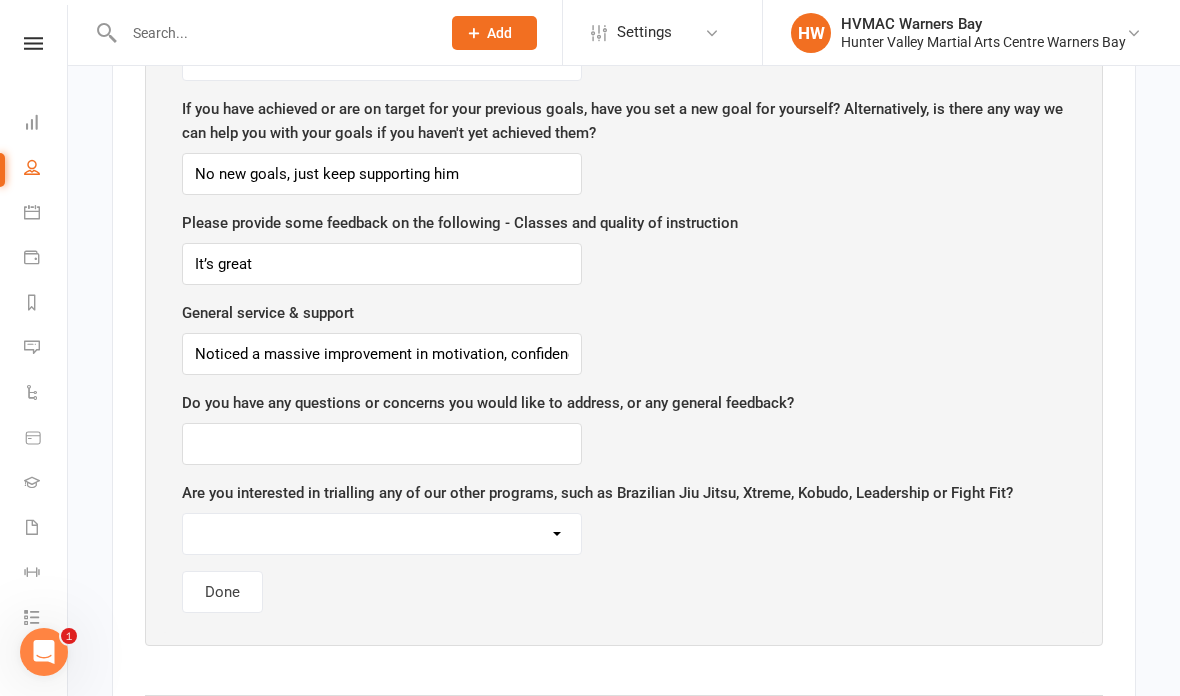 scroll, scrollTop: 2711, scrollLeft: 0, axis: vertical 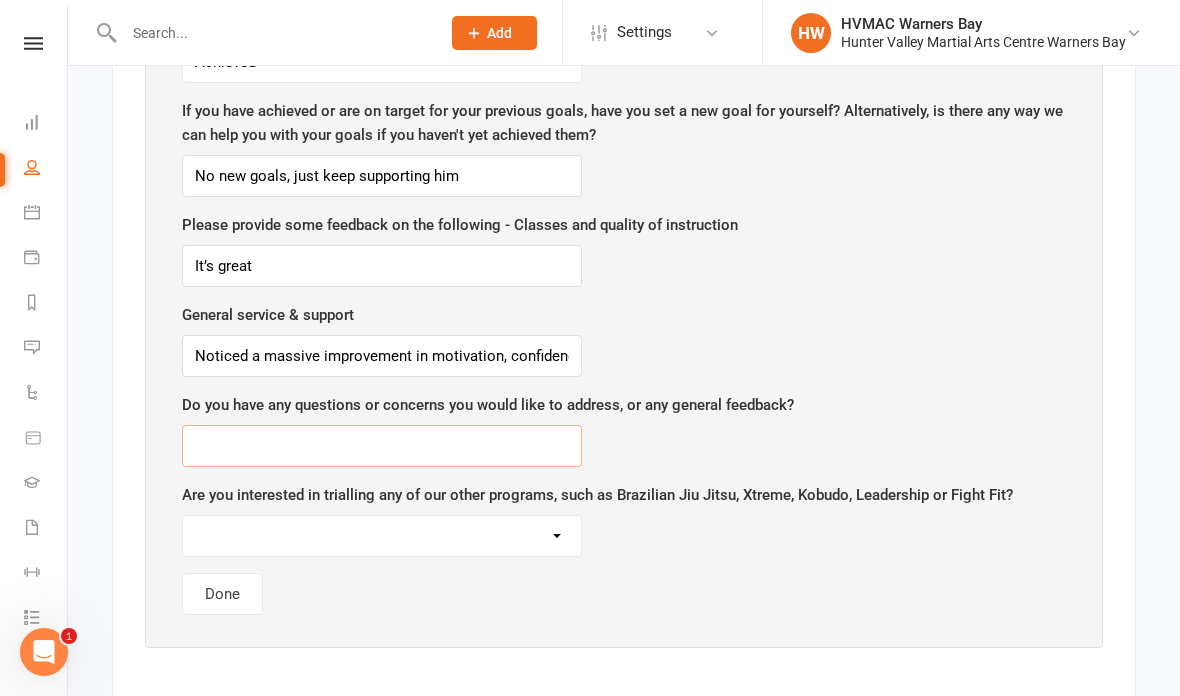 click at bounding box center [382, 446] 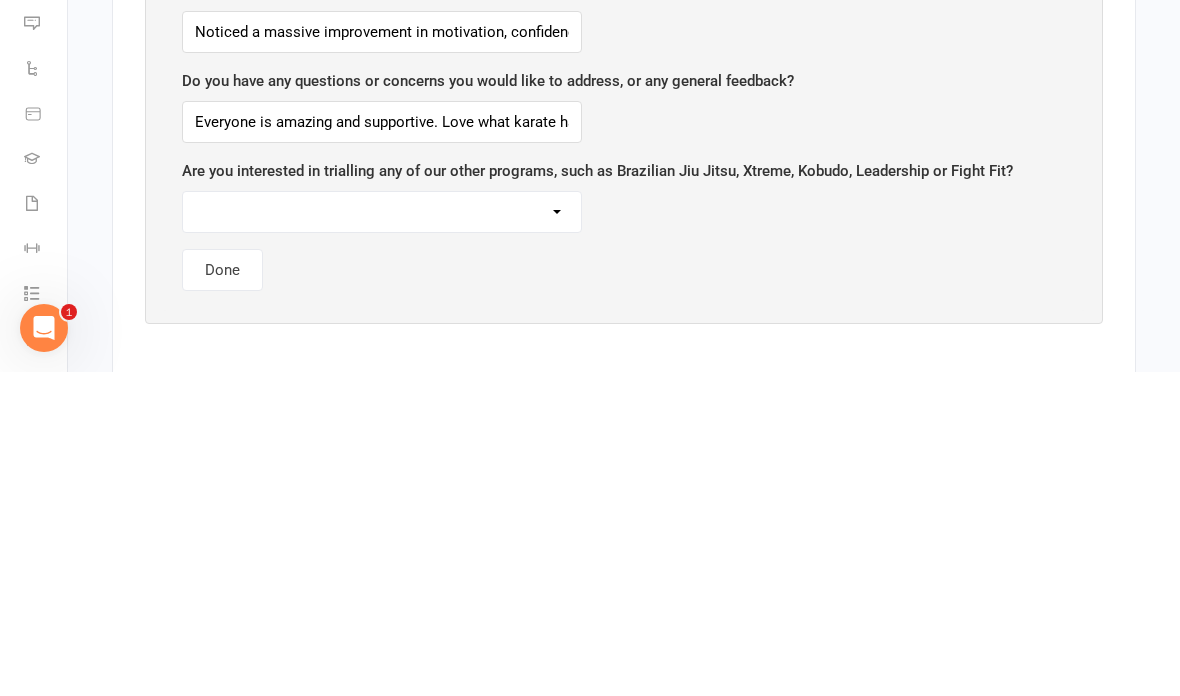 scroll, scrollTop: 3035, scrollLeft: 0, axis: vertical 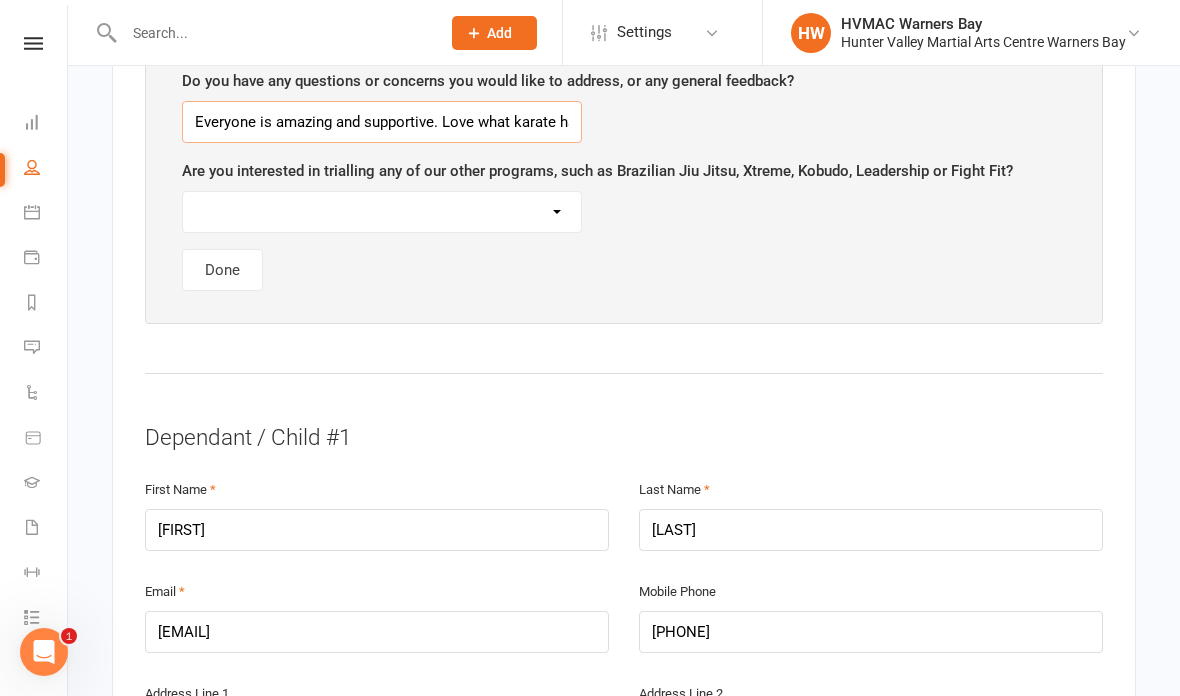 type on "Everyone is amazing and supportive. Love what karate has done for Elijah" 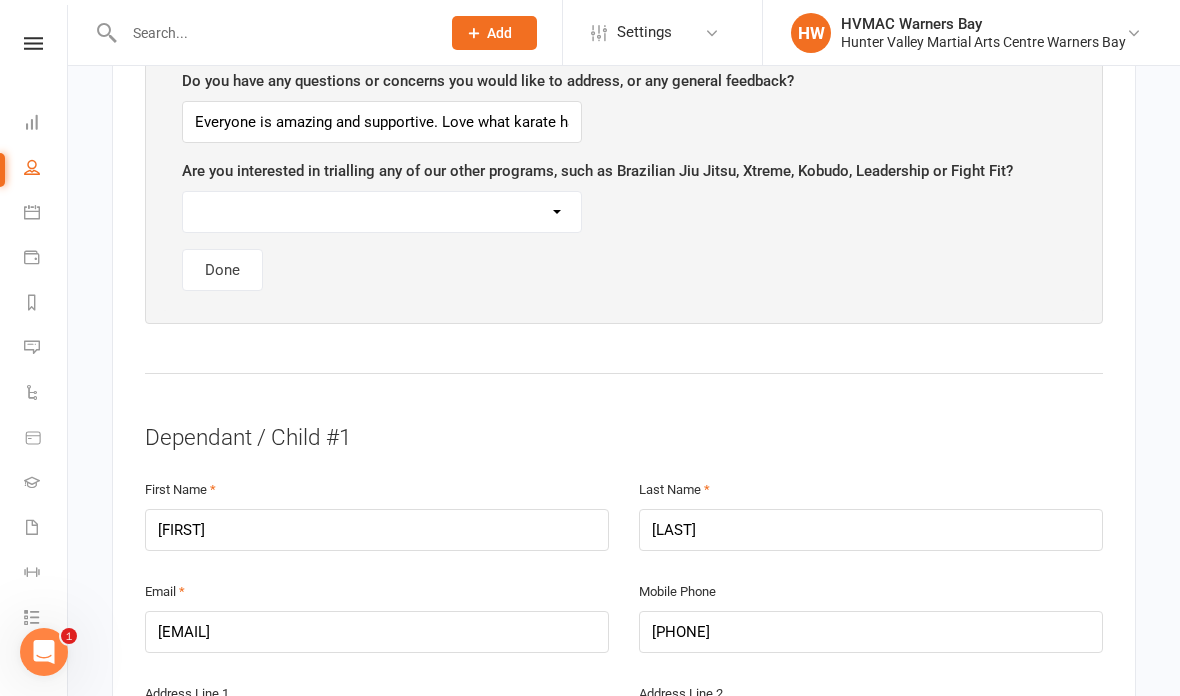 click on "Brazilian Jiu Jitsu Fight Fit Xtreme Leadership Matayoshi Kobudo Kumite" at bounding box center [382, 212] 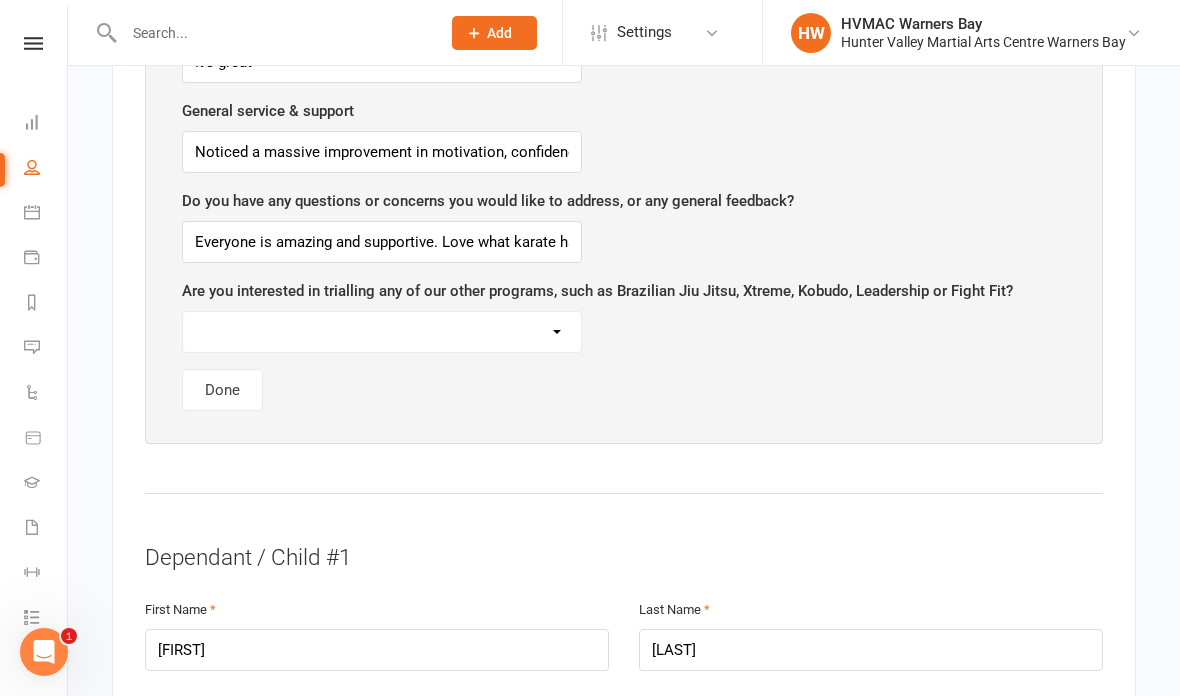 scroll, scrollTop: 2912, scrollLeft: 0, axis: vertical 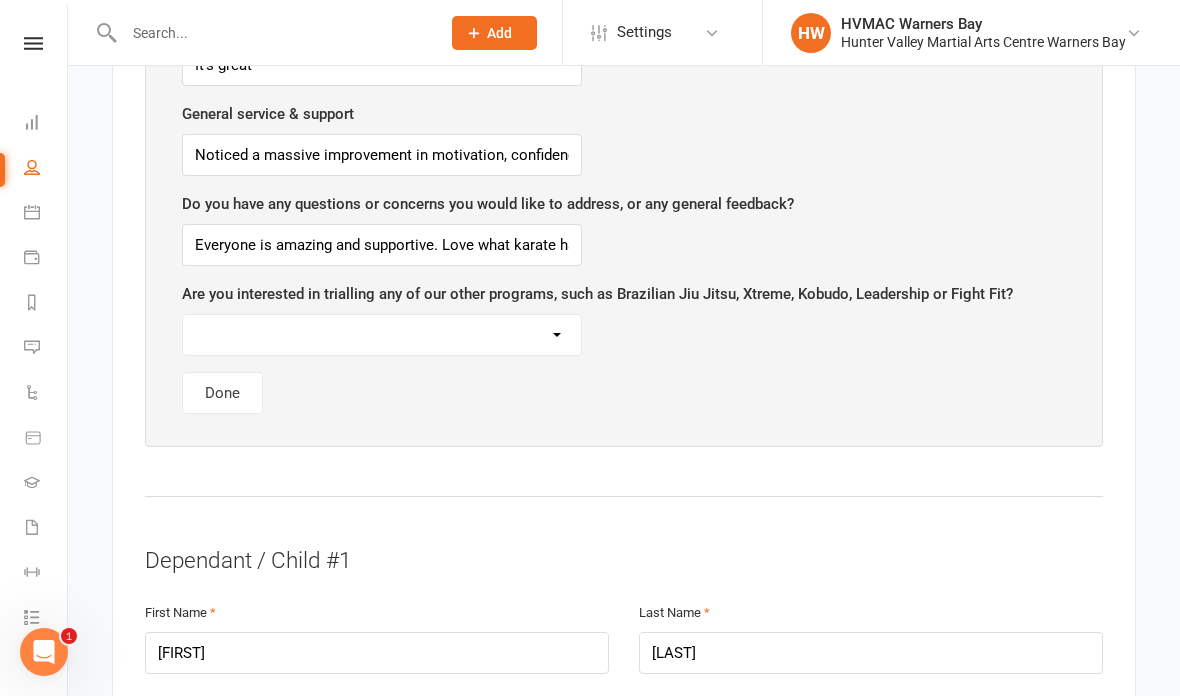 click on "Done" at bounding box center (222, 393) 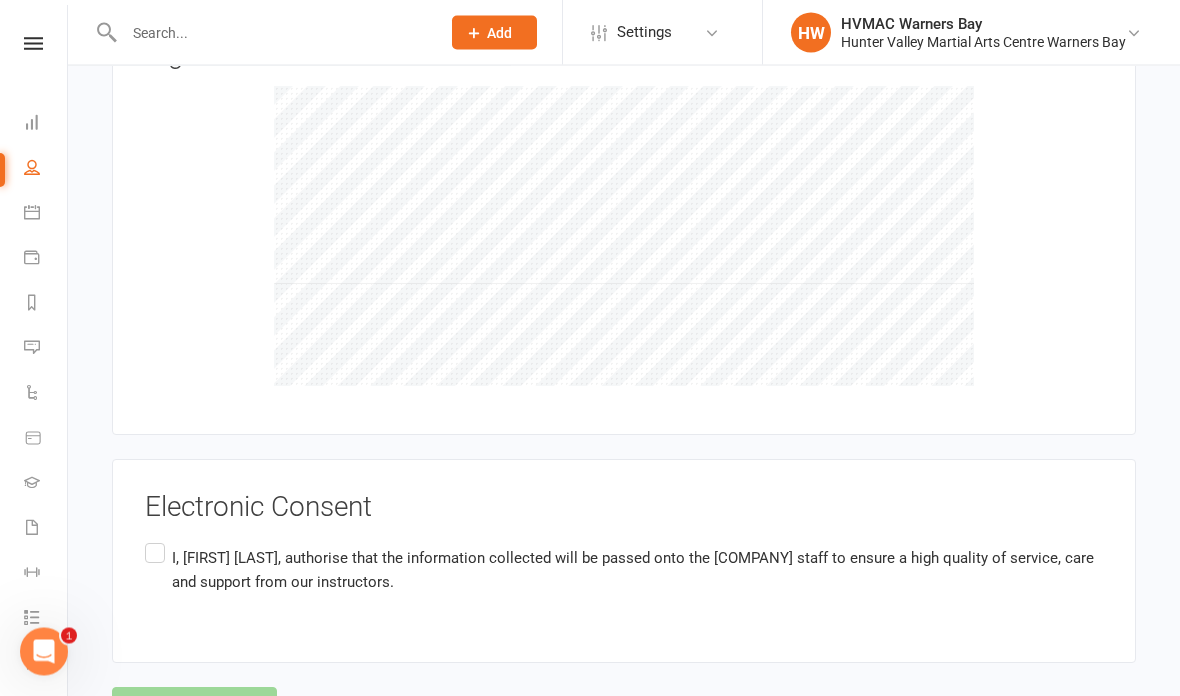scroll, scrollTop: 3521, scrollLeft: 0, axis: vertical 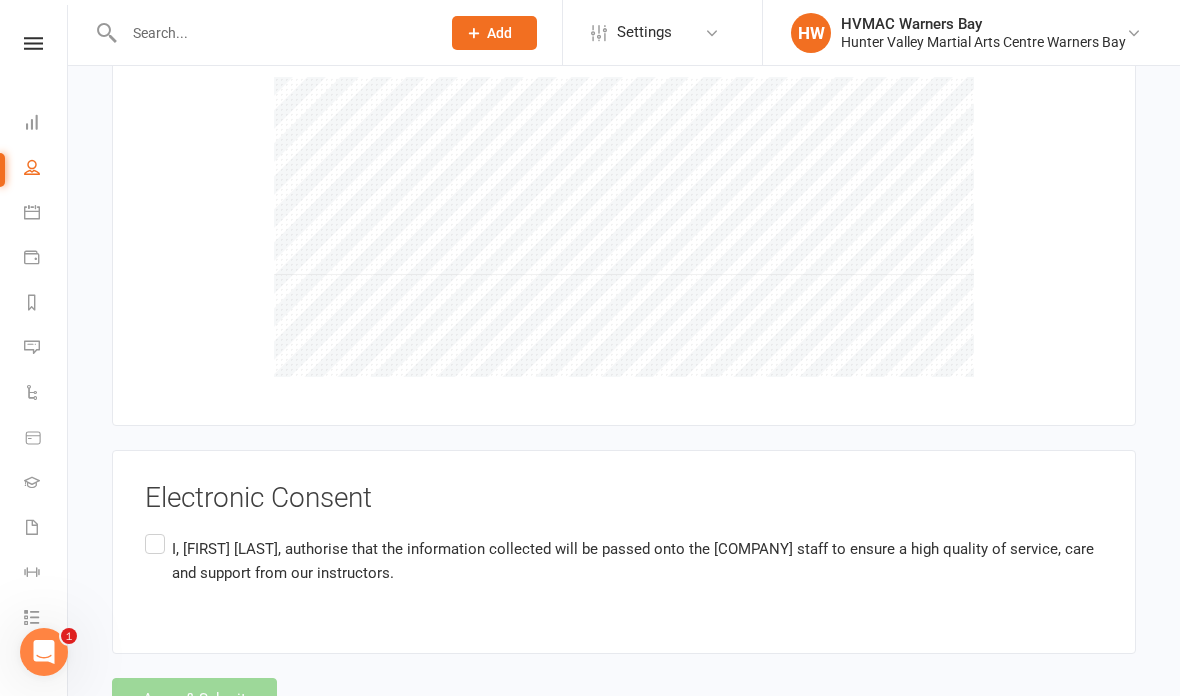 click on "I, [NAME] , authorise that the information collected will be passed onto the HVMAC staff to ensure a high quality of service, care and support from our instructors." at bounding box center [624, 561] 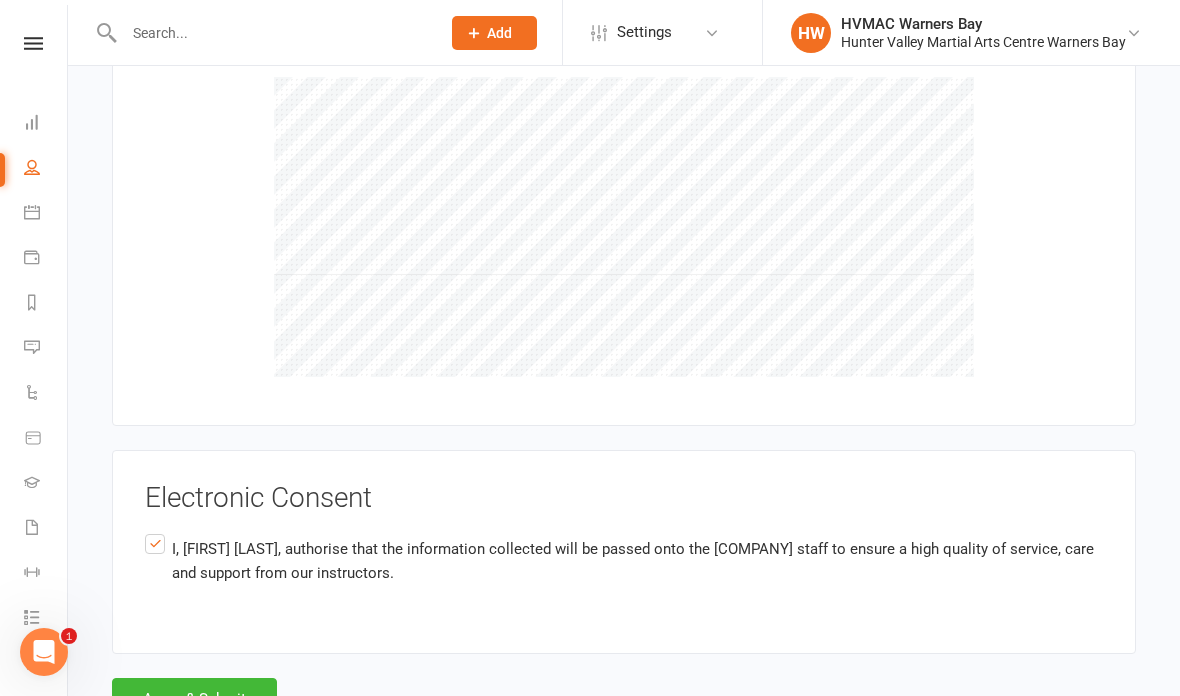 click on "Agree & Submit" at bounding box center (194, 699) 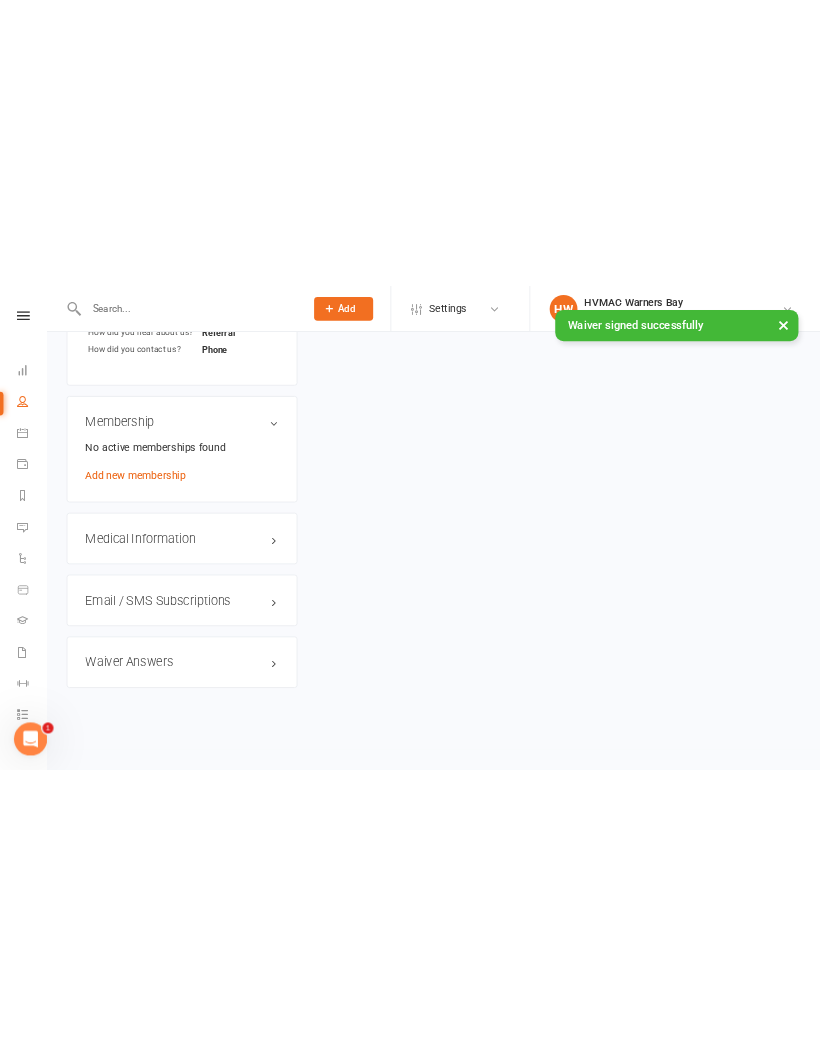 scroll, scrollTop: 0, scrollLeft: 0, axis: both 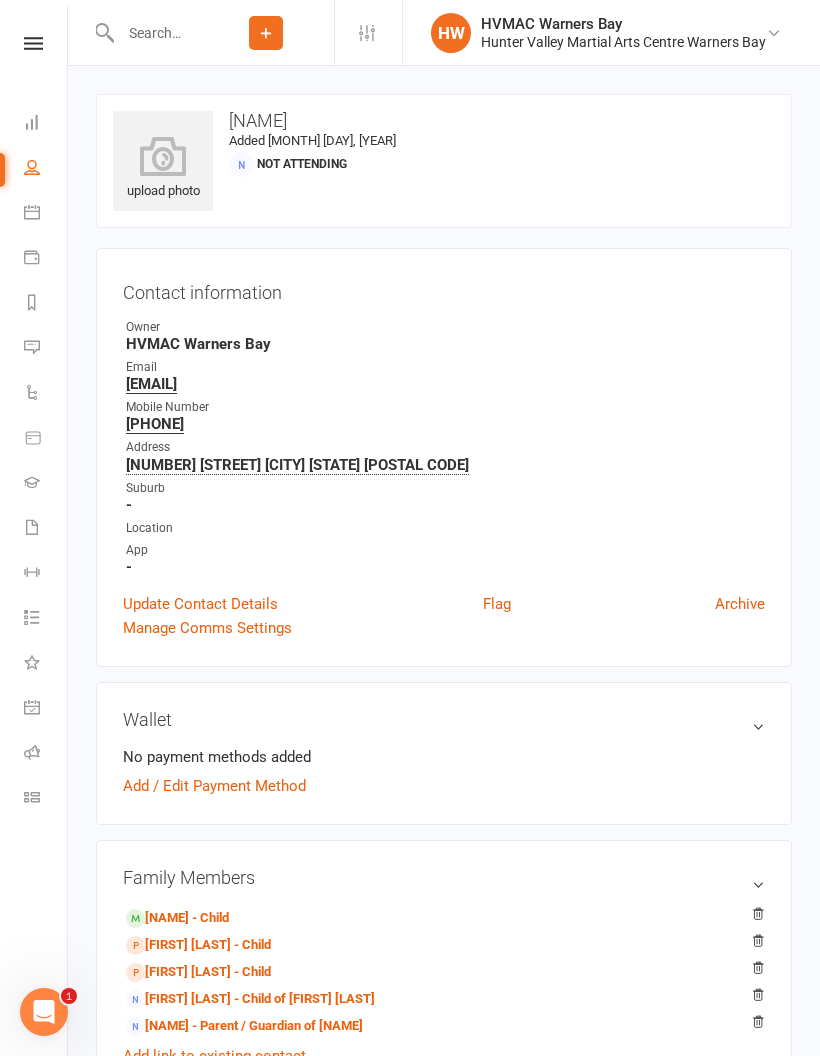 click on "Calendar" at bounding box center [46, 214] 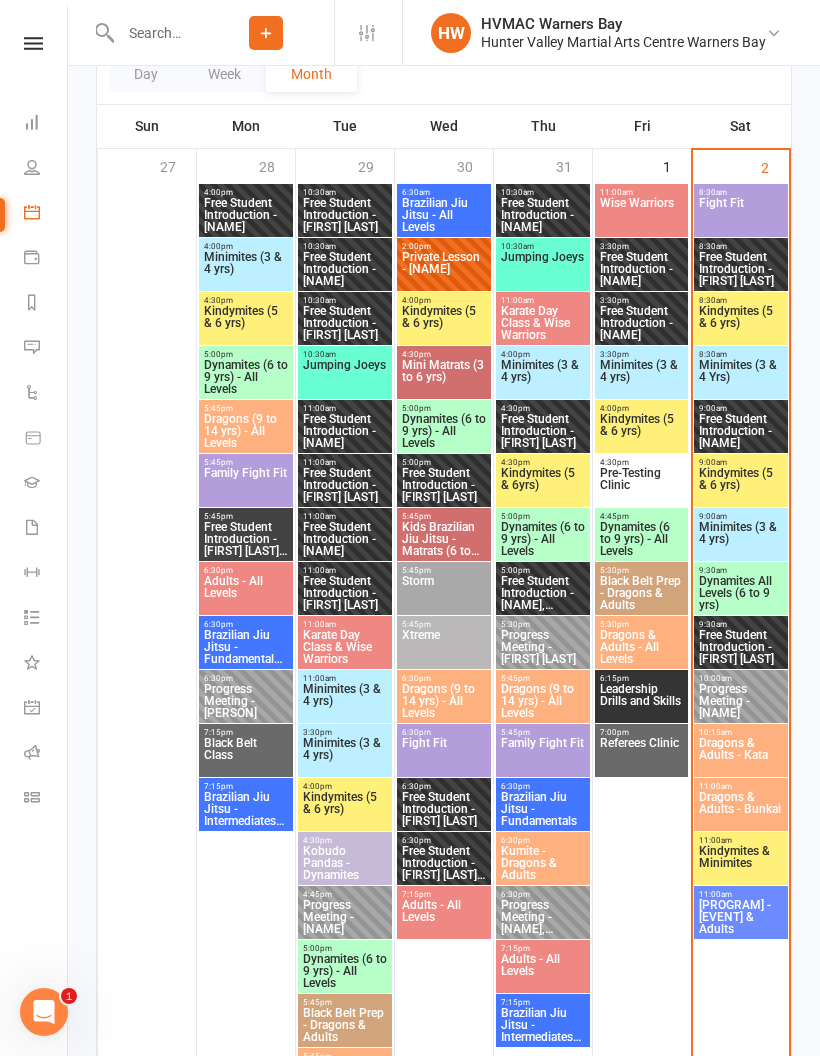 scroll, scrollTop: 316, scrollLeft: 0, axis: vertical 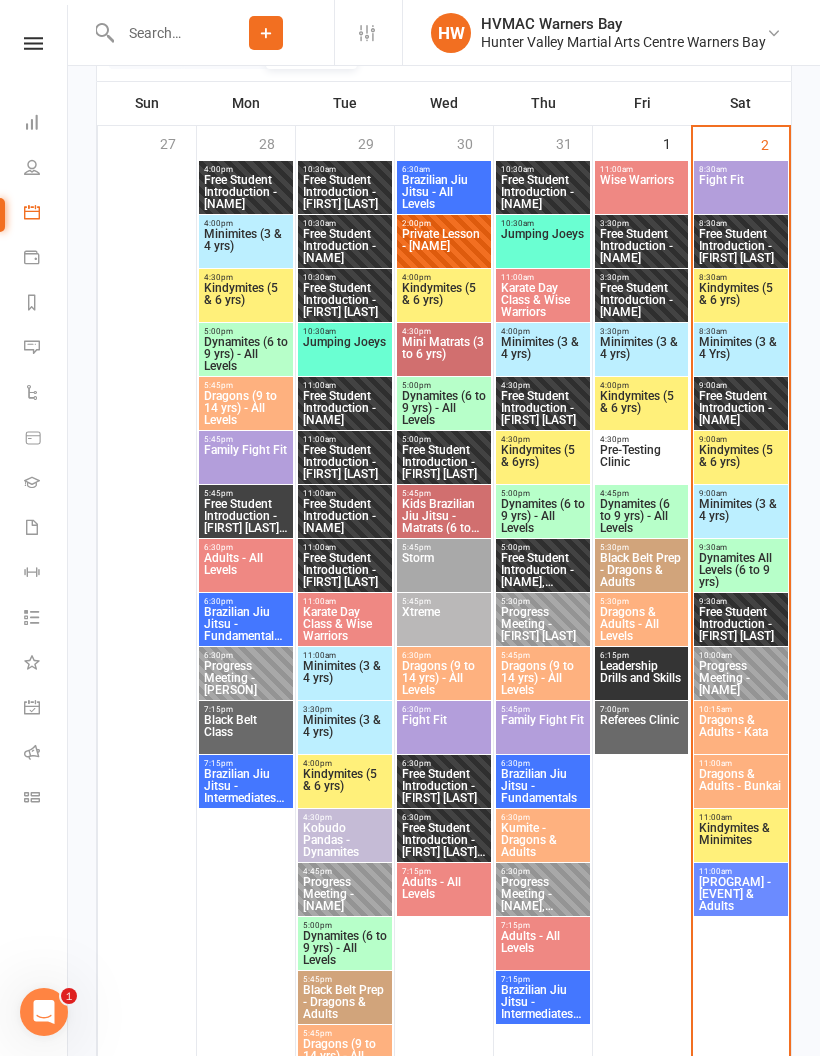 click on "Dragons & Adults - Kata" at bounding box center [741, 732] 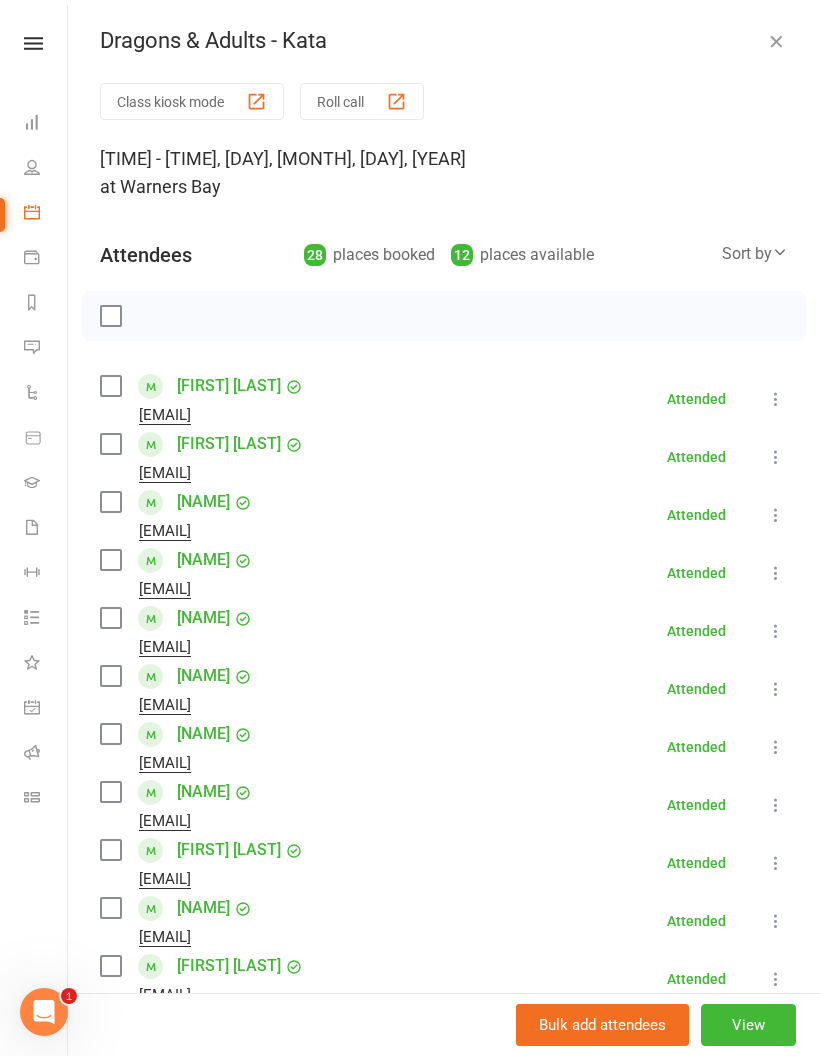 scroll, scrollTop: 0, scrollLeft: 0, axis: both 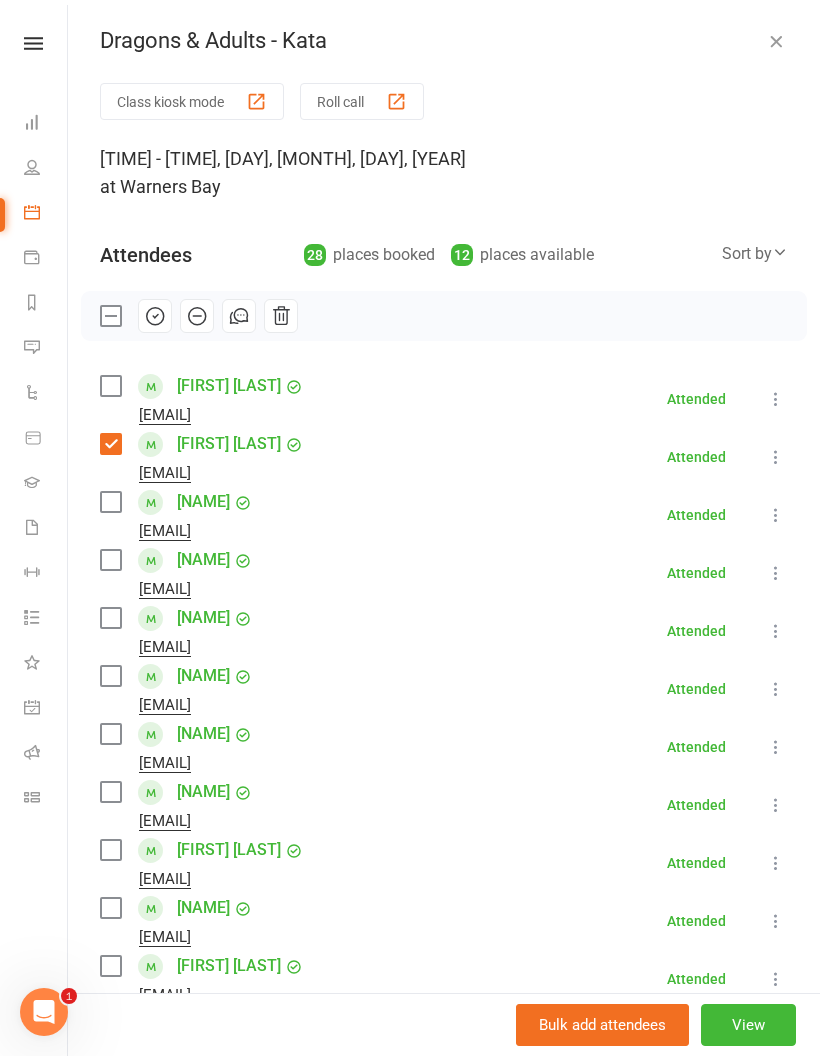 click at bounding box center [110, 386] 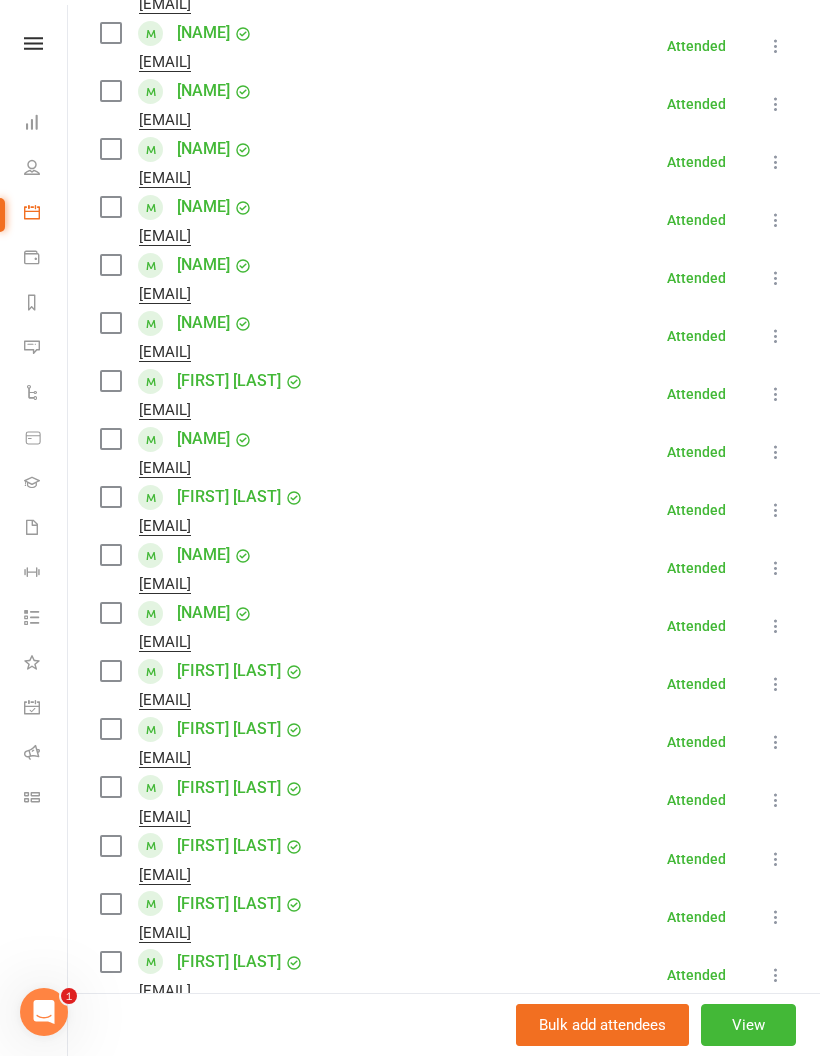 scroll, scrollTop: 464, scrollLeft: 0, axis: vertical 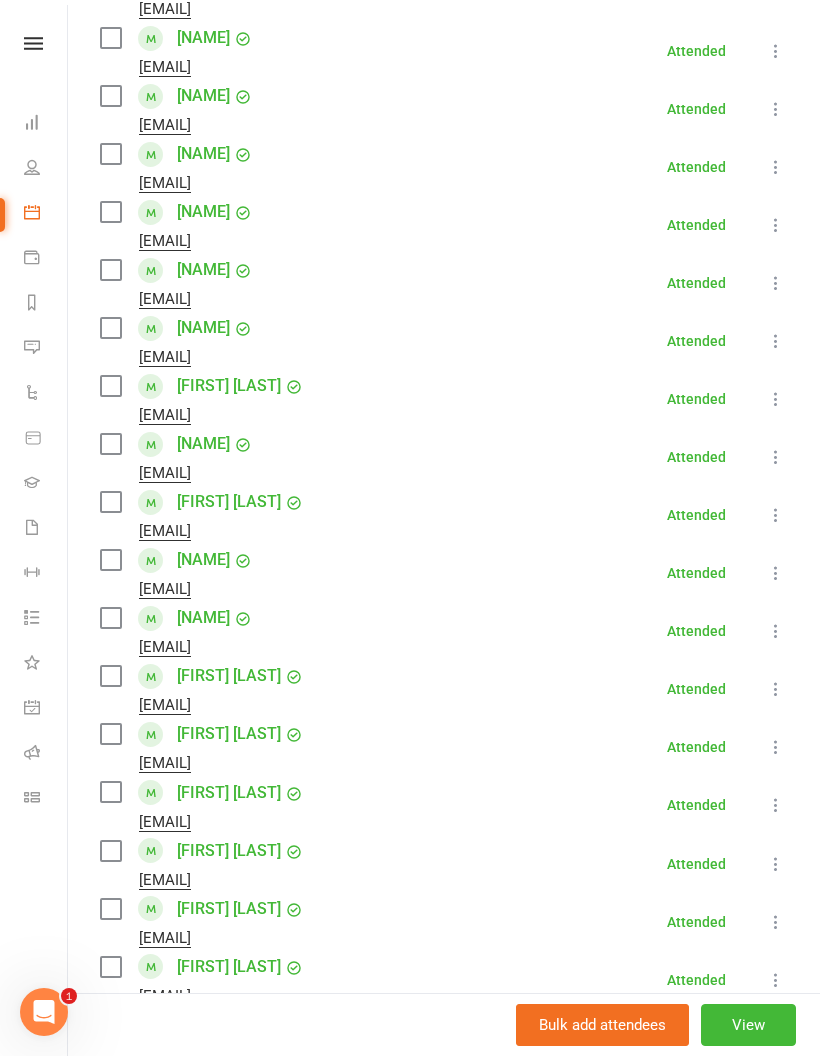 click at bounding box center (110, 502) 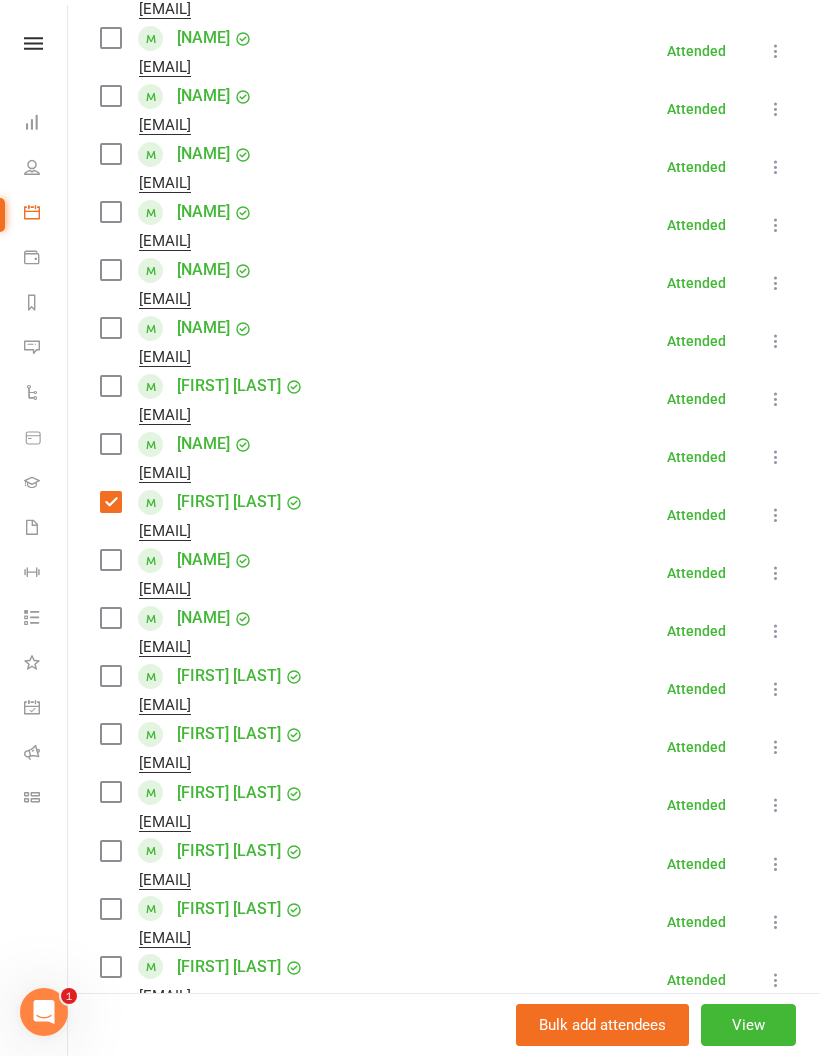 click at bounding box center (110, 502) 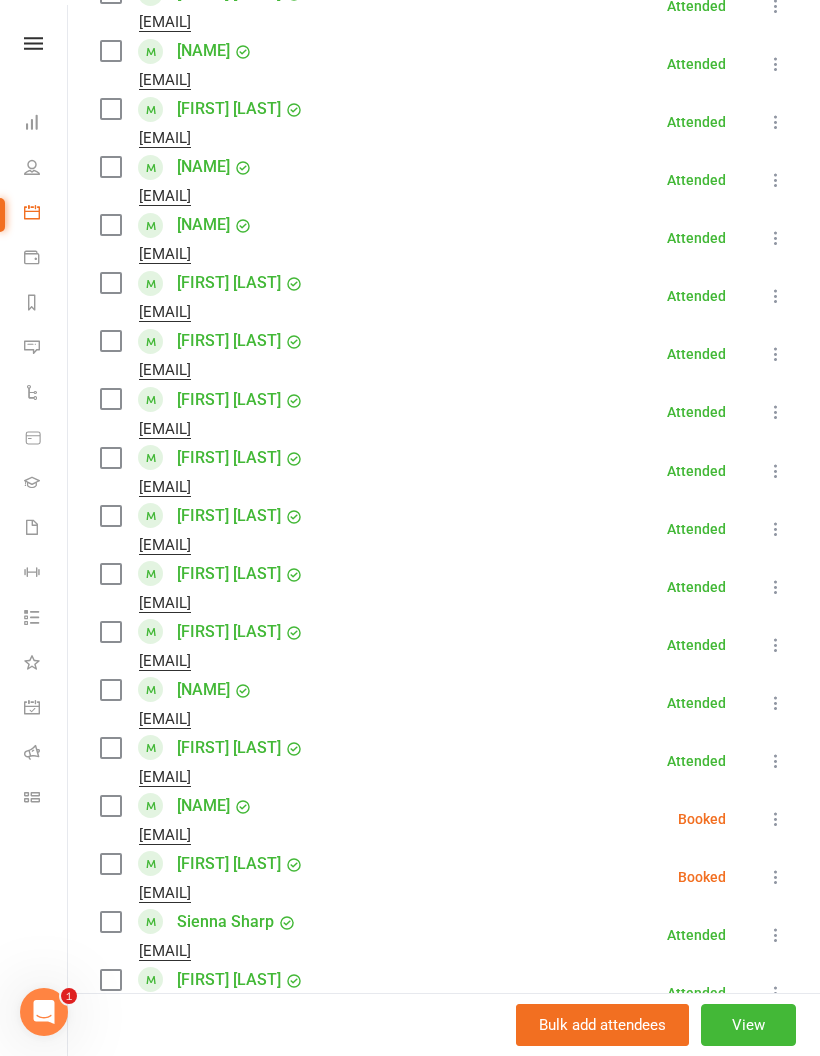 scroll, scrollTop: 858, scrollLeft: 0, axis: vertical 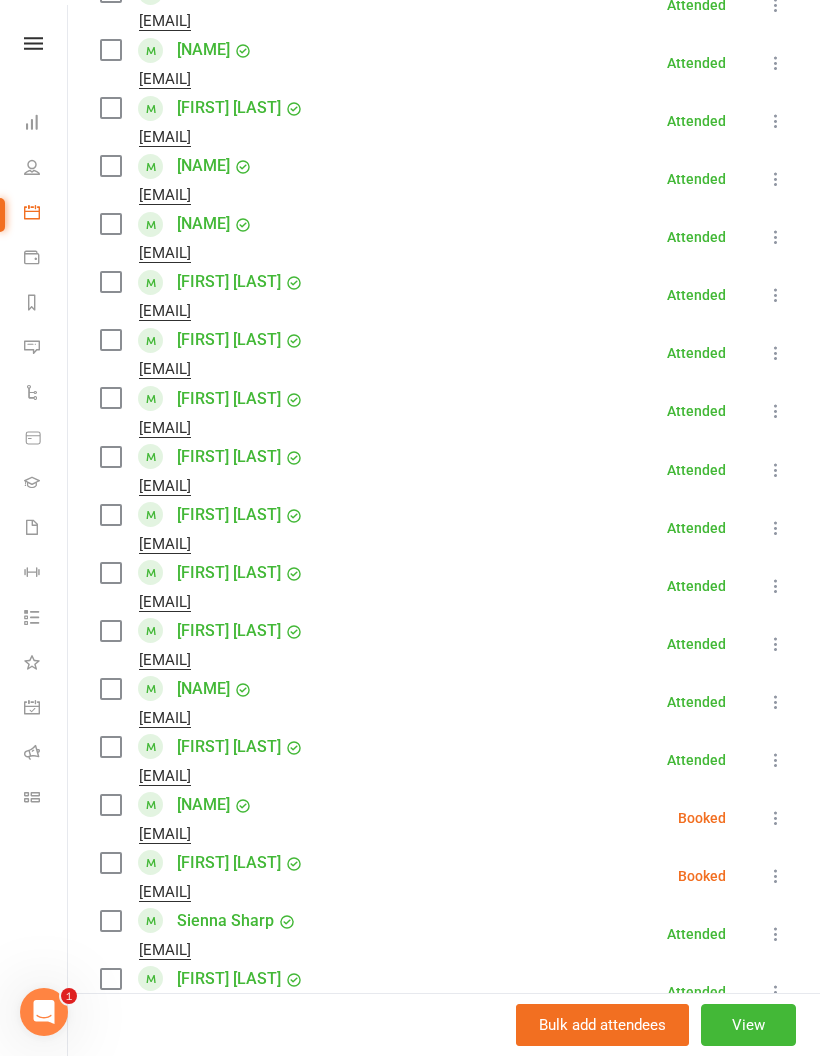 click at bounding box center [110, 515] 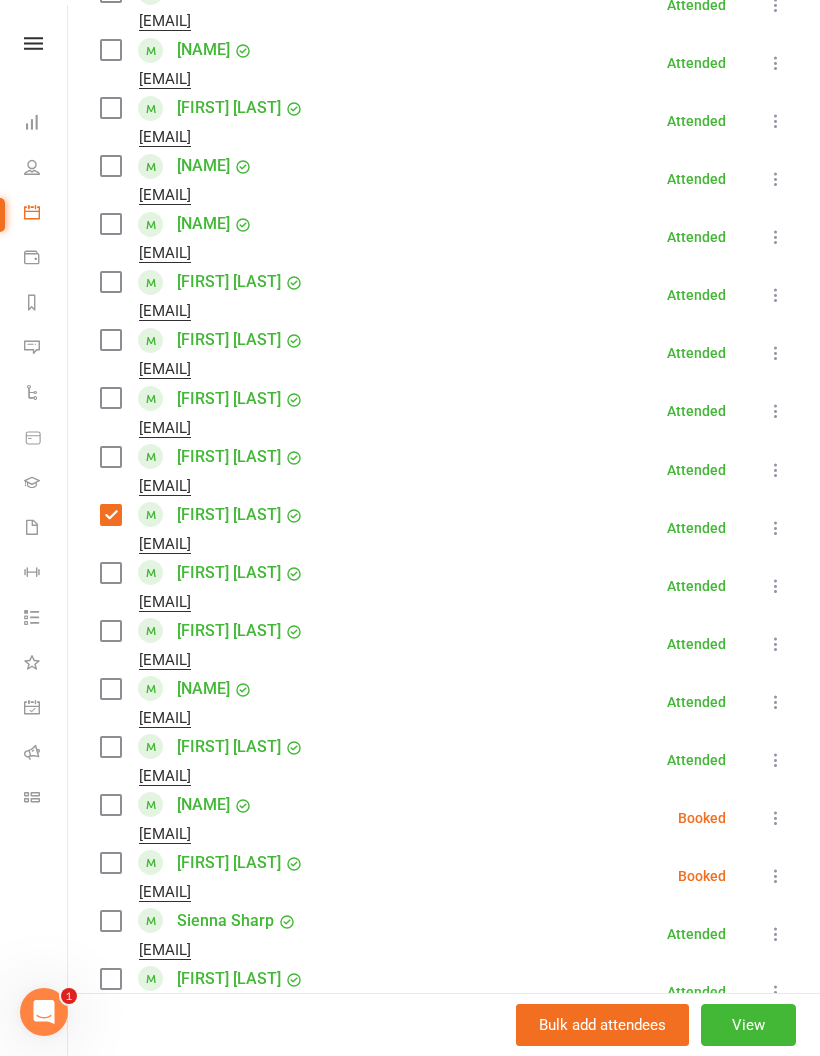 click at bounding box center (110, 457) 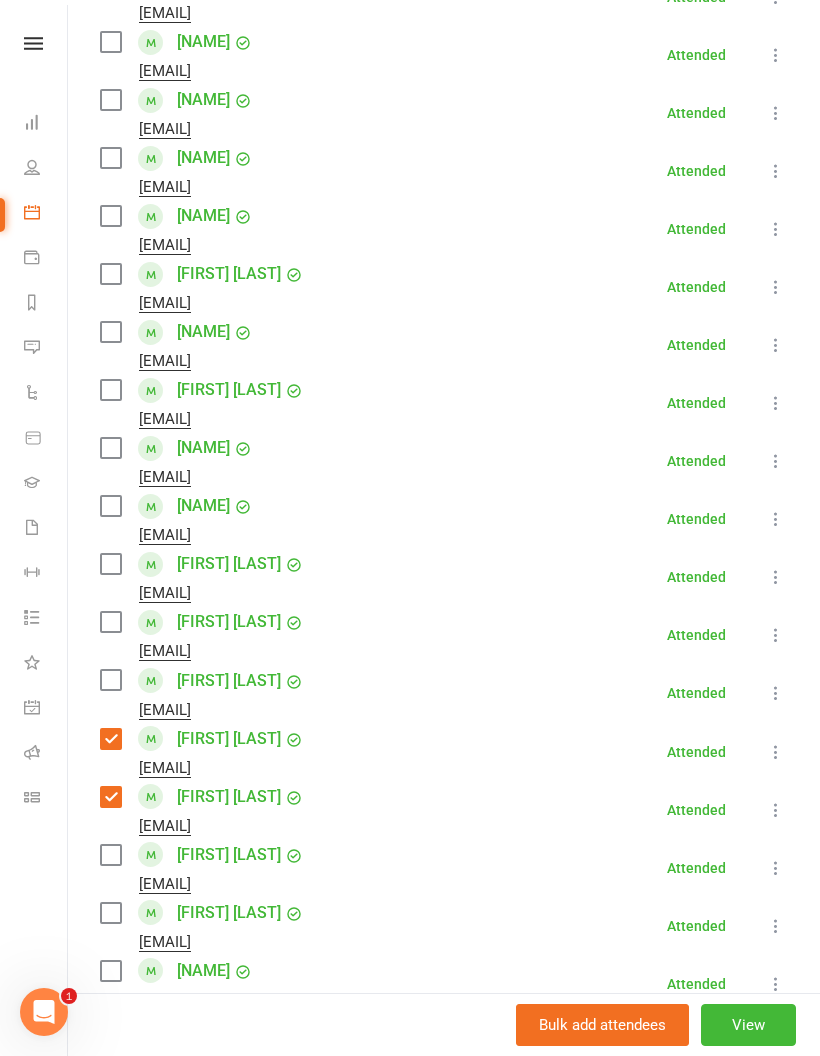 scroll, scrollTop: 577, scrollLeft: 0, axis: vertical 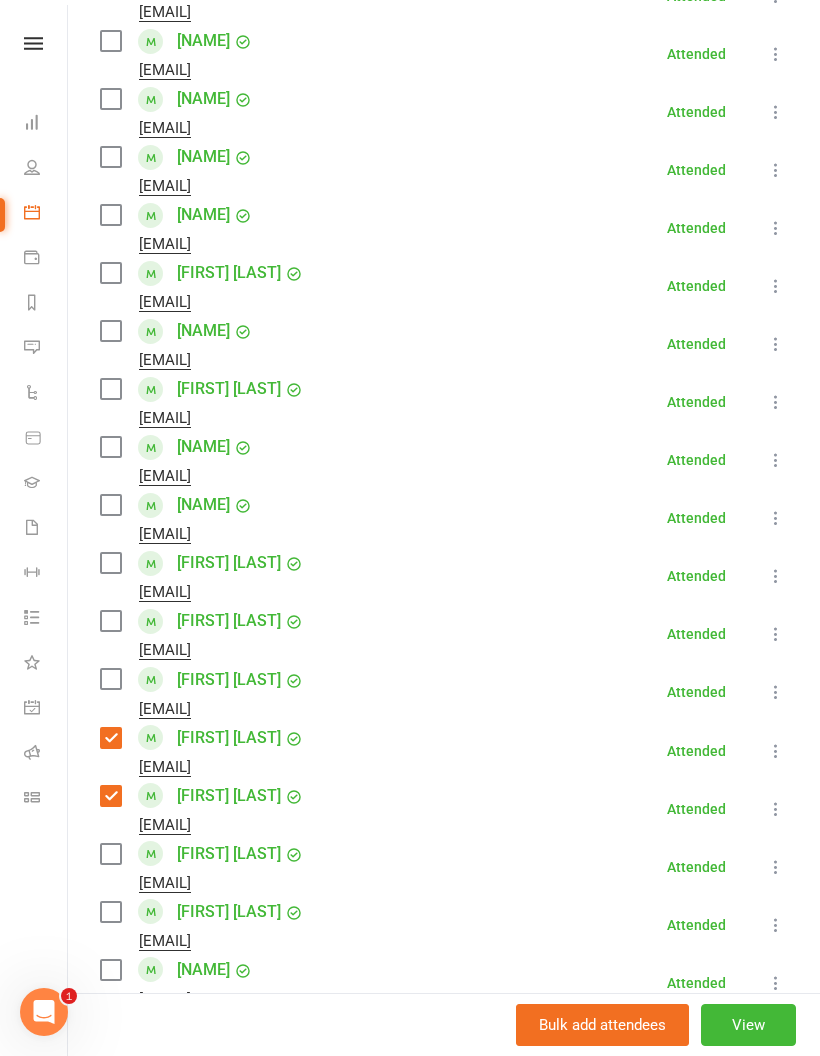 click at bounding box center (110, 273) 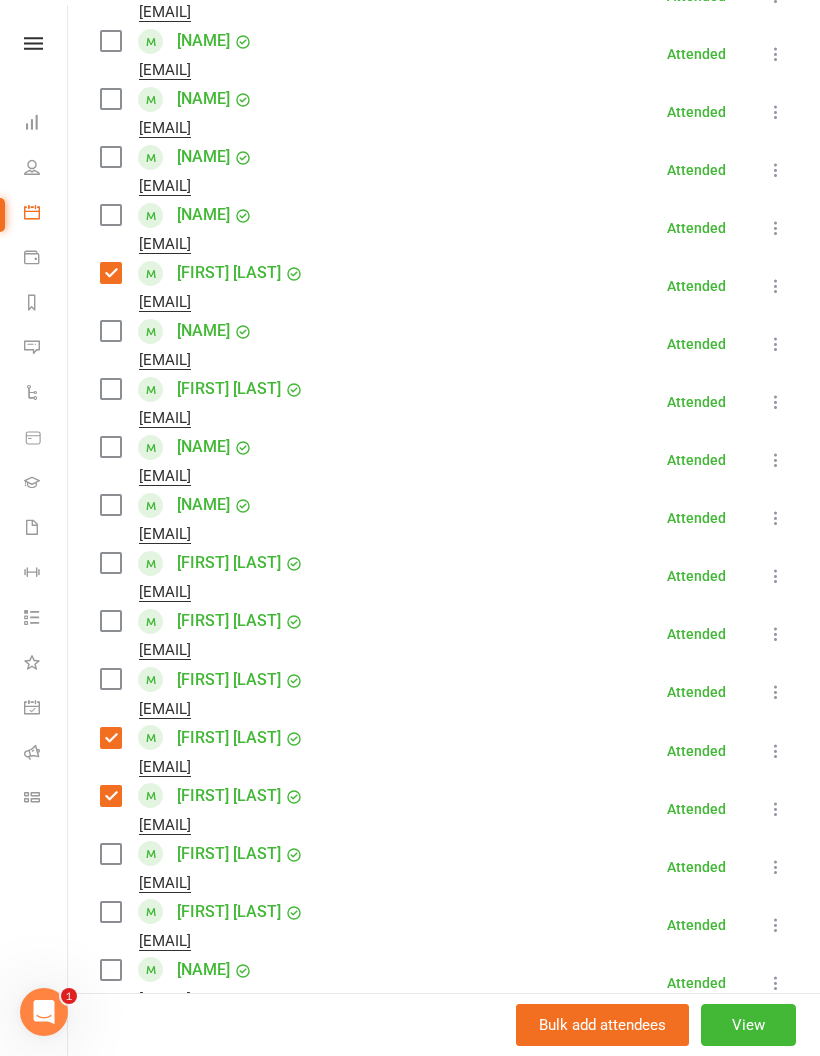 click at bounding box center [110, 215] 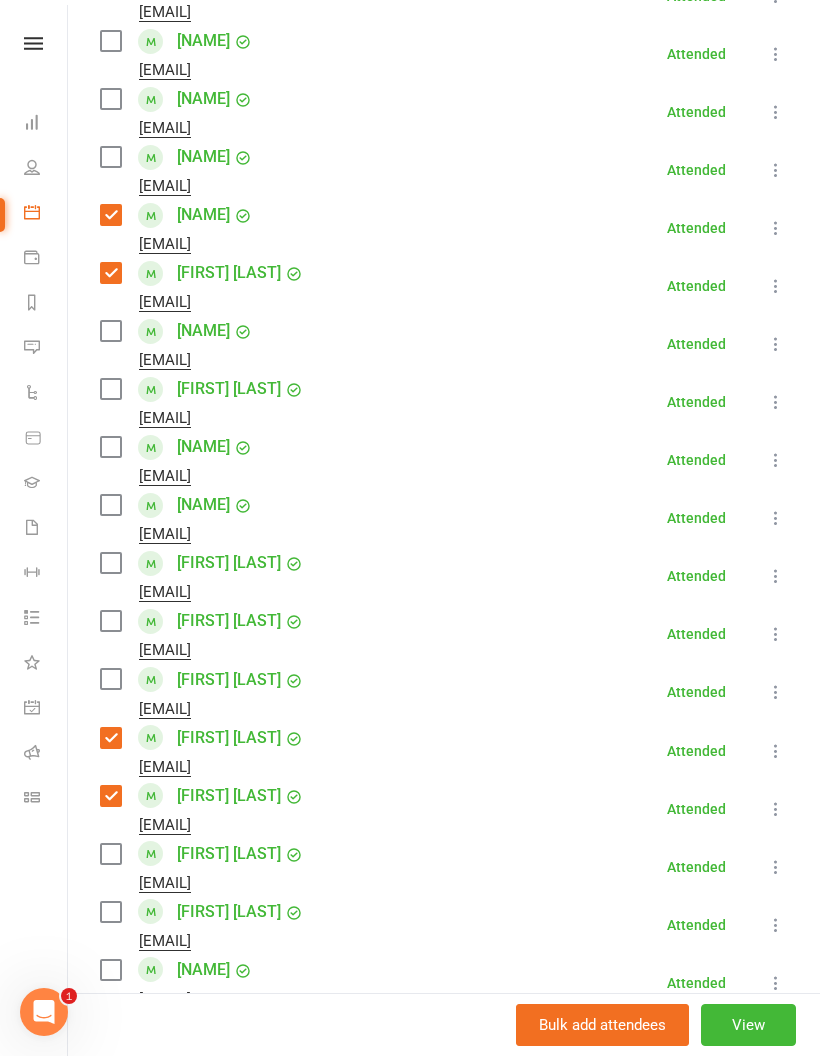 click at bounding box center (110, 389) 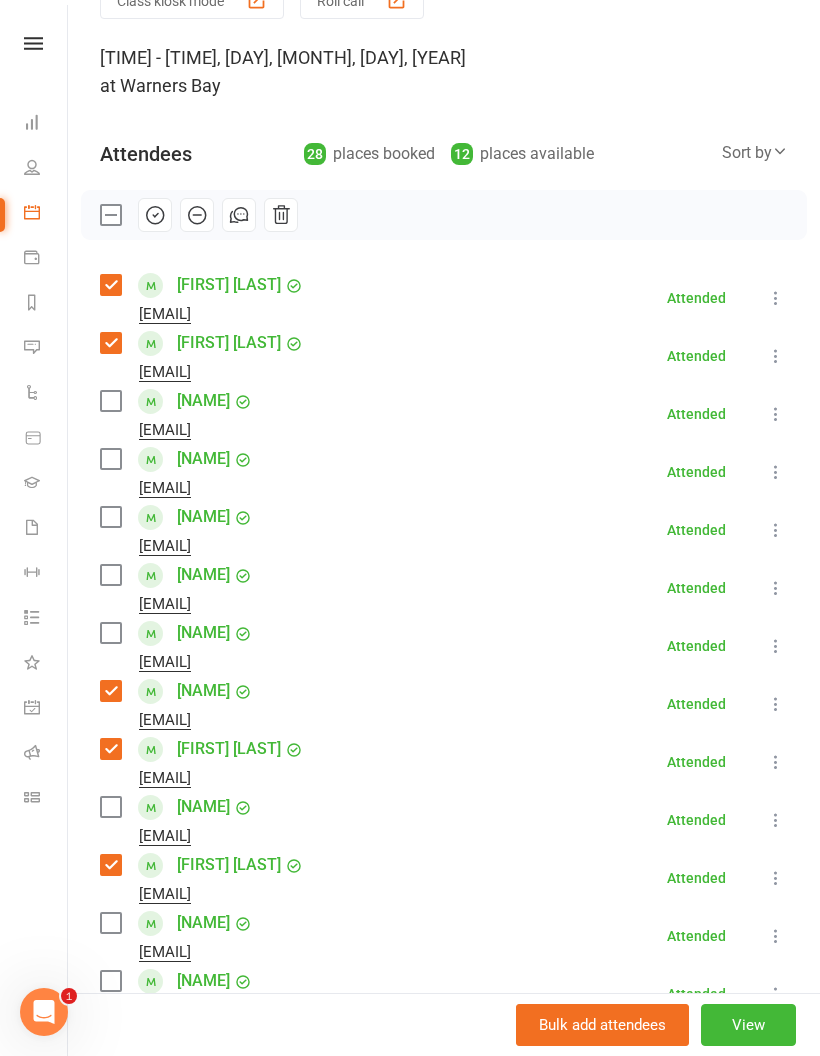 scroll, scrollTop: 101, scrollLeft: 0, axis: vertical 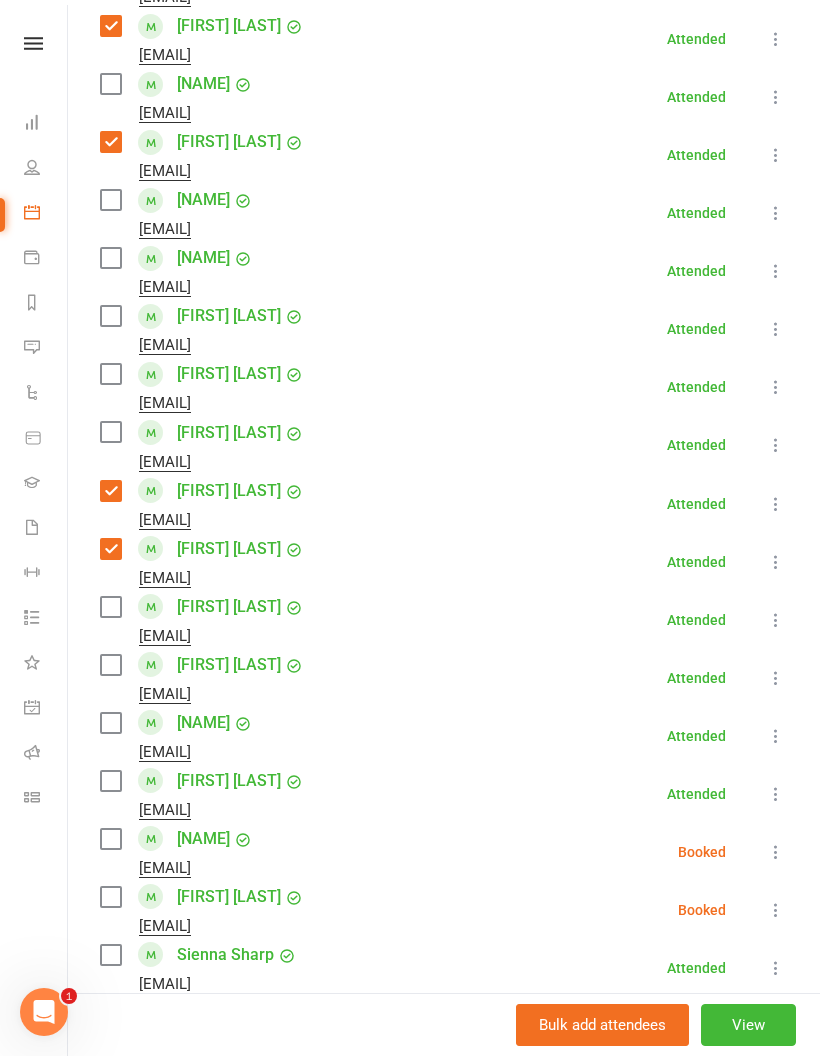 click at bounding box center (110, 781) 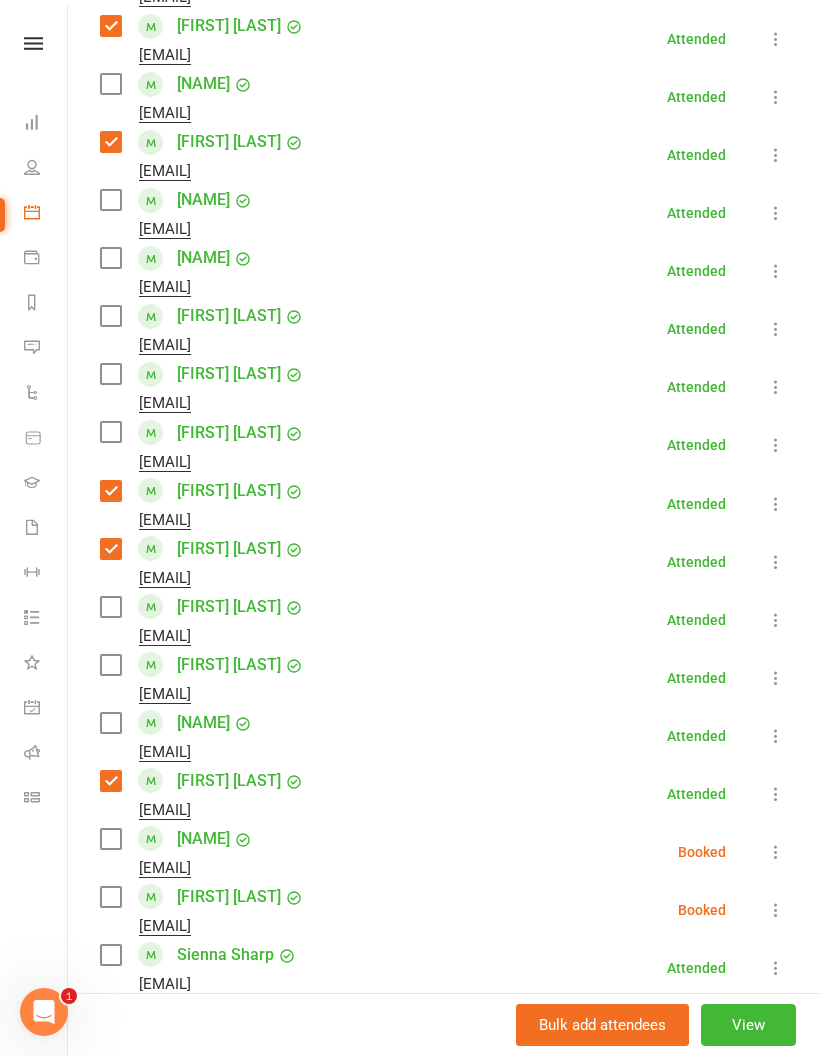 click at bounding box center (110, 839) 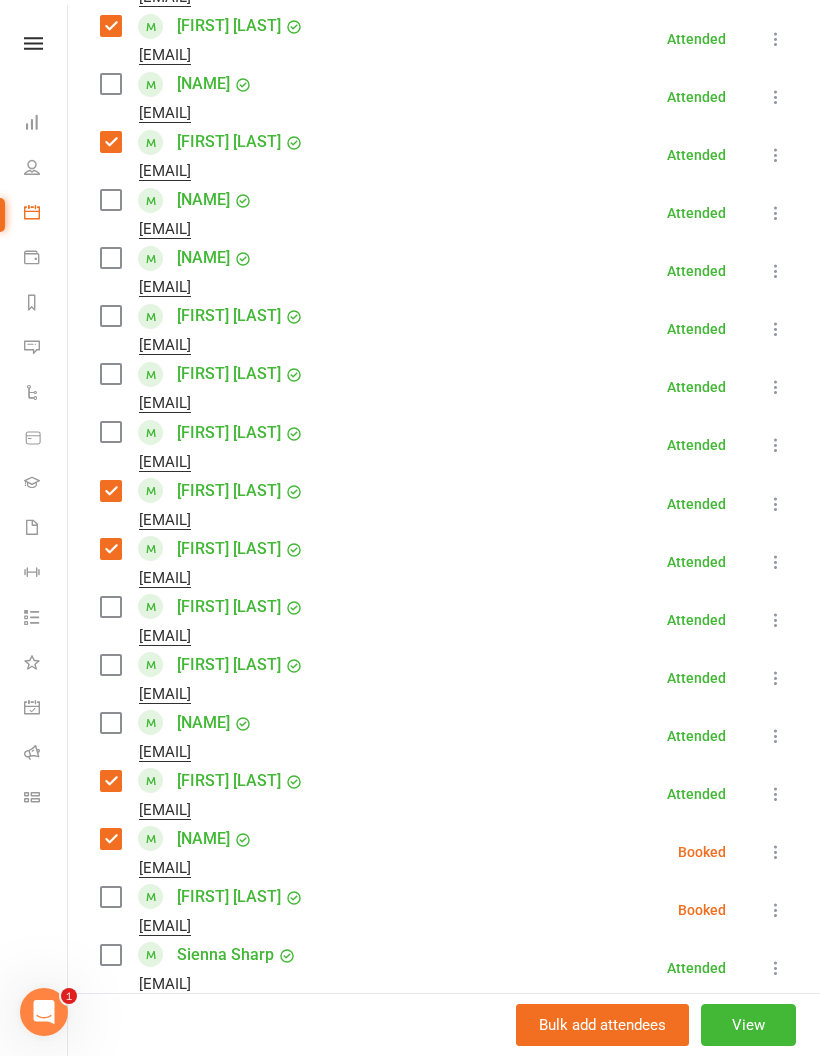 click at bounding box center (110, 432) 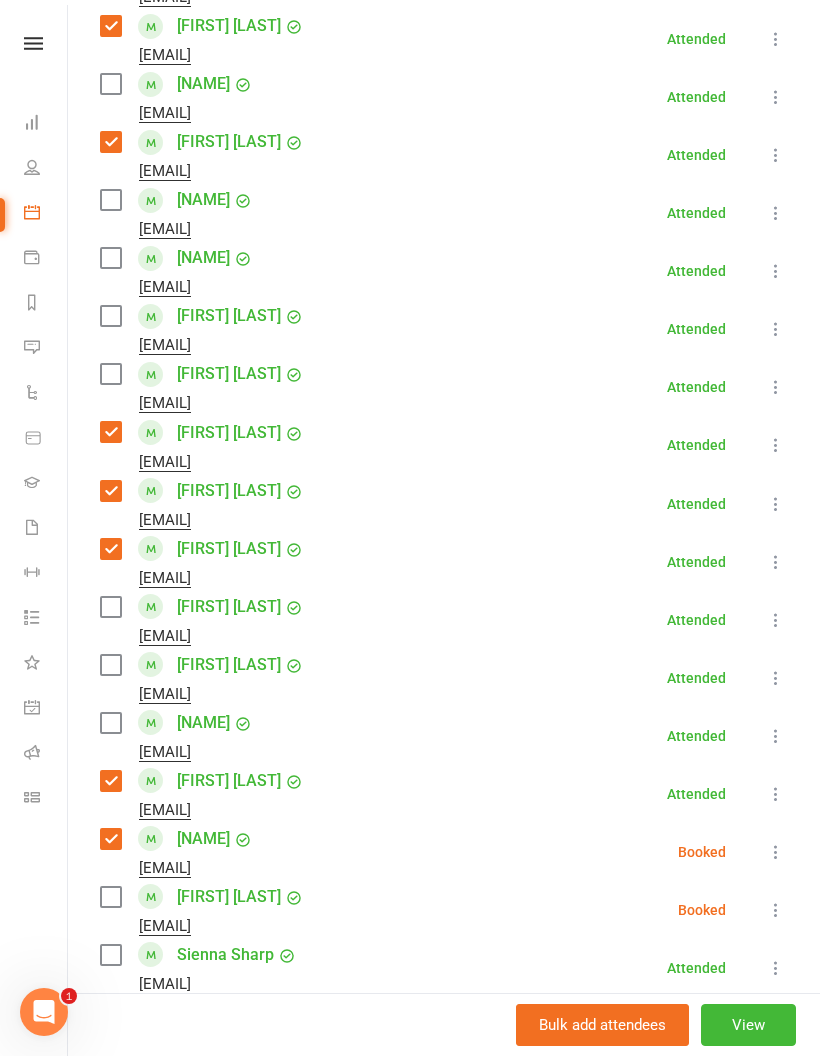 click on "Class kiosk mode  Roll call  10:15 AM - 11:00 AM, Saturday, August, 2, 2025 at  [CITY]  Attendees  28  places booked 12  places available Sort by  Last name  First name  Booking created    [FIRST] [LAST]  [EMAIL] Attended More info  Remove  Mark absent  Undo check-in  Send message  All bookings for series    [FIRST] [LAST]  [EMAIL] Attended More info  Remove  Mark absent  Undo check-in  Send message  All bookings for series    [FIRST] [LAST]  [EMAIL] Attended More info  Remove  Mark absent  Undo check-in  Send message  All bookings for series    [FIRST] [LAST]  [EMAIL] Attended More info  Remove  Mark absent  Undo check-in  Send message  All bookings for series    [FIRST] [LAST]  [EMAIL] Attended More info  Remove  Mark absent  Undo check-in  Send message  All bookings for series    [FIRST] [LAST]  [EMAIL] Attended More info  Remove  Mark absent  Undo check-in  Send message  All bookings for series    [FIRST] [LAST]" at bounding box center [444, 394] 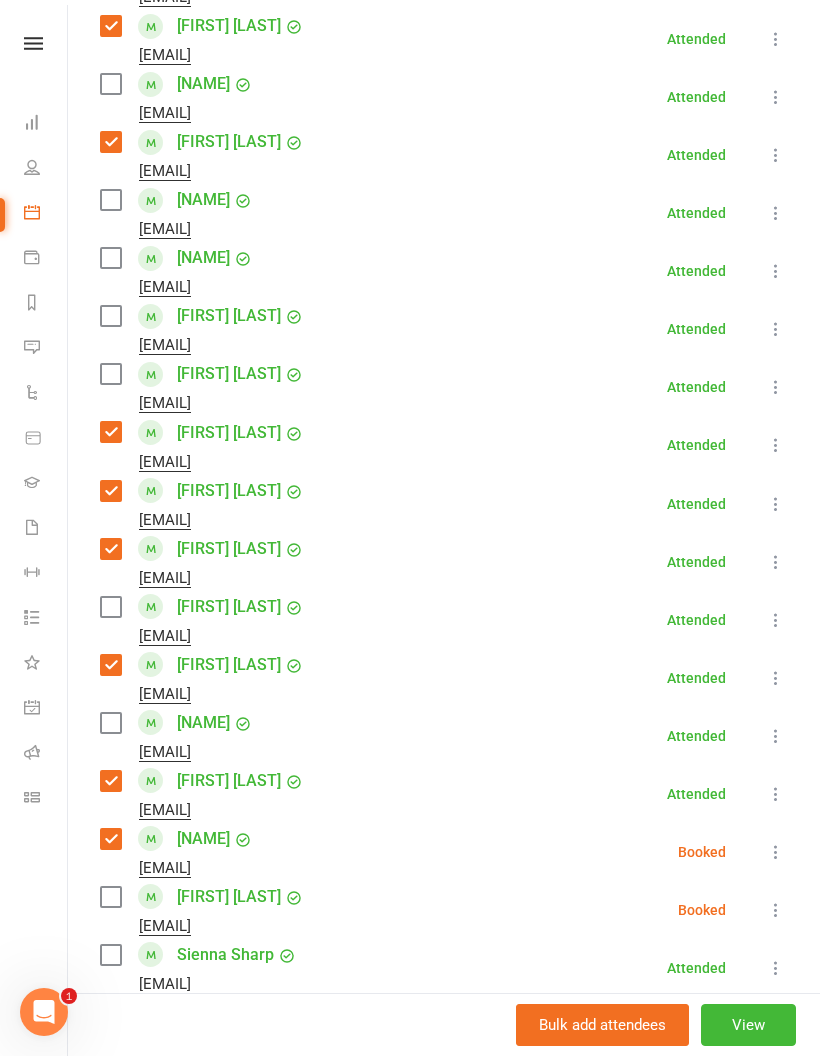 click at bounding box center (110, 723) 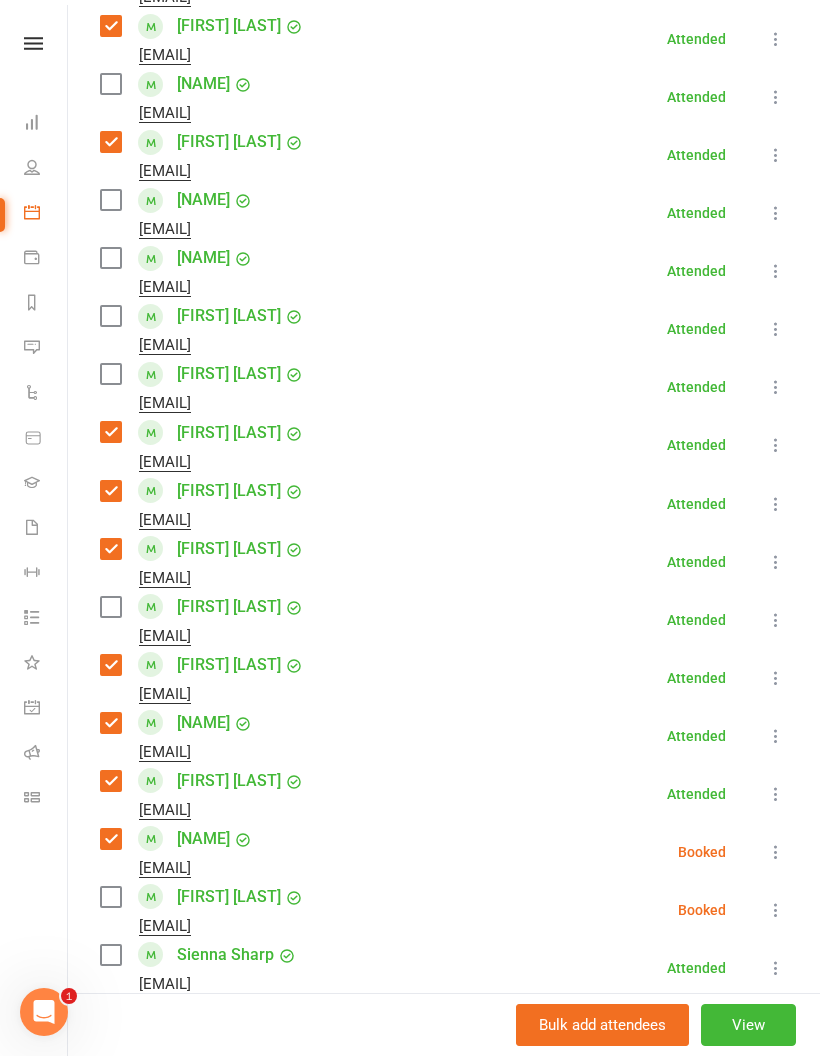 click at bounding box center [110, 1013] 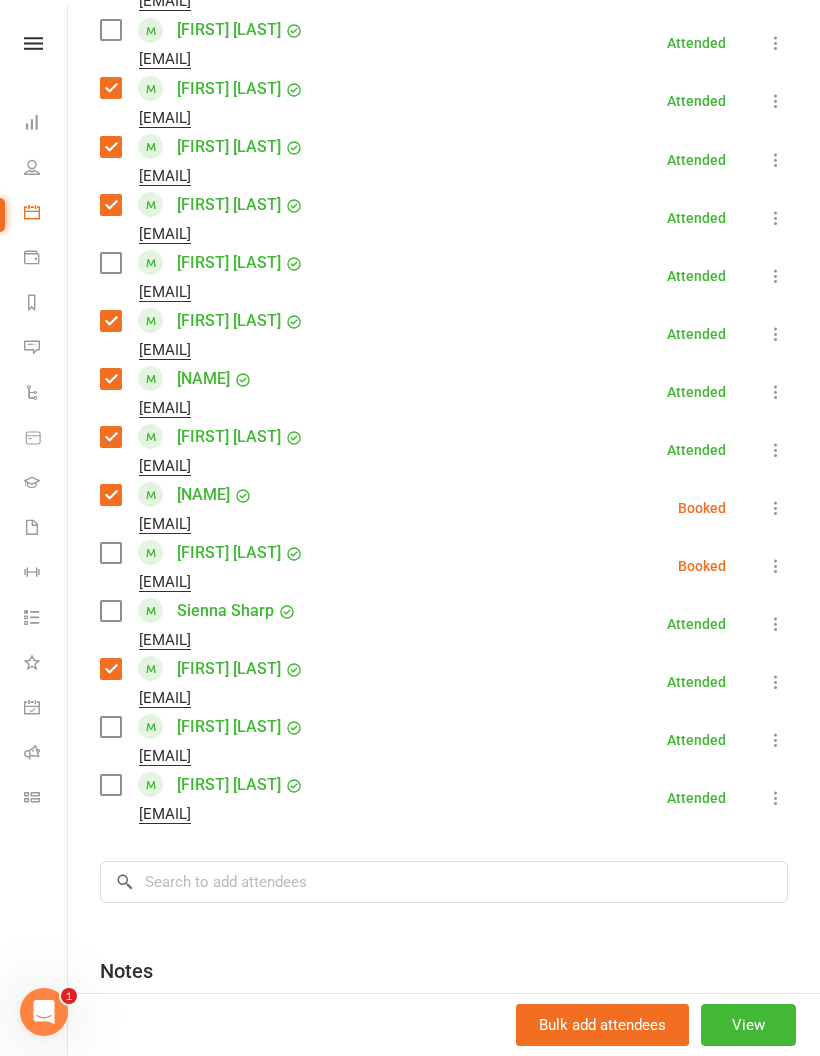 scroll, scrollTop: 1165, scrollLeft: 0, axis: vertical 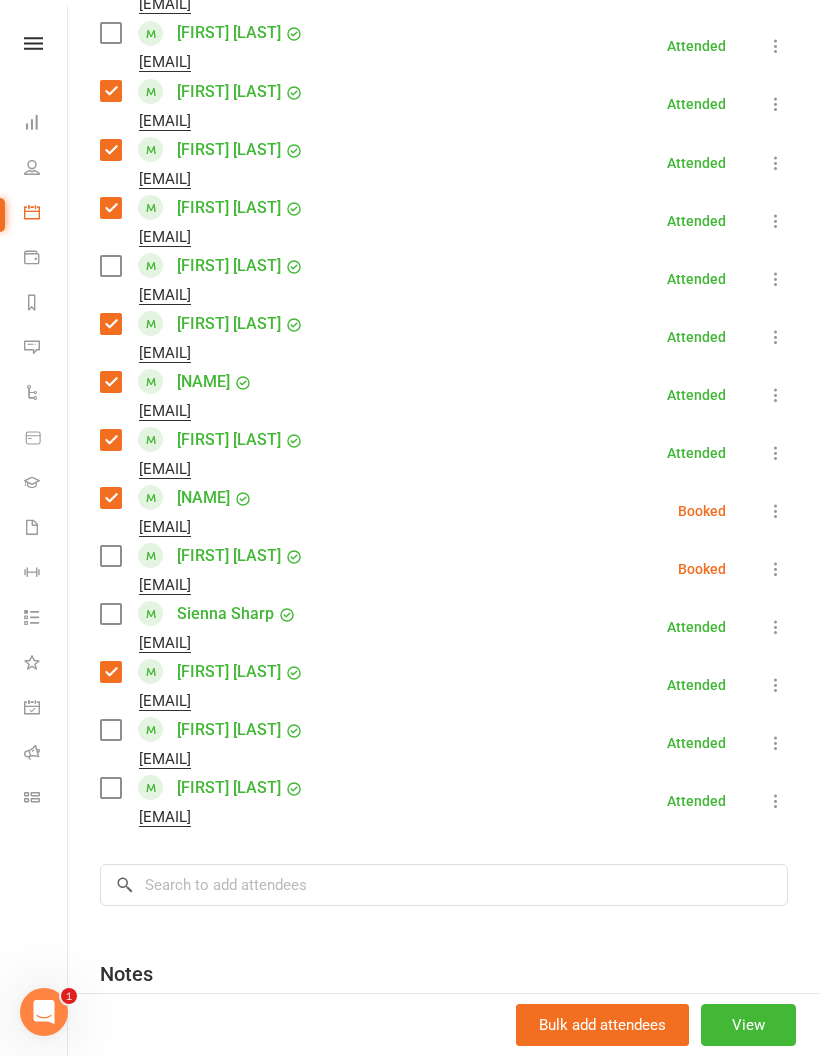 click at bounding box center [110, 730] 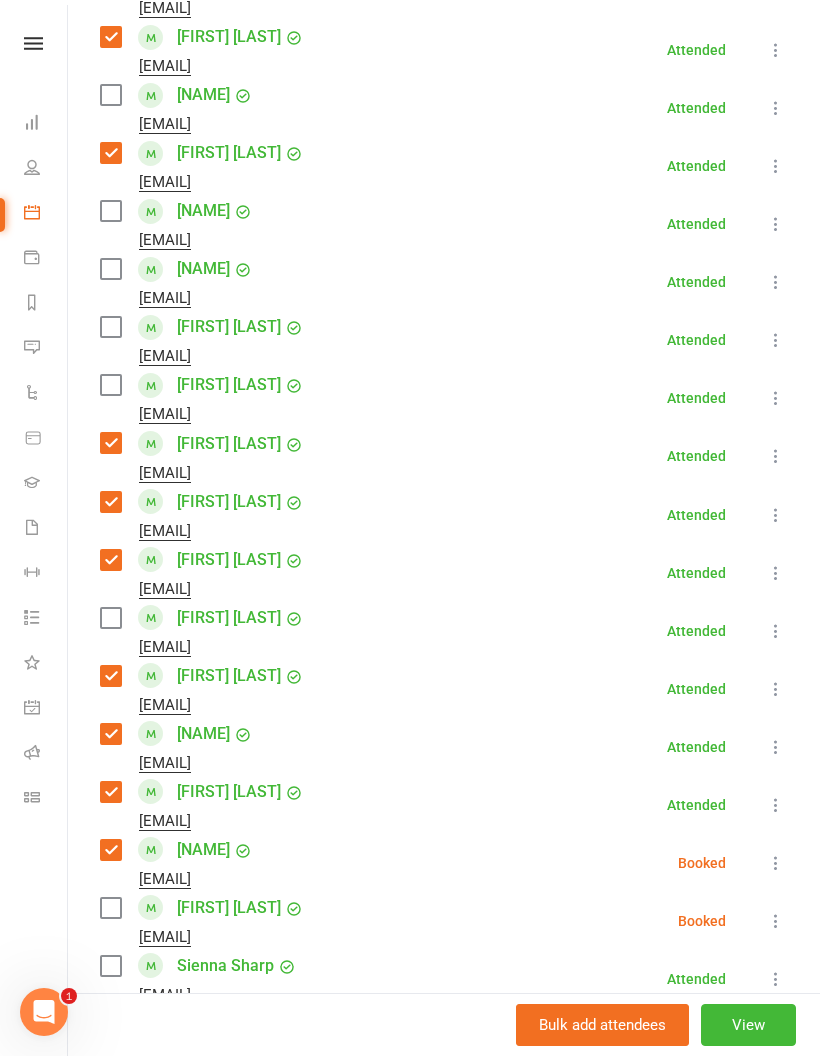 scroll, scrollTop: 821, scrollLeft: 0, axis: vertical 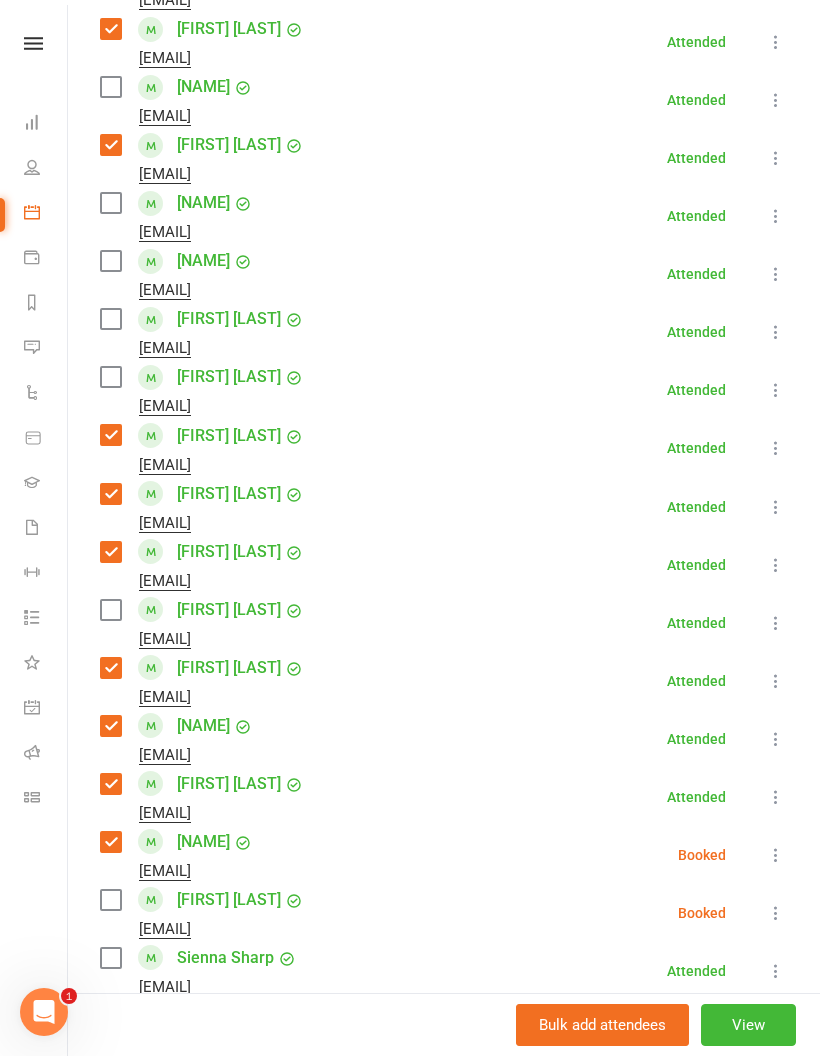 click at bounding box center [110, 203] 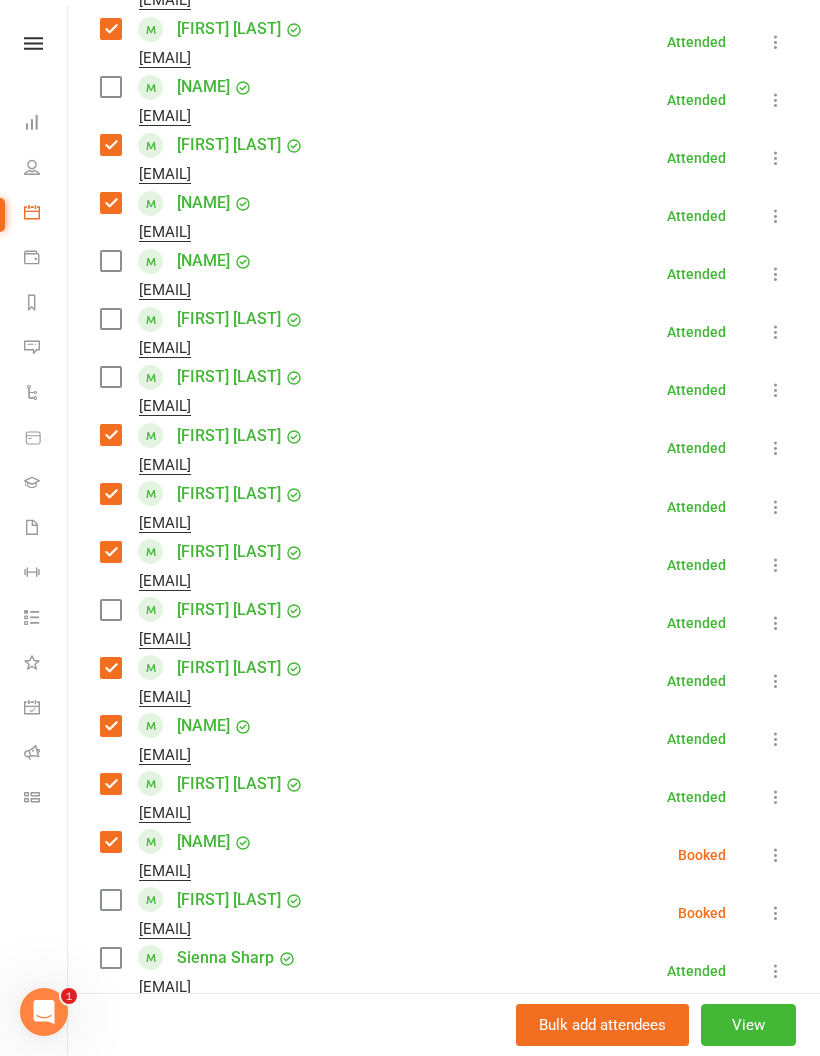 click at bounding box center [110, 319] 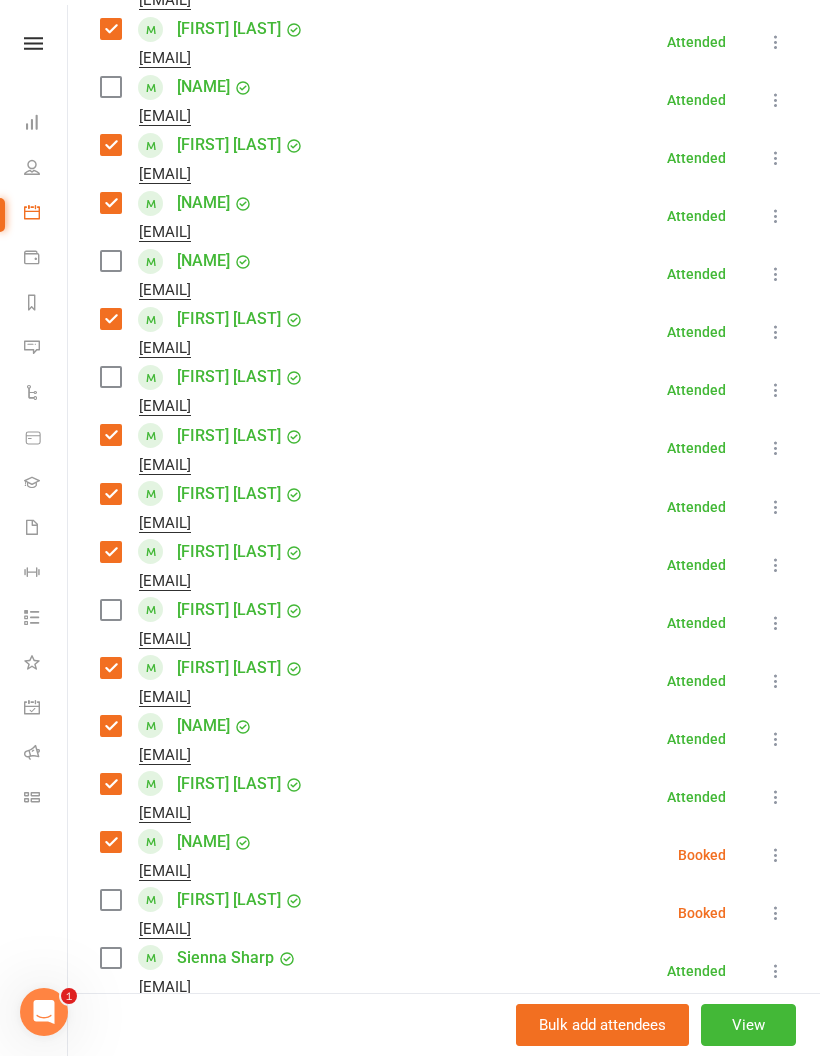 click on "Class kiosk mode  Roll call  10:15 AM - 11:00 AM, Saturday, August, 2, 2025 at  [CITY]  Attendees  28  places booked 12  places available Sort by  Last name  First name  Booking created    [FIRST] [LAST]  [EMAIL] Attended More info  Remove  Mark absent  Undo check-in  Send message  All bookings for series    [FIRST] [LAST]  [EMAIL] Attended More info  Remove  Mark absent  Undo check-in  Send message  All bookings for series    [FIRST] [LAST]  [EMAIL] Attended More info  Remove  Mark absent  Undo check-in  Send message  All bookings for series    [FIRST] [LAST]  [EMAIL] Attended More info  Remove  Mark absent  Undo check-in  Send message  All bookings for series    [FIRST] [LAST]  [EMAIL] Attended More info  Remove  Mark absent  Undo check-in  Send message  All bookings for series    [FIRST] [LAST]  [EMAIL] Attended More info  Remove  Mark absent  Undo check-in  Send message  All bookings for series    [FIRST] [LAST]" at bounding box center [444, 397] 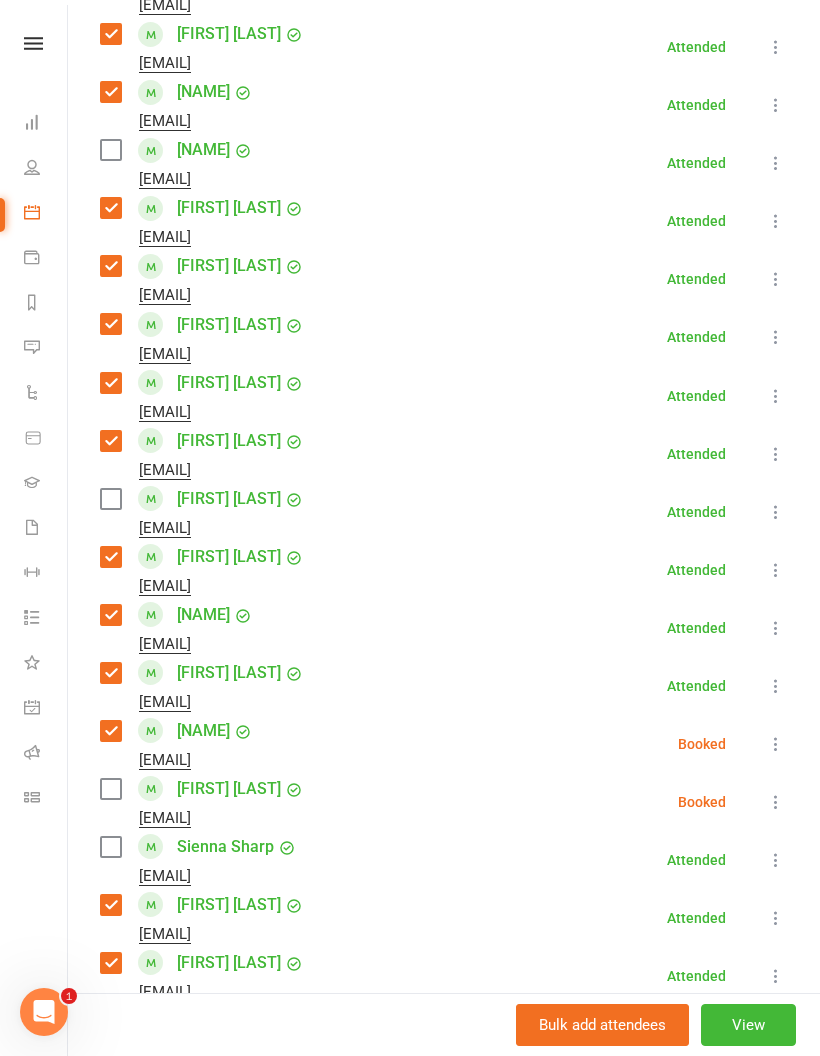 scroll, scrollTop: 933, scrollLeft: 0, axis: vertical 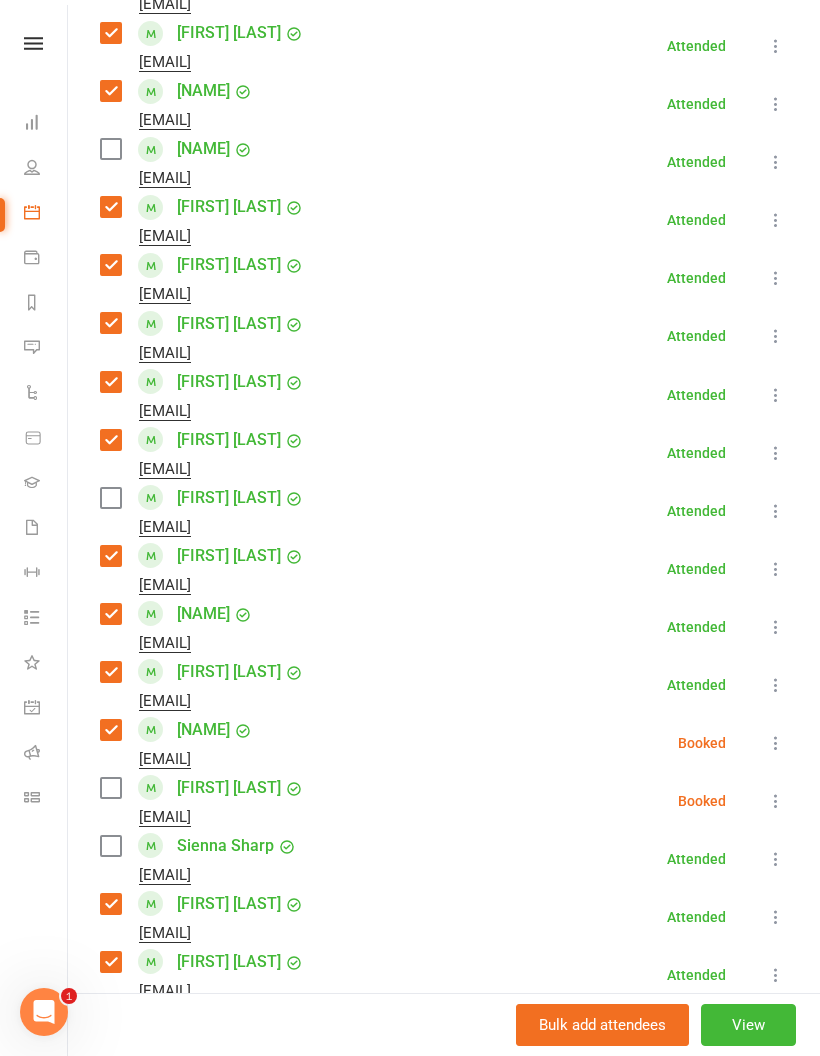 click at bounding box center (110, 846) 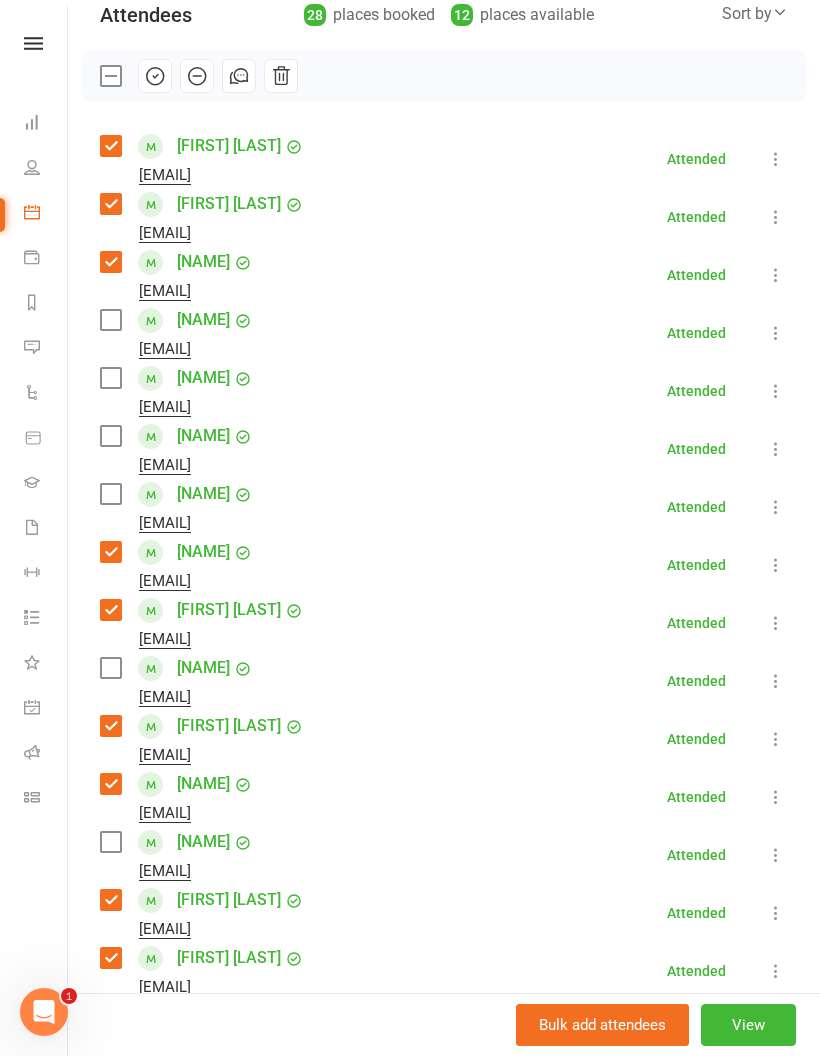 scroll, scrollTop: 239, scrollLeft: 0, axis: vertical 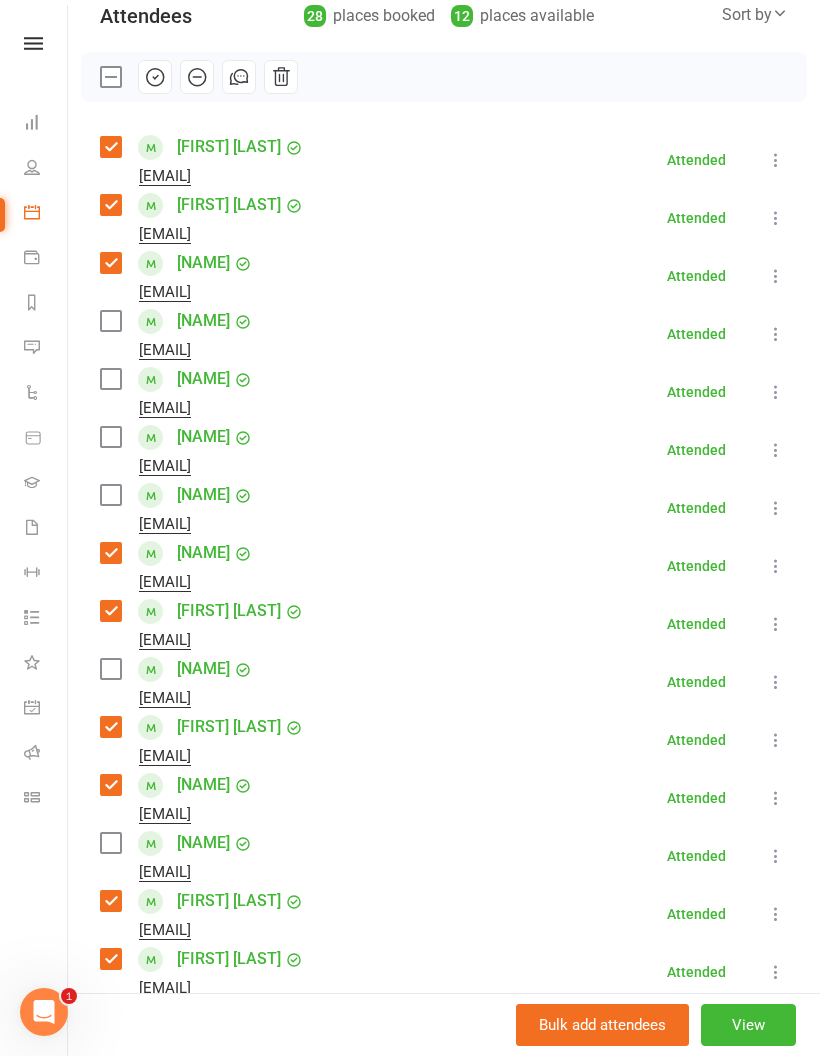 click at bounding box center [110, 495] 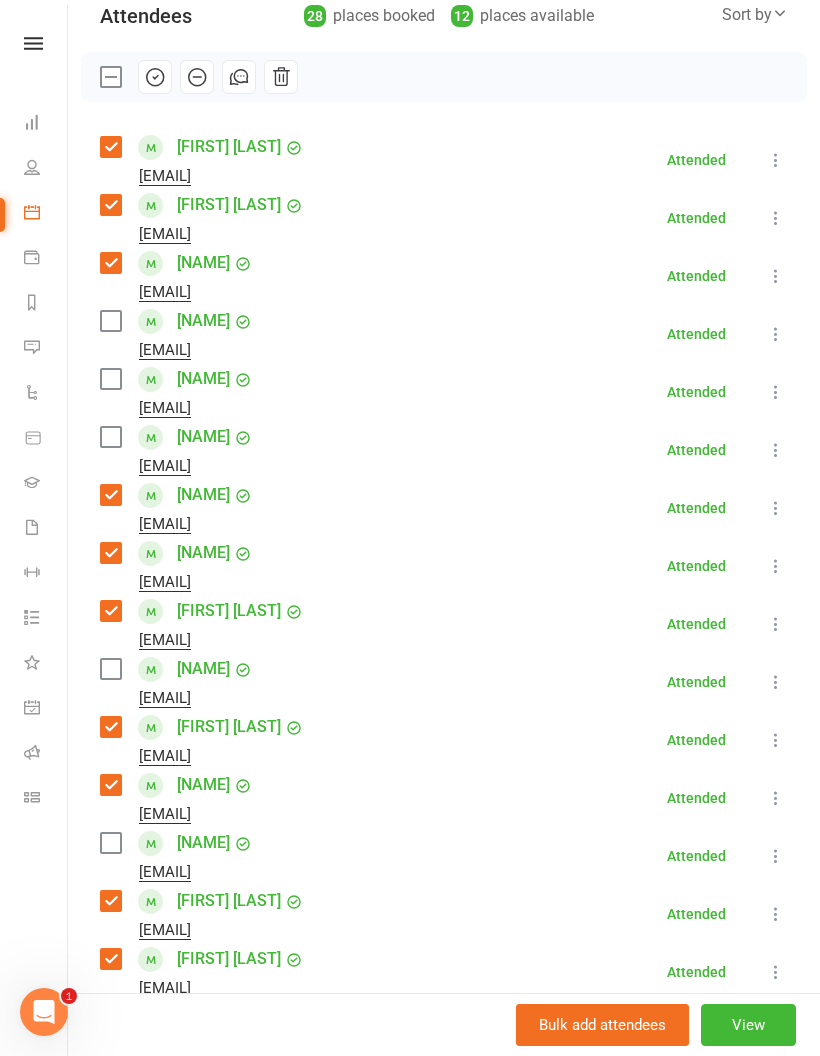 click at bounding box center (110, 437) 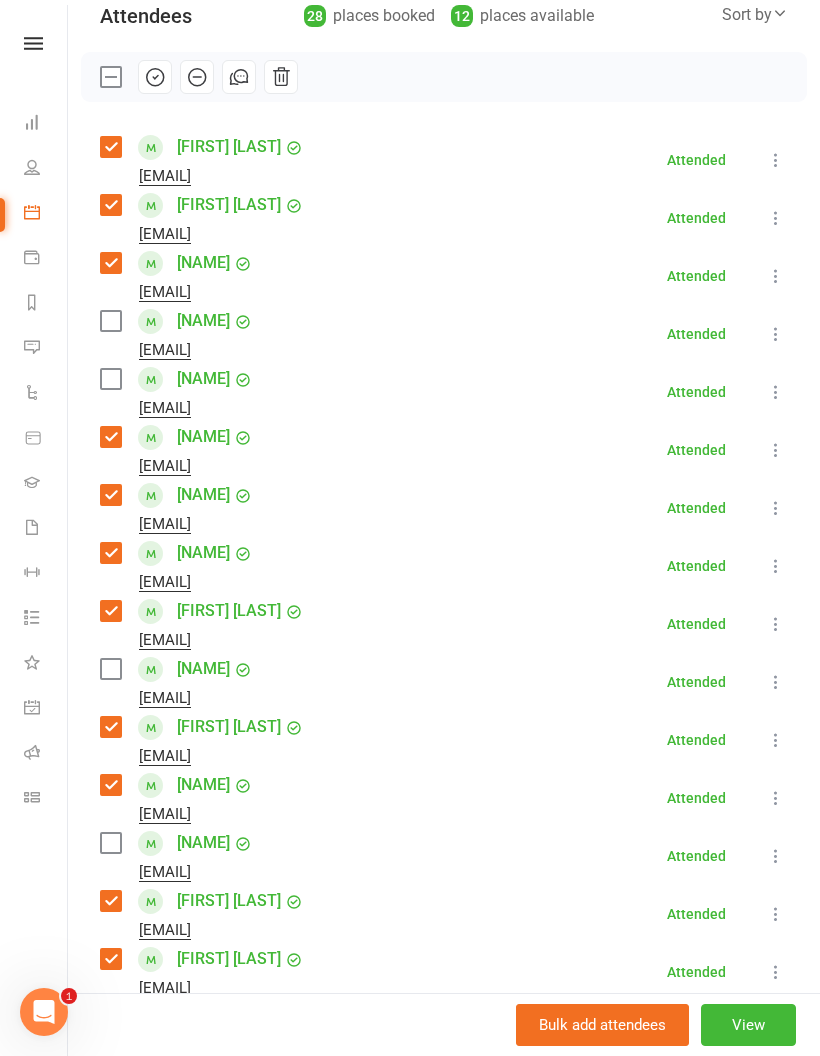click at bounding box center (110, 379) 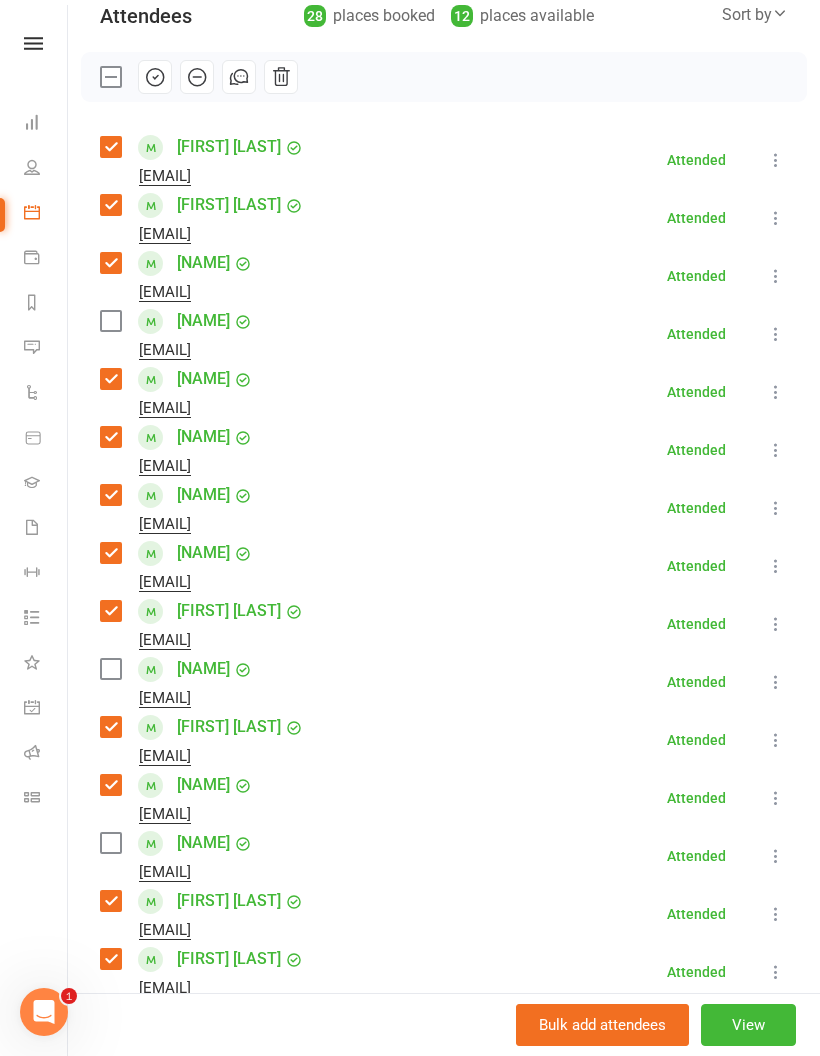 click at bounding box center (110, 321) 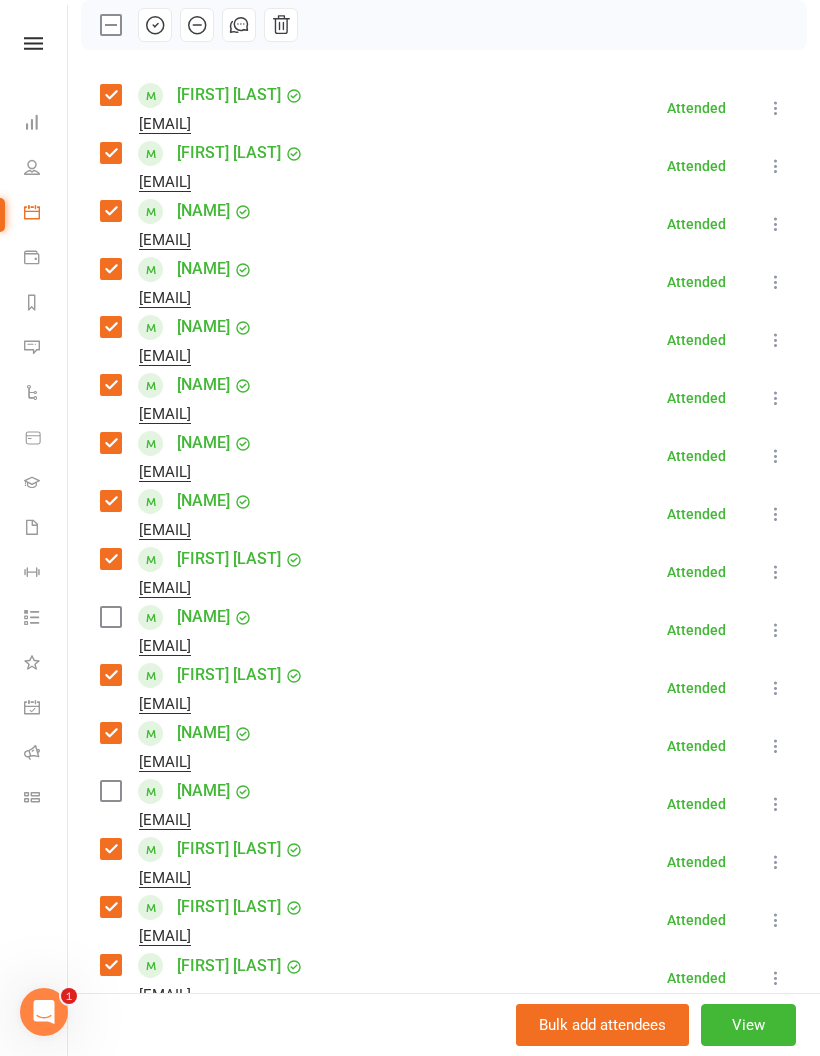 scroll, scrollTop: 308, scrollLeft: 0, axis: vertical 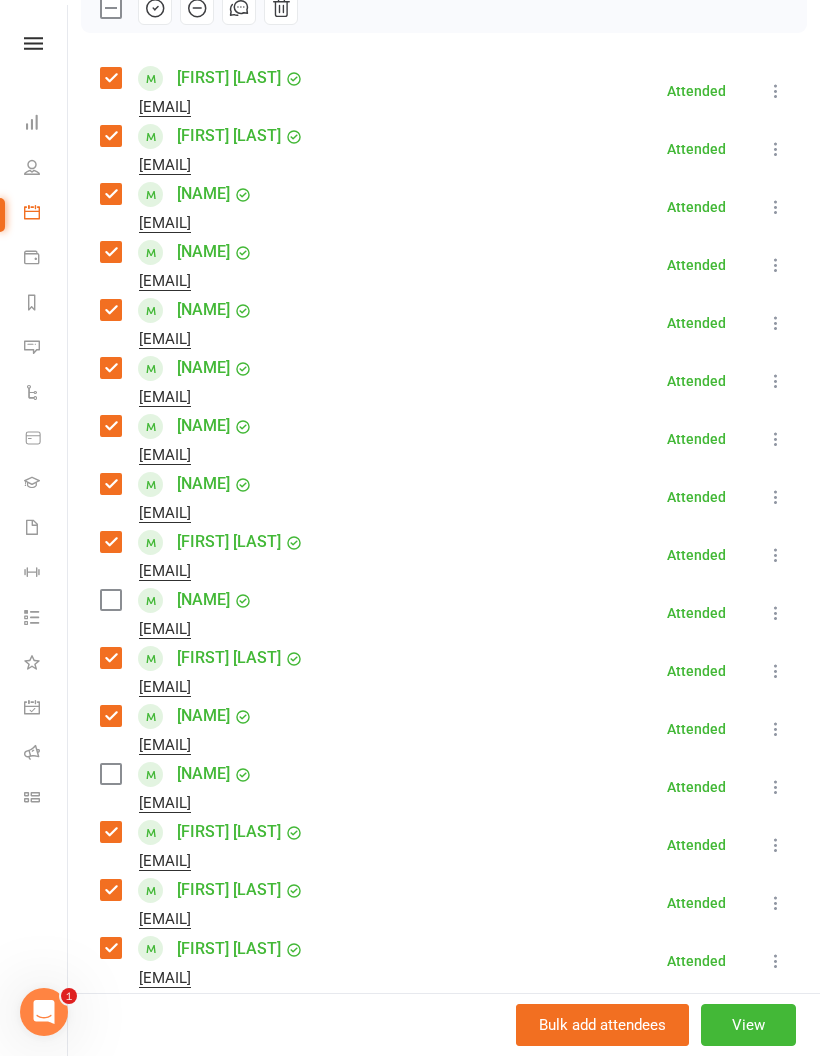 click at bounding box center (110, 774) 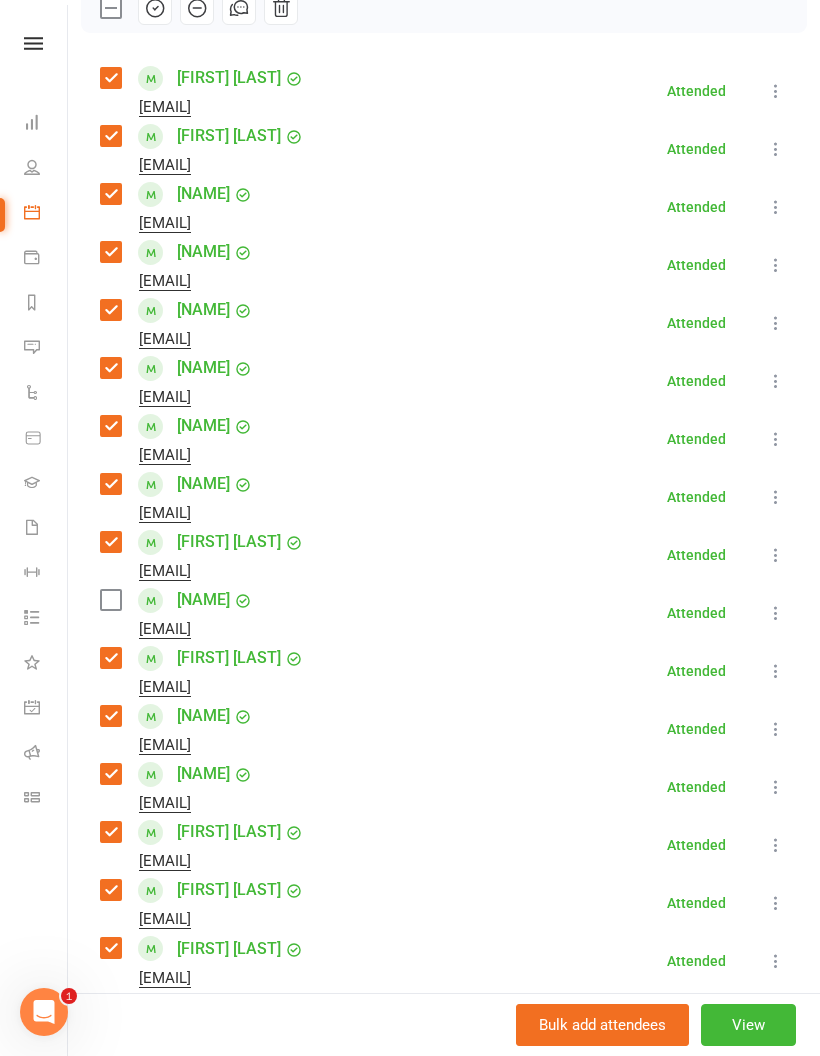 click at bounding box center (110, 600) 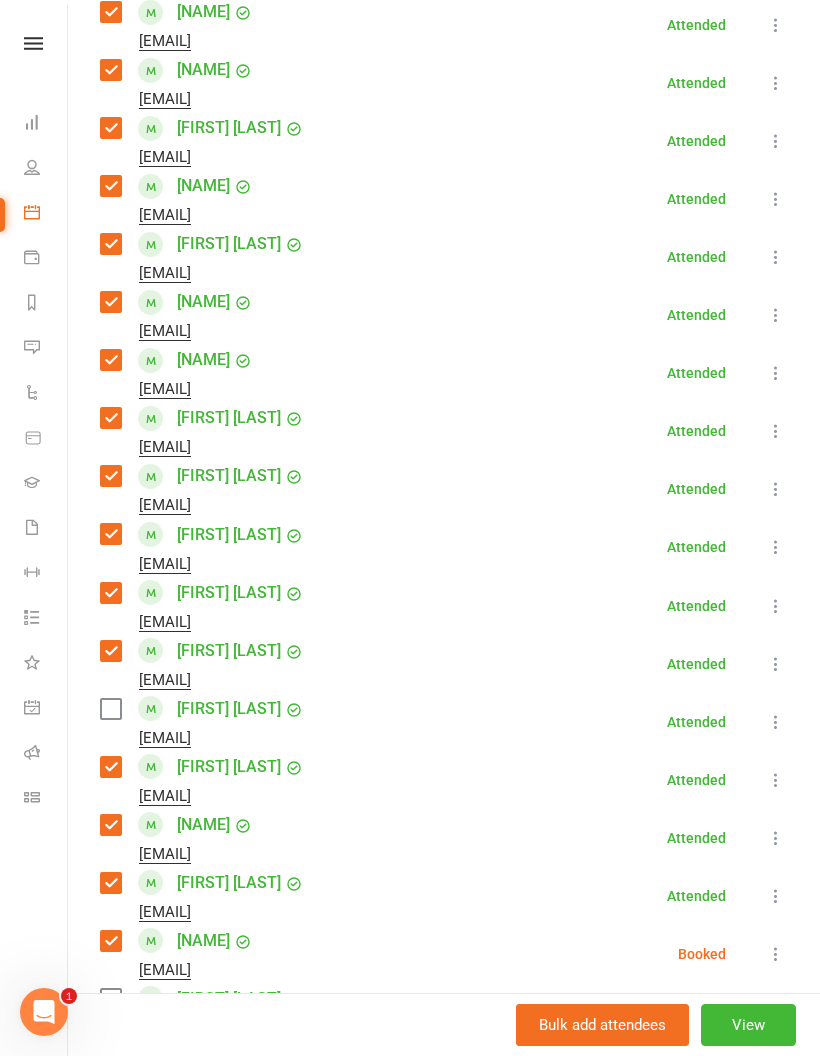 scroll, scrollTop: 723, scrollLeft: 0, axis: vertical 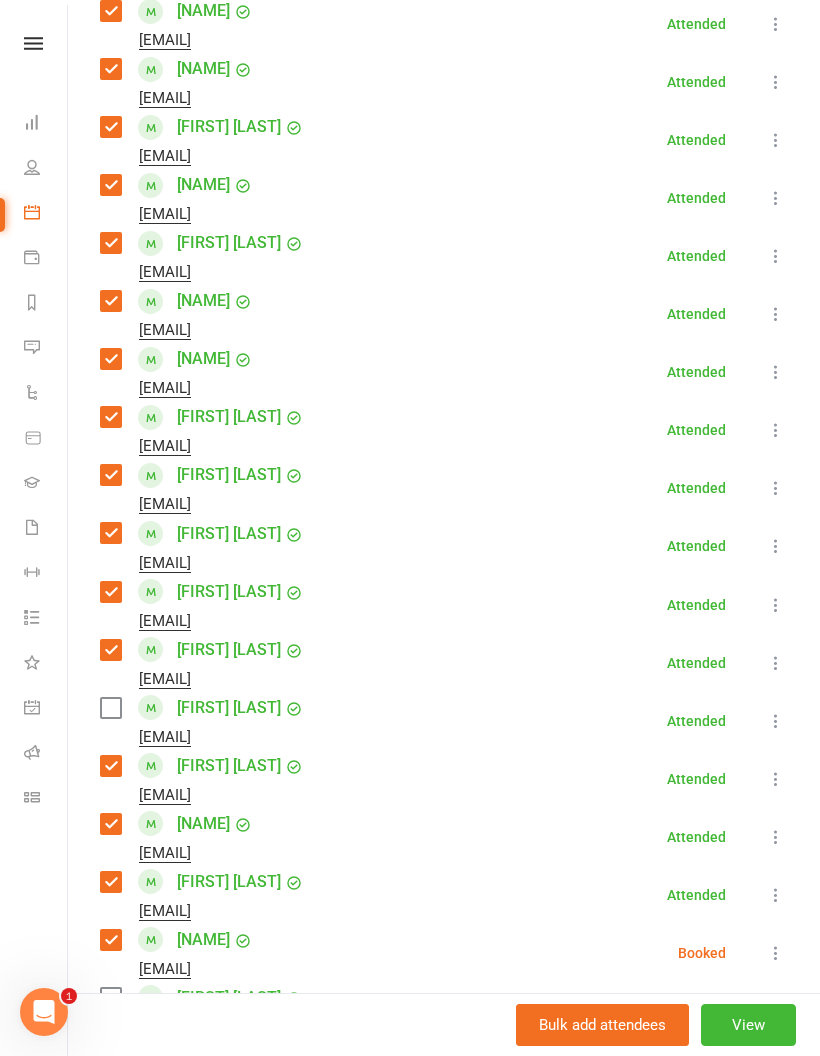 click on "[NAME] [EMAIL]" at bounding box center [206, 721] 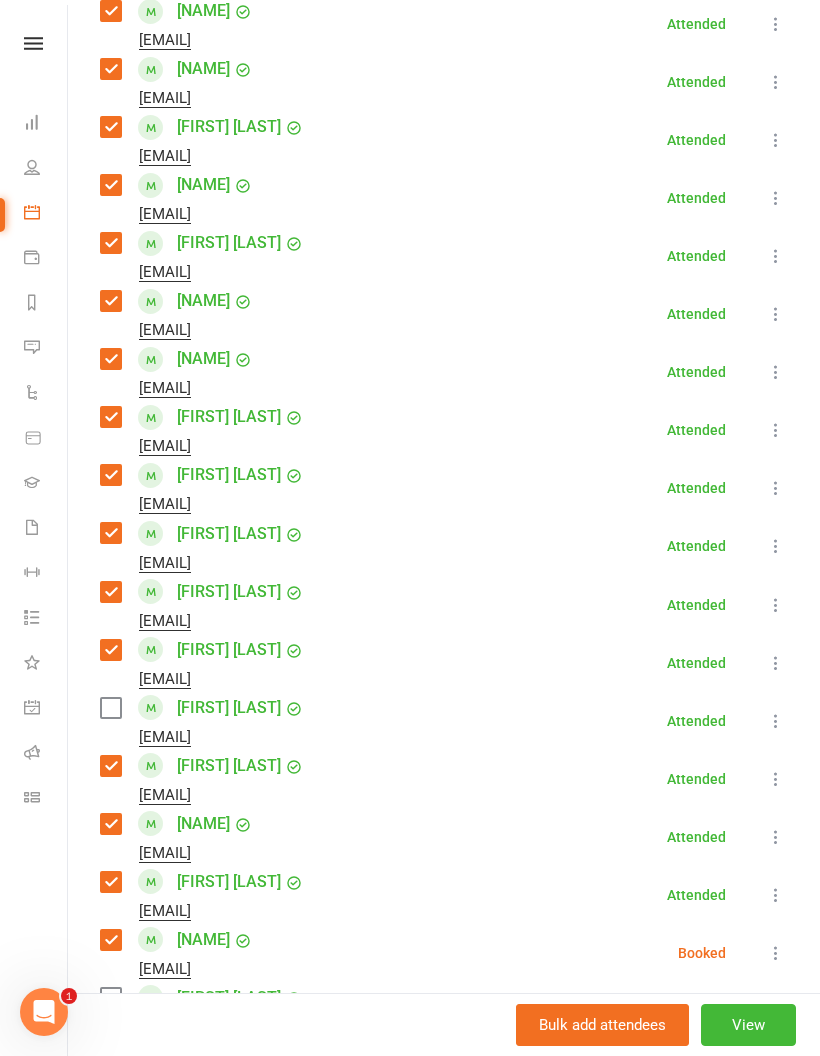 click at bounding box center (110, 708) 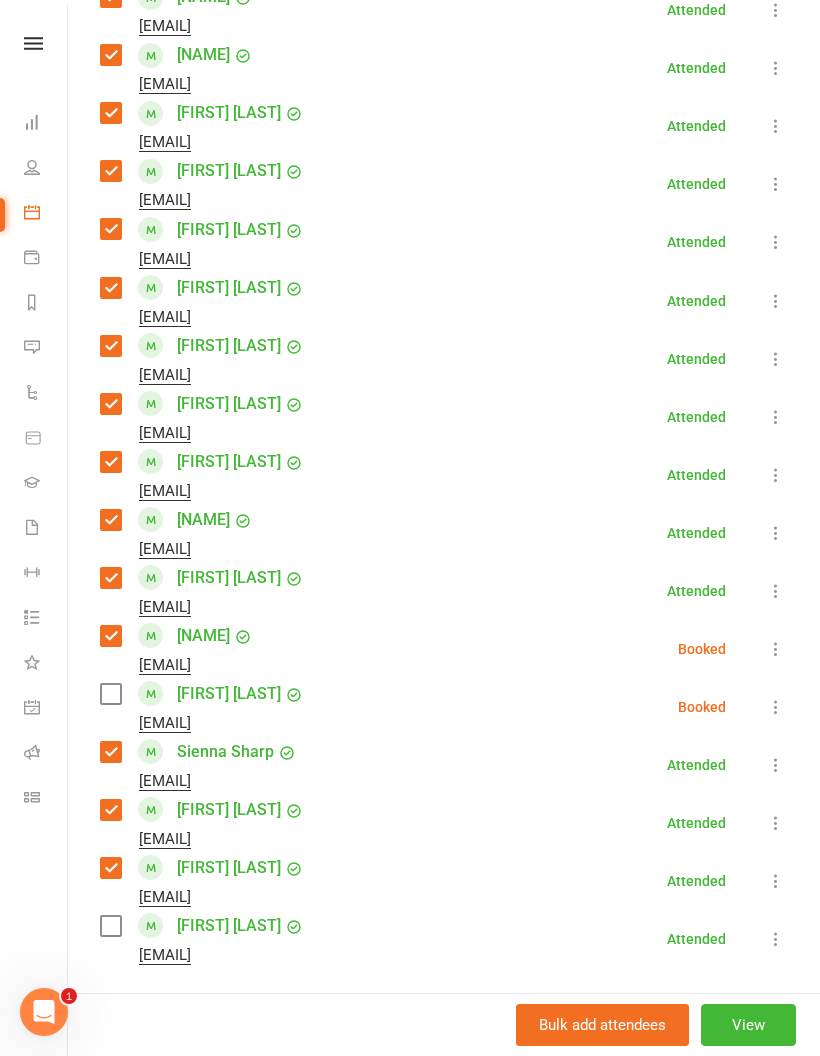 scroll, scrollTop: 1040, scrollLeft: 0, axis: vertical 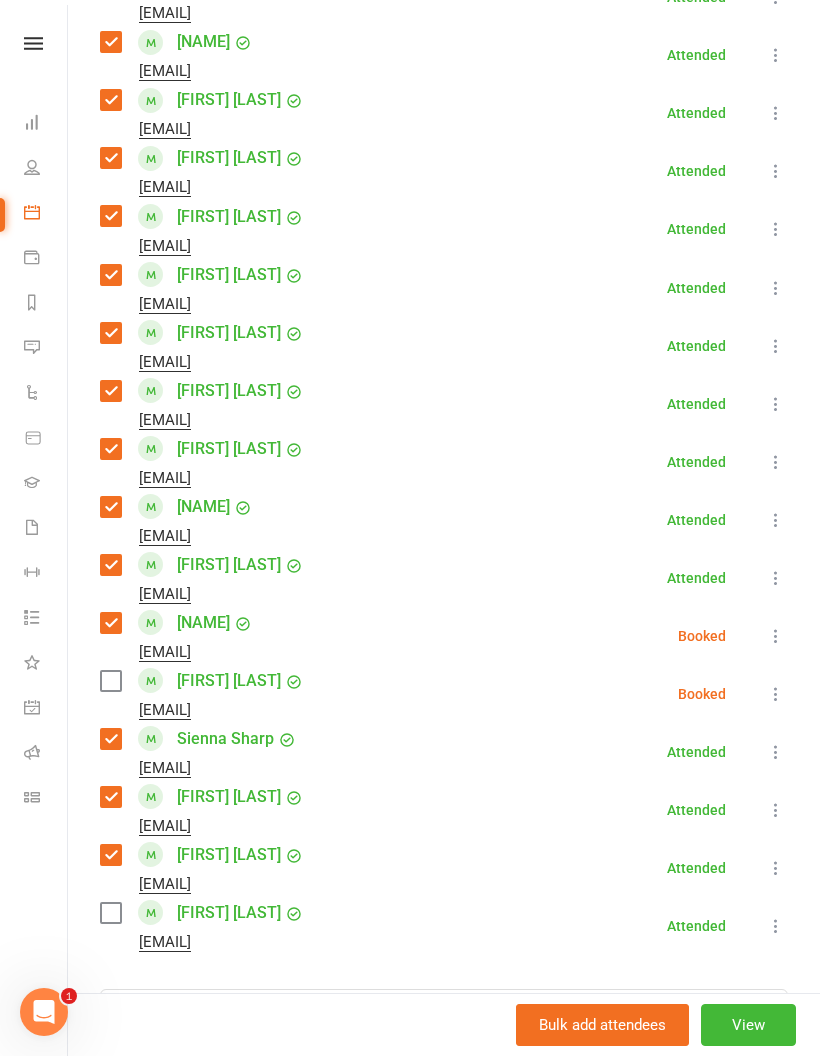 click on "Class kiosk mode  Roll call  10:15 AM - 11:00 AM, Saturday, August, 2, 2025 at  [CITY]  Attendees  28  places booked 12  places available Sort by  Last name  First name  Booking created    [FIRST] [LAST]  [EMAIL] Attended More info  Remove  Mark absent  Undo check-in  Send message  All bookings for series    [FIRST] [LAST]  [EMAIL] Attended More info  Remove  Mark absent  Undo check-in  Send message  All bookings for series    [FIRST] [LAST]  [EMAIL] Attended More info  Remove  Mark absent  Undo check-in  Send message  All bookings for series    [FIRST] [LAST]  [EMAIL] Attended More info  Remove  Mark absent  Undo check-in  Send message  All bookings for series    [FIRST] [LAST]  [EMAIL] Attended More info  Remove  Mark absent  Undo check-in  Send message  All bookings for series    [FIRST] [LAST]  [EMAIL] Attended More info  Remove  Mark absent  Undo check-in  Send message  All bookings for series    [FIRST] [LAST]" at bounding box center (444, 178) 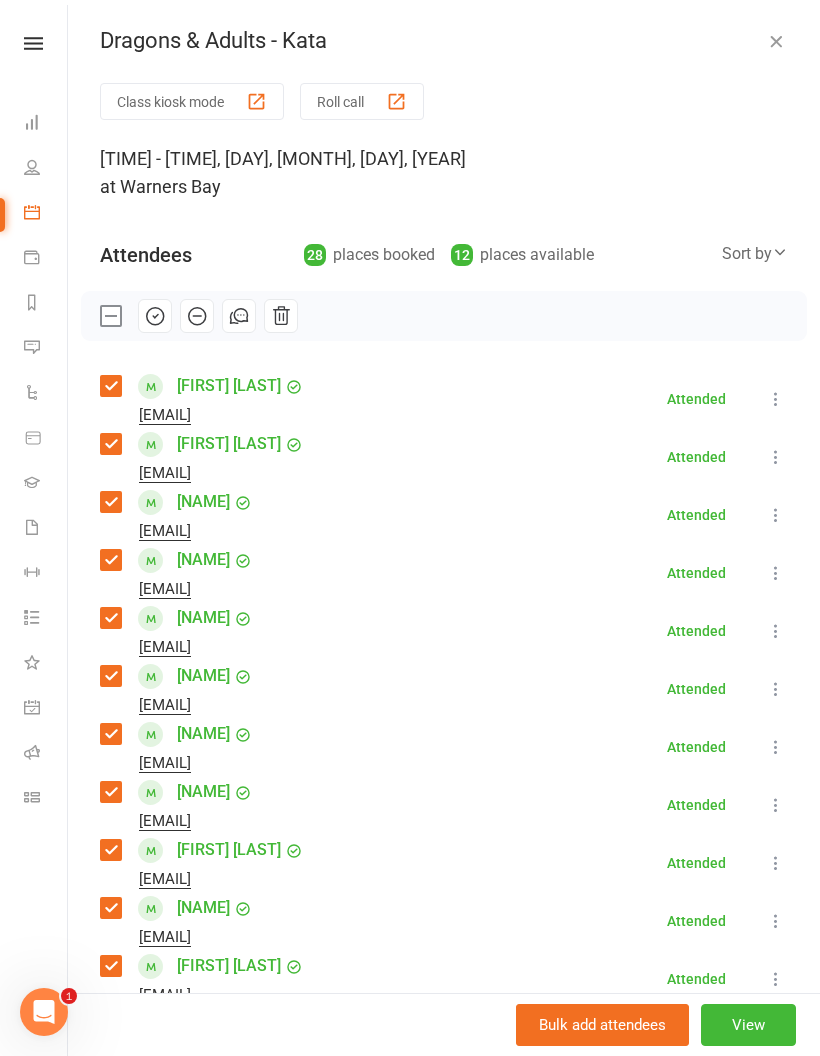 scroll, scrollTop: 0, scrollLeft: 0, axis: both 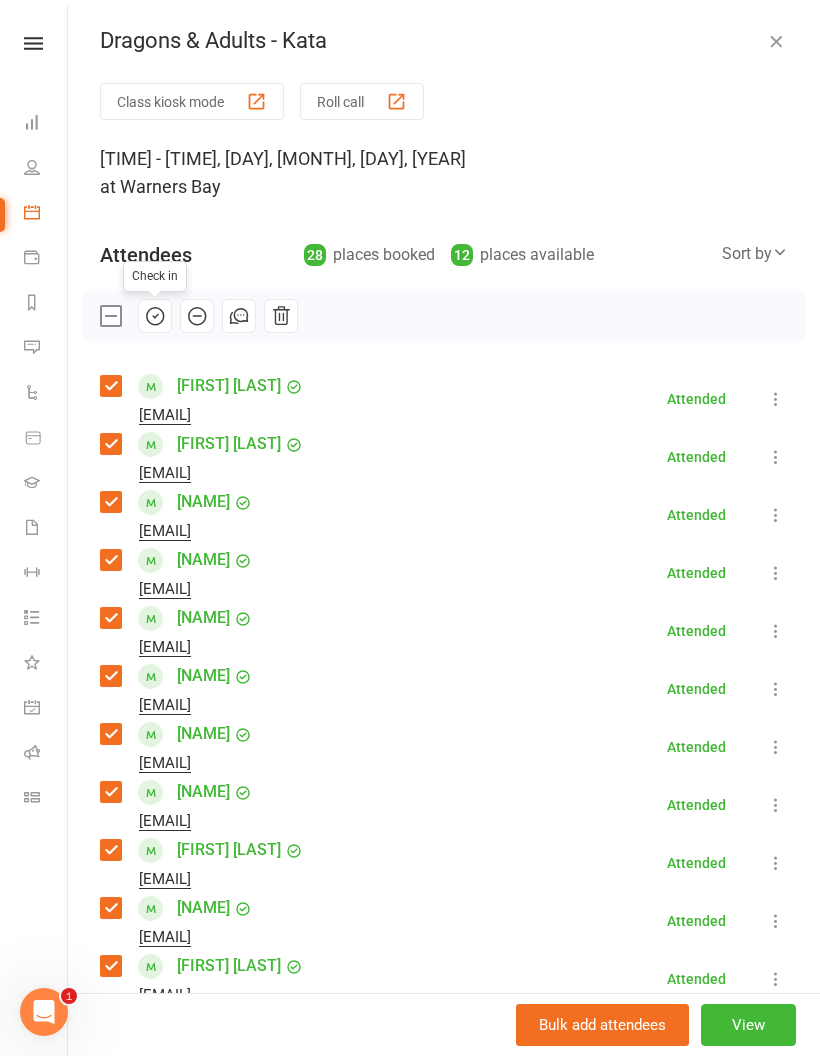 click at bounding box center (110, 316) 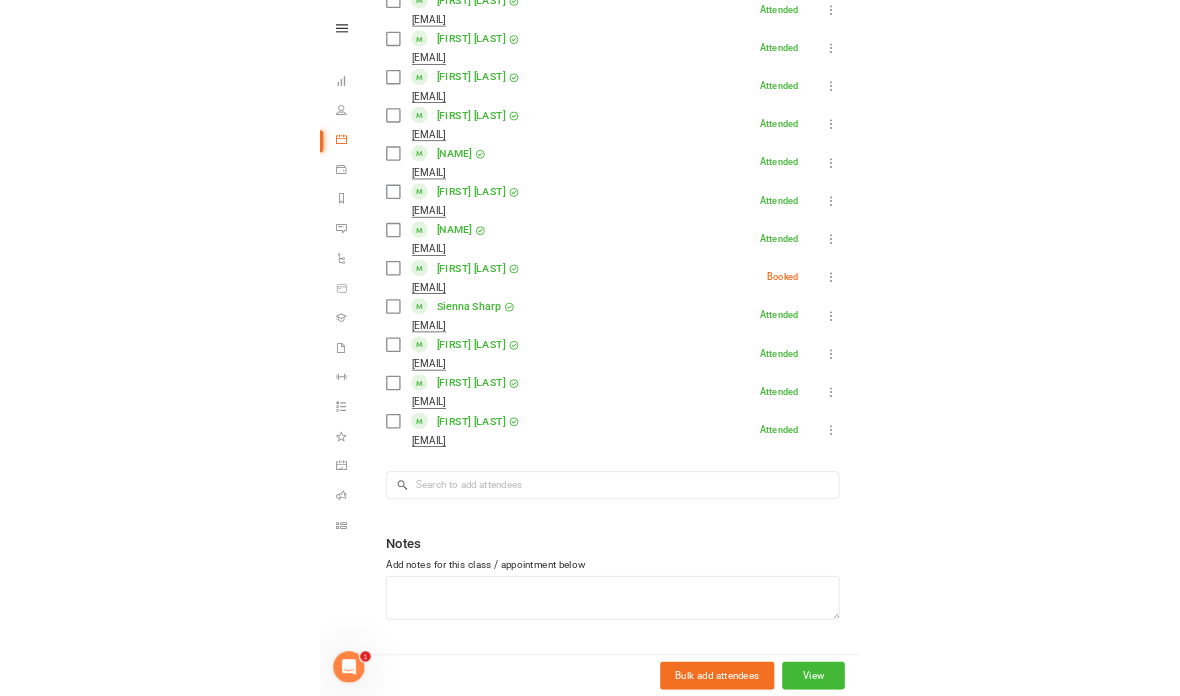 scroll, scrollTop: 1322, scrollLeft: 0, axis: vertical 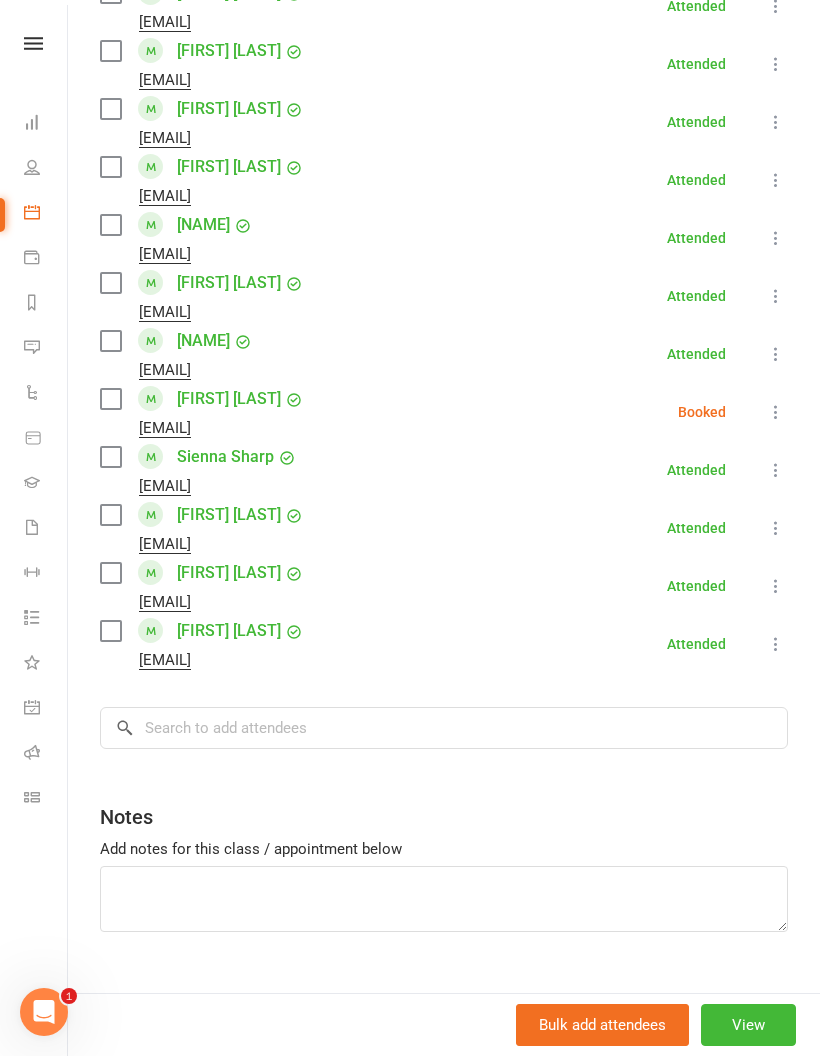 click on "Class kiosk mode  Roll call  10:15 AM - 11:00 AM, Saturday, August, 2, 2025 at  [CITY]  Attendees  28  places booked 12  places available Sort by  Last name  First name  Booking created    [FIRST] [LAST]  [EMAIL] Attended More info  Remove  Mark absent  Undo check-in  Send message  All bookings for series    [FIRST] [LAST]  [EMAIL] Attended More info  Remove  Mark absent  Undo check-in  Send message  All bookings for series    [FIRST] [LAST]  [EMAIL] Attended More info  Remove  Mark absent  Undo check-in  Send message  All bookings for series    [FIRST] [LAST]  [EMAIL] Attended More info  Remove  Mark absent  Undo check-in  Send message  All bookings for series    [FIRST] [LAST]  [EMAIL] Attended More info  Remove  Mark absent  Undo check-in  Send message  All bookings for series    [FIRST] [LAST]  [EMAIL] Attended More info  Remove  Mark absent  Undo check-in  Send message  All bookings for series    [FIRST] [LAST]" at bounding box center [444, -104] 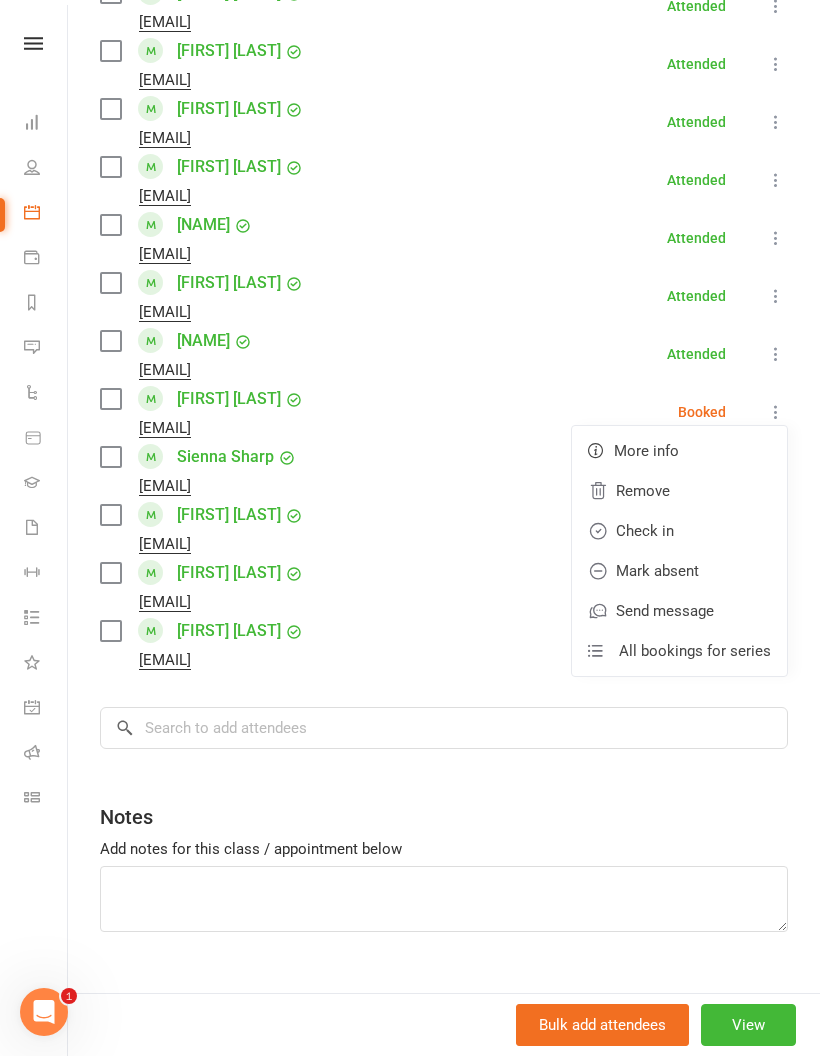 click on "Mark absent" at bounding box center (679, 571) 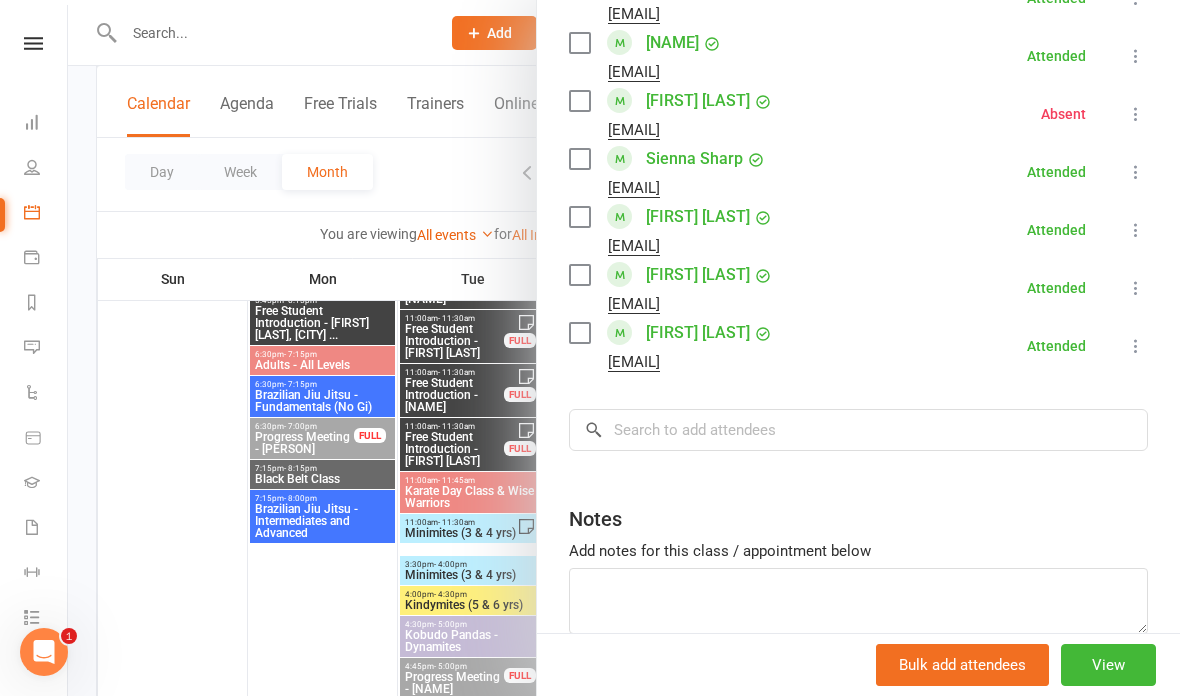 click at bounding box center [624, 348] 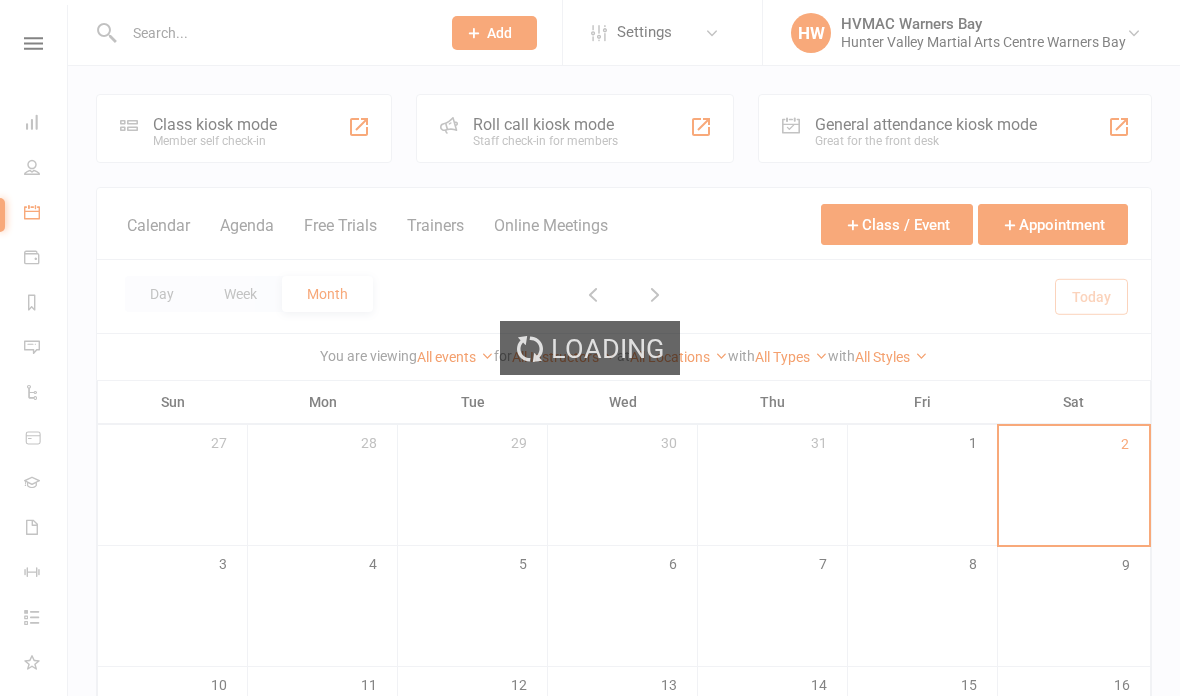 scroll, scrollTop: 0, scrollLeft: 0, axis: both 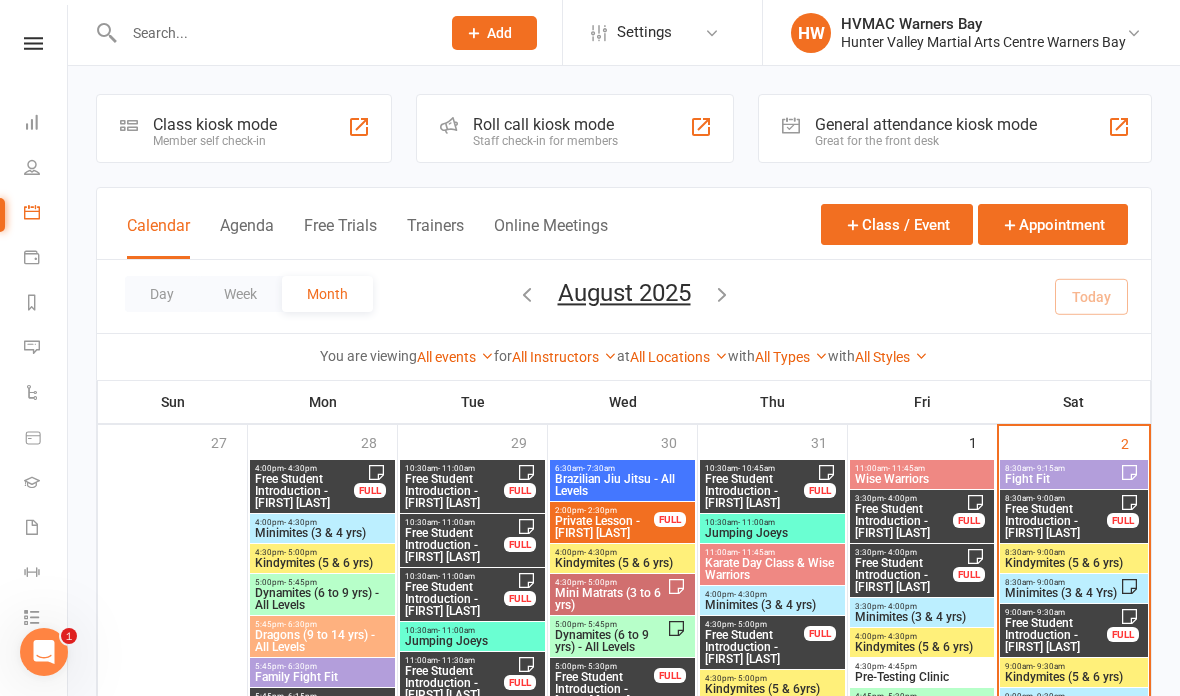 click at bounding box center (1134, 33) 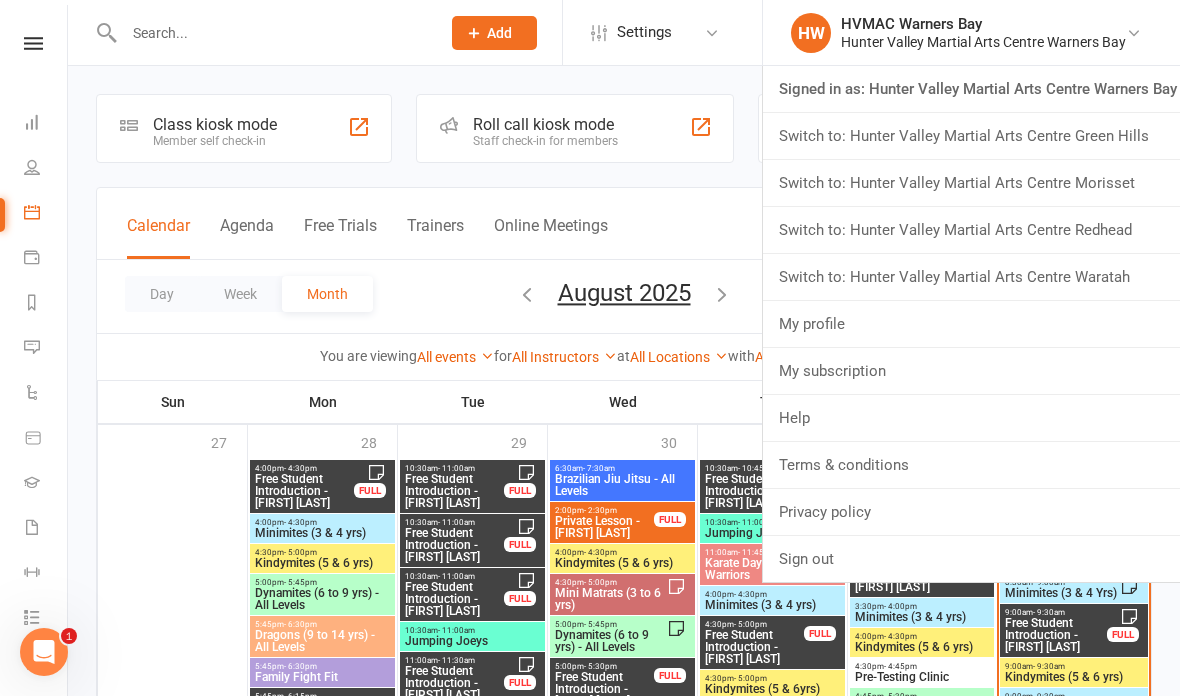 click on "Switch to: Hunter Valley Martial Arts Centre Waratah" at bounding box center [971, 277] 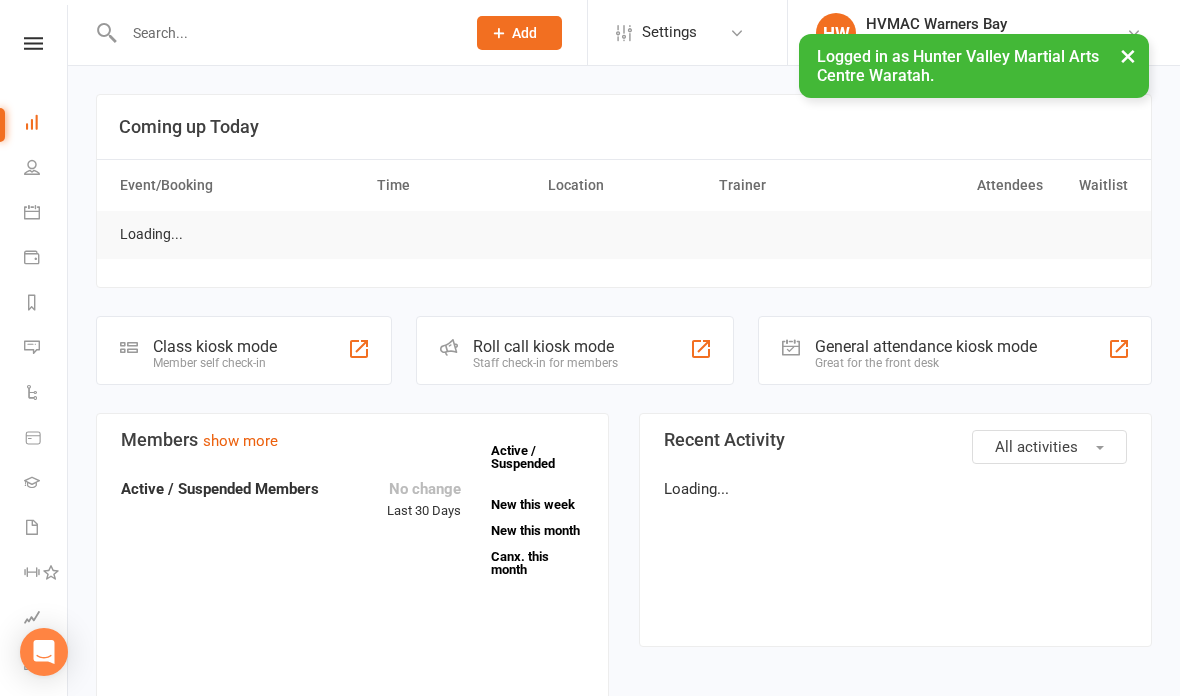 scroll, scrollTop: 0, scrollLeft: 0, axis: both 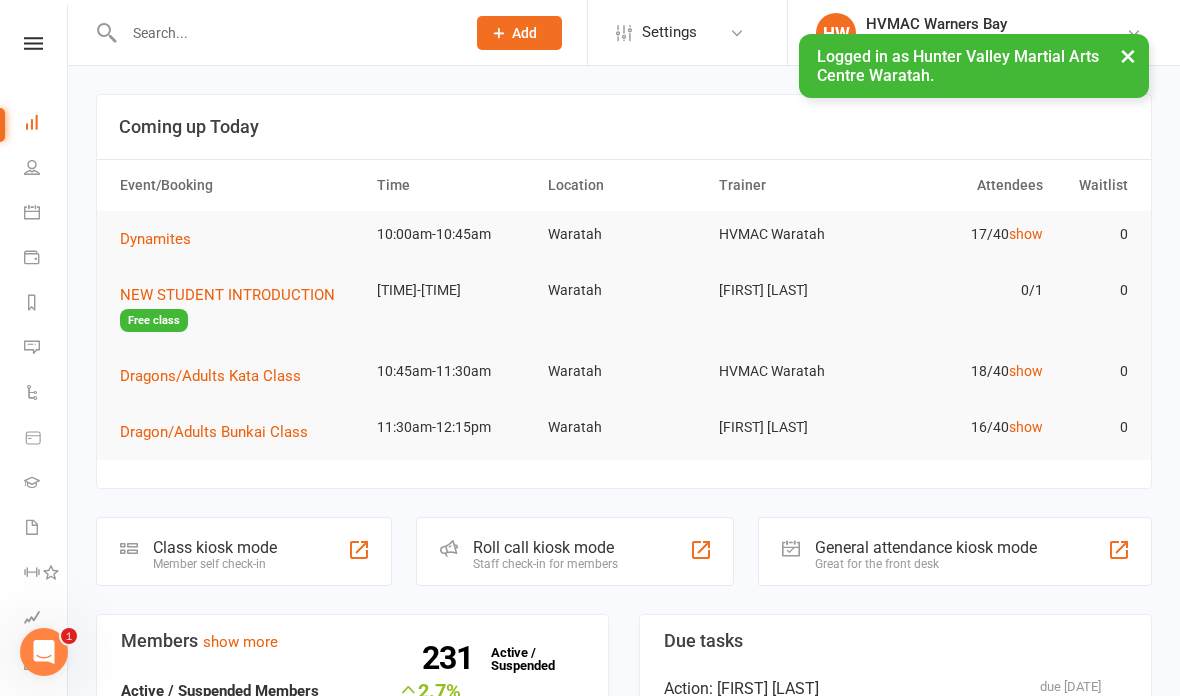 click on "Calendar" at bounding box center (46, 214) 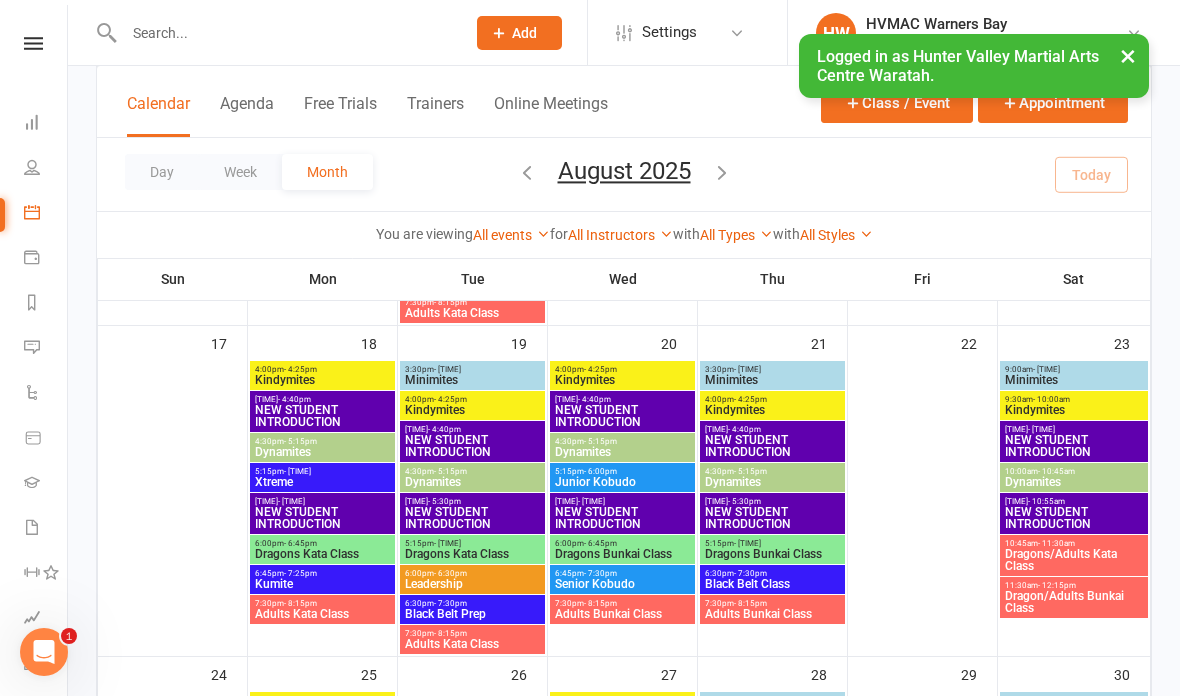 scroll, scrollTop: 1090, scrollLeft: 0, axis: vertical 